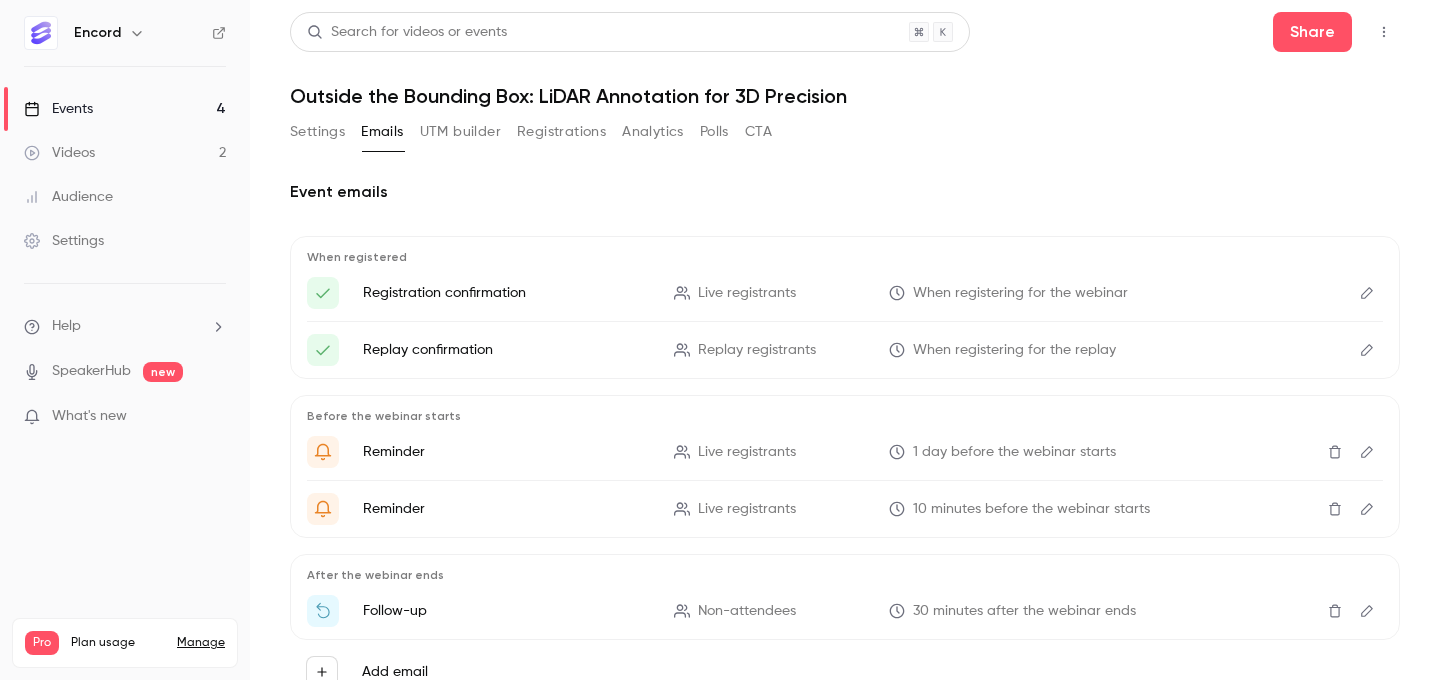 scroll, scrollTop: 0, scrollLeft: 0, axis: both 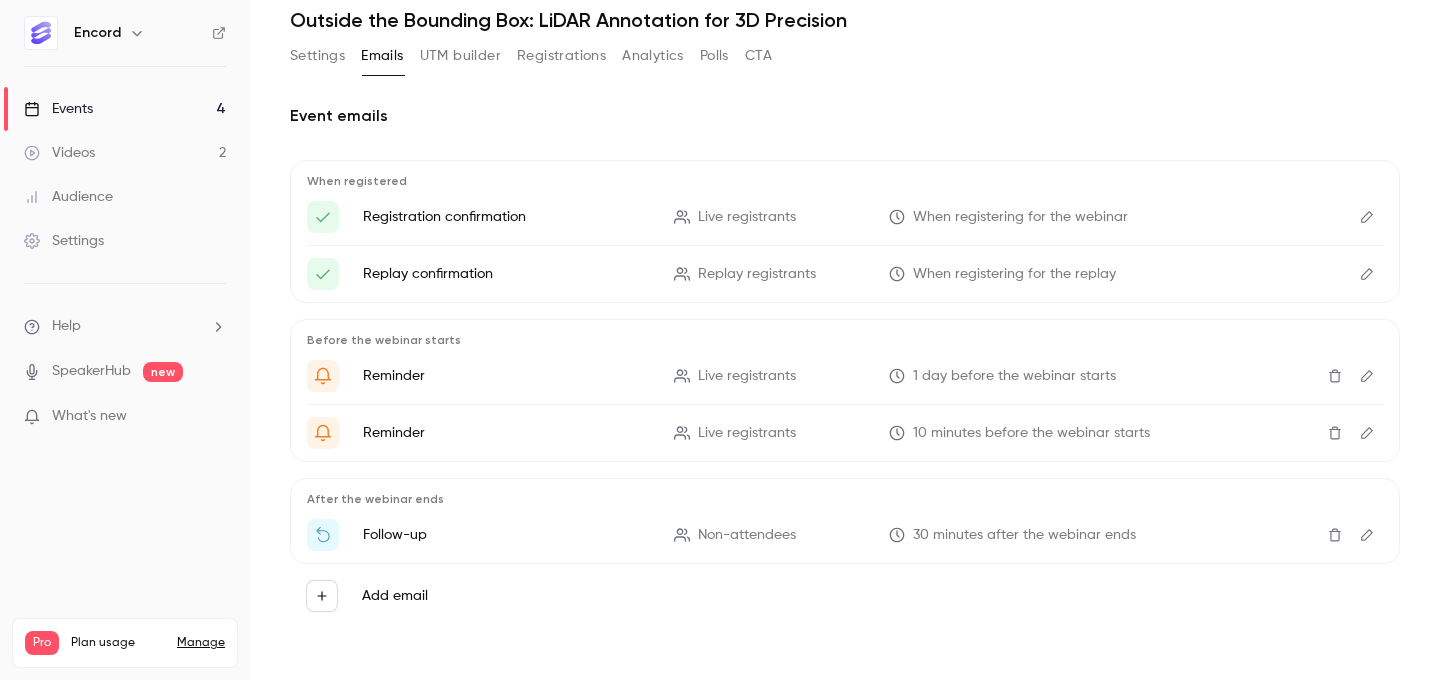 click 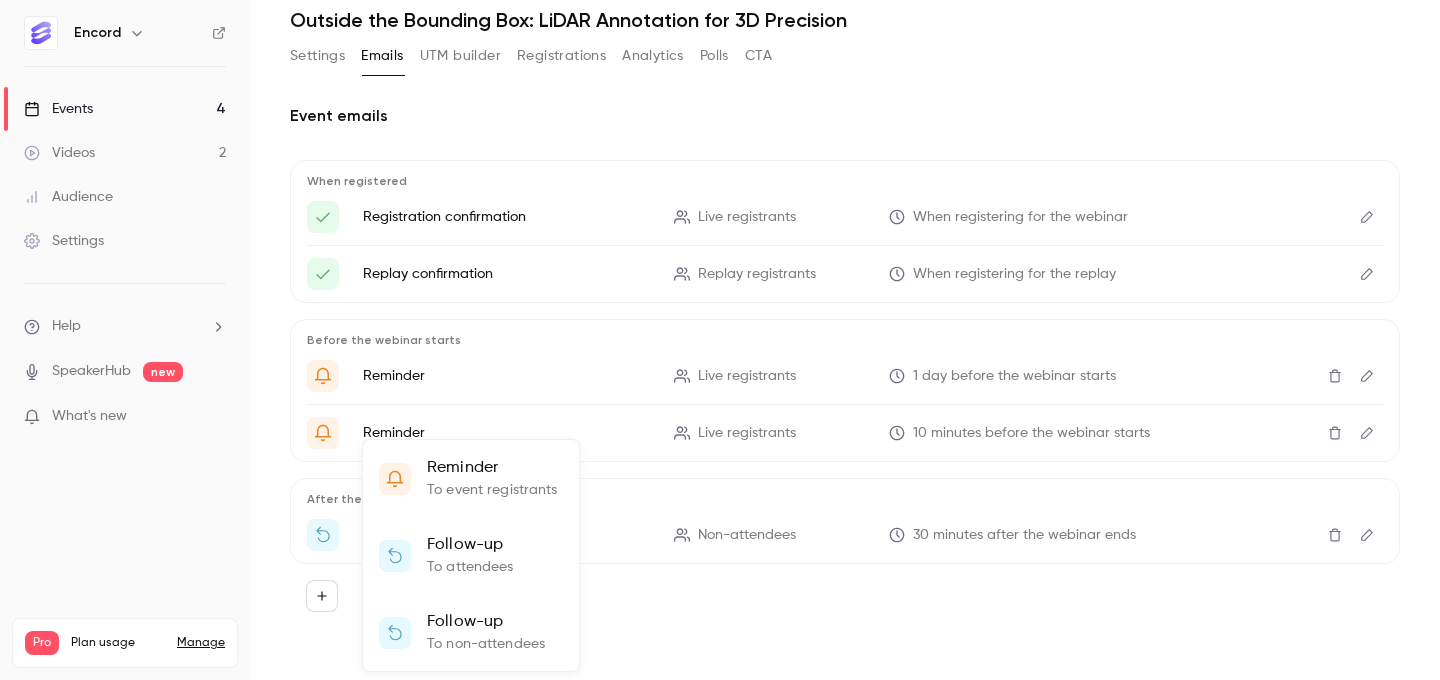 click on "Reminder" at bounding box center [492, 468] 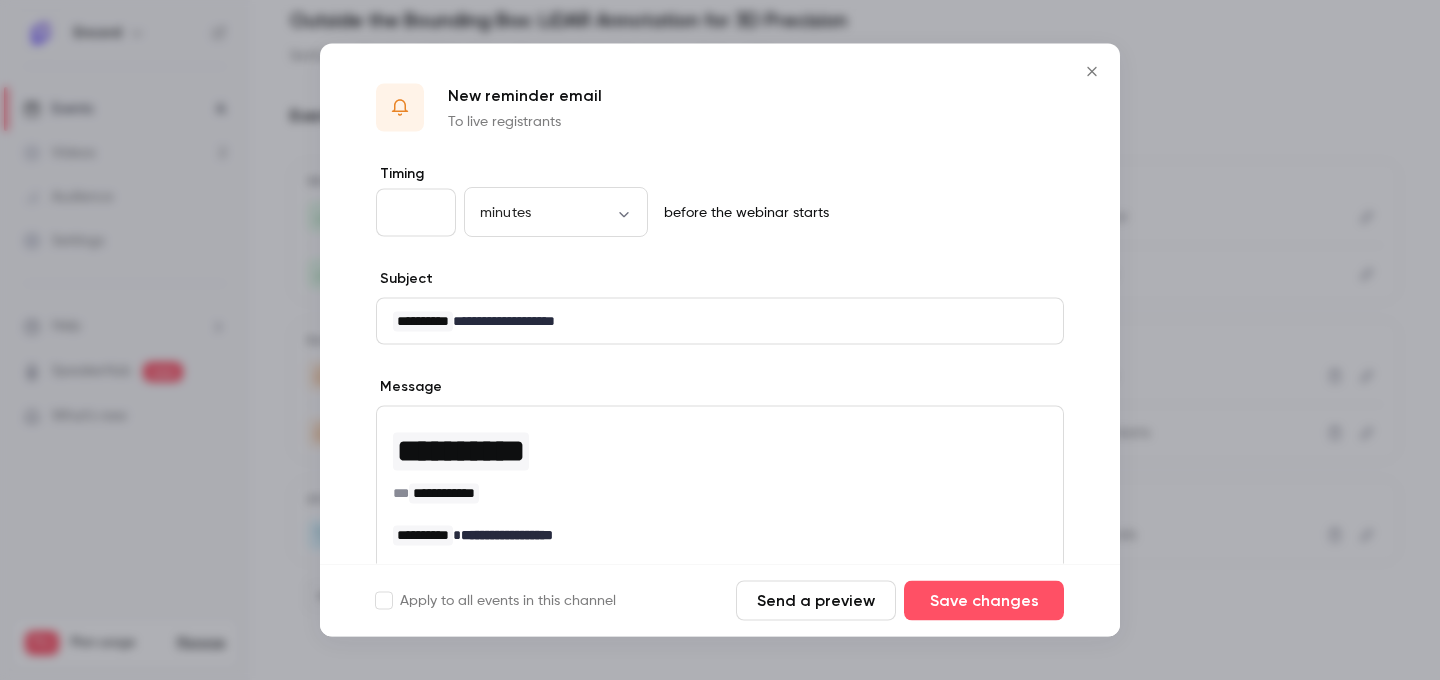 click on "**" at bounding box center [416, 213] 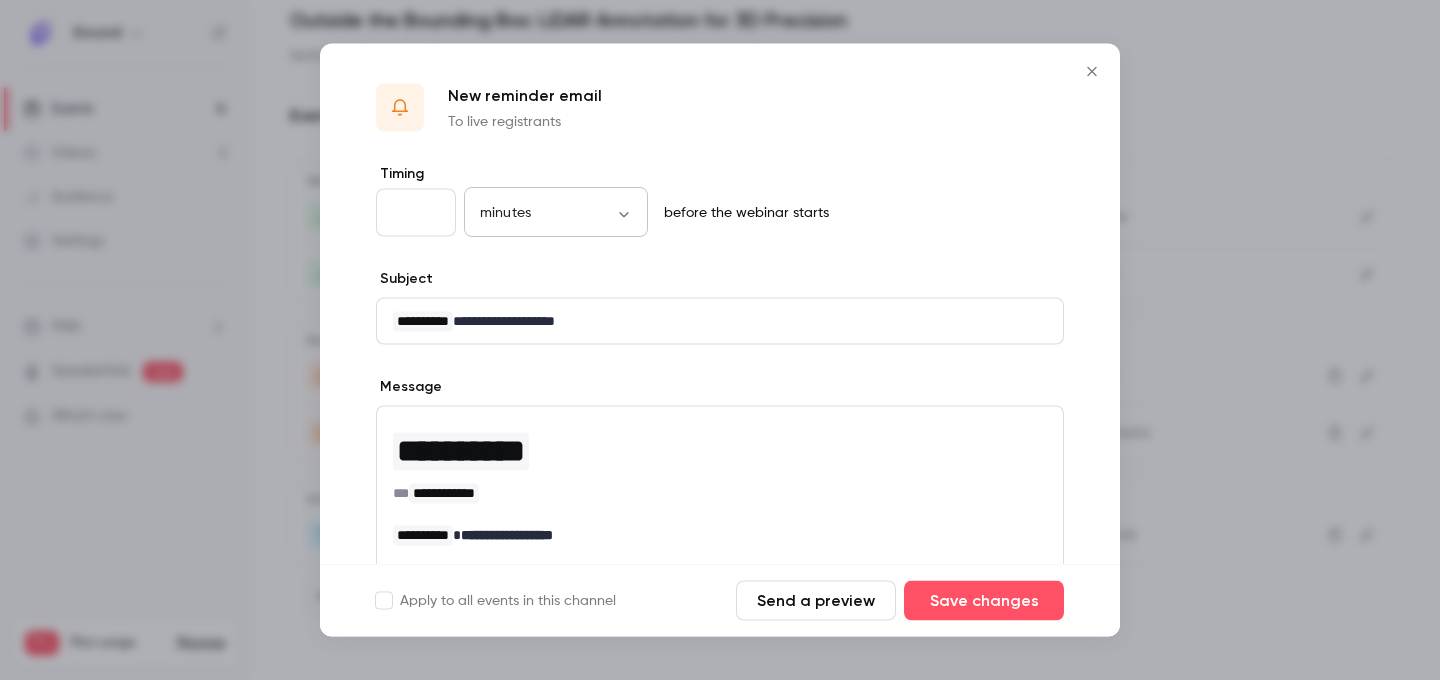 type on "*" 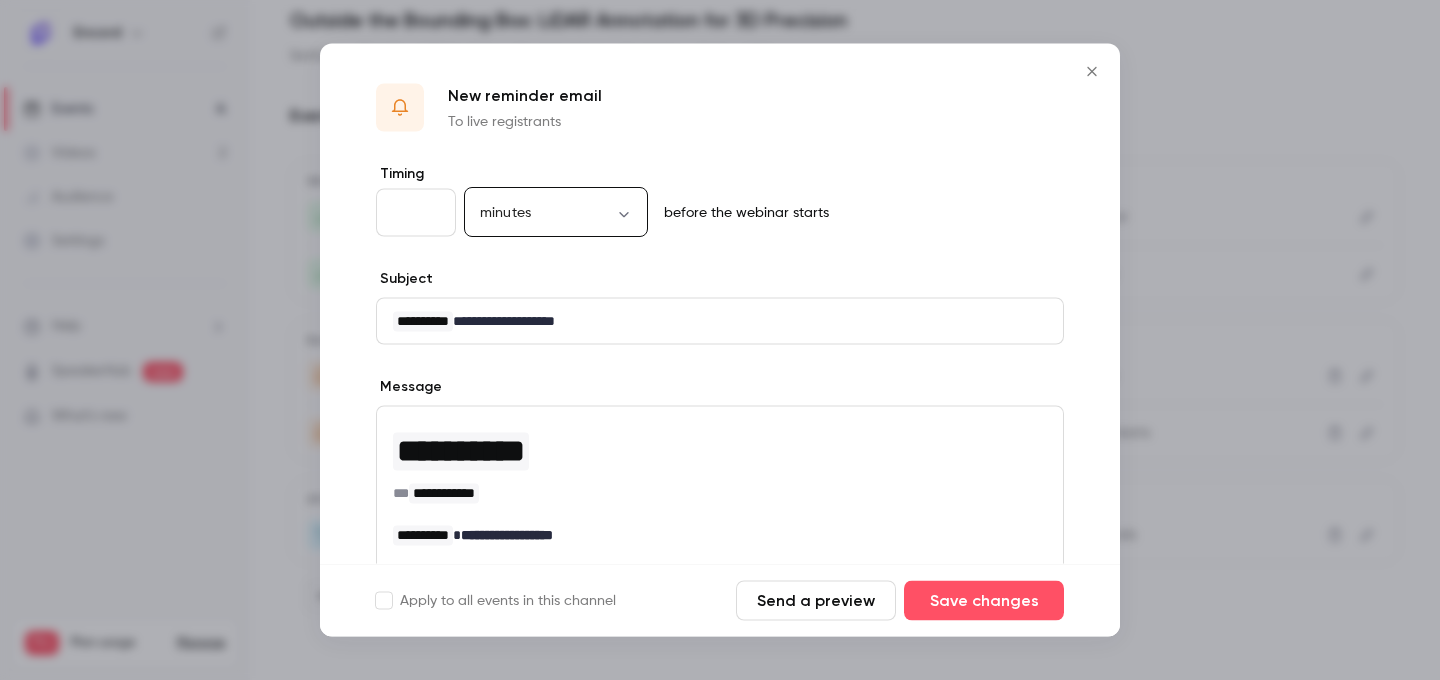 click on "**********" at bounding box center [720, 340] 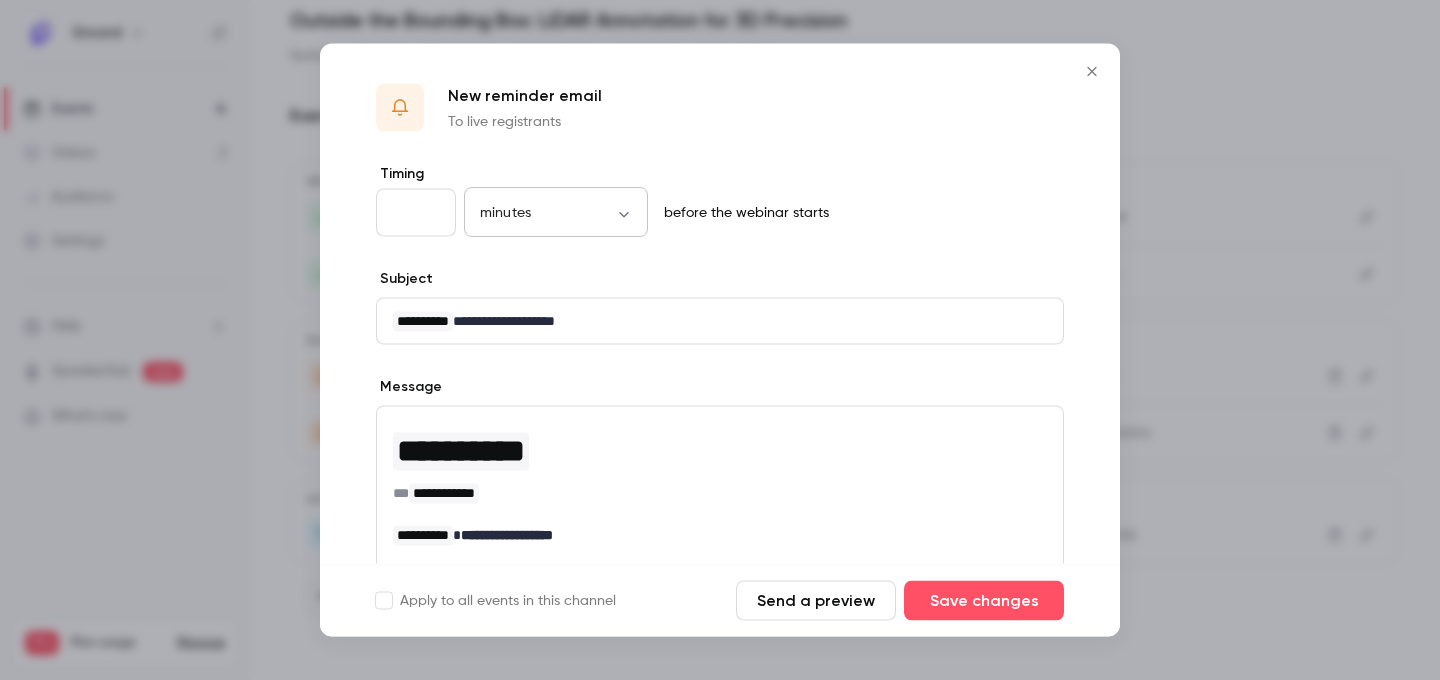 click on "minutes ******* ​" at bounding box center [556, 213] 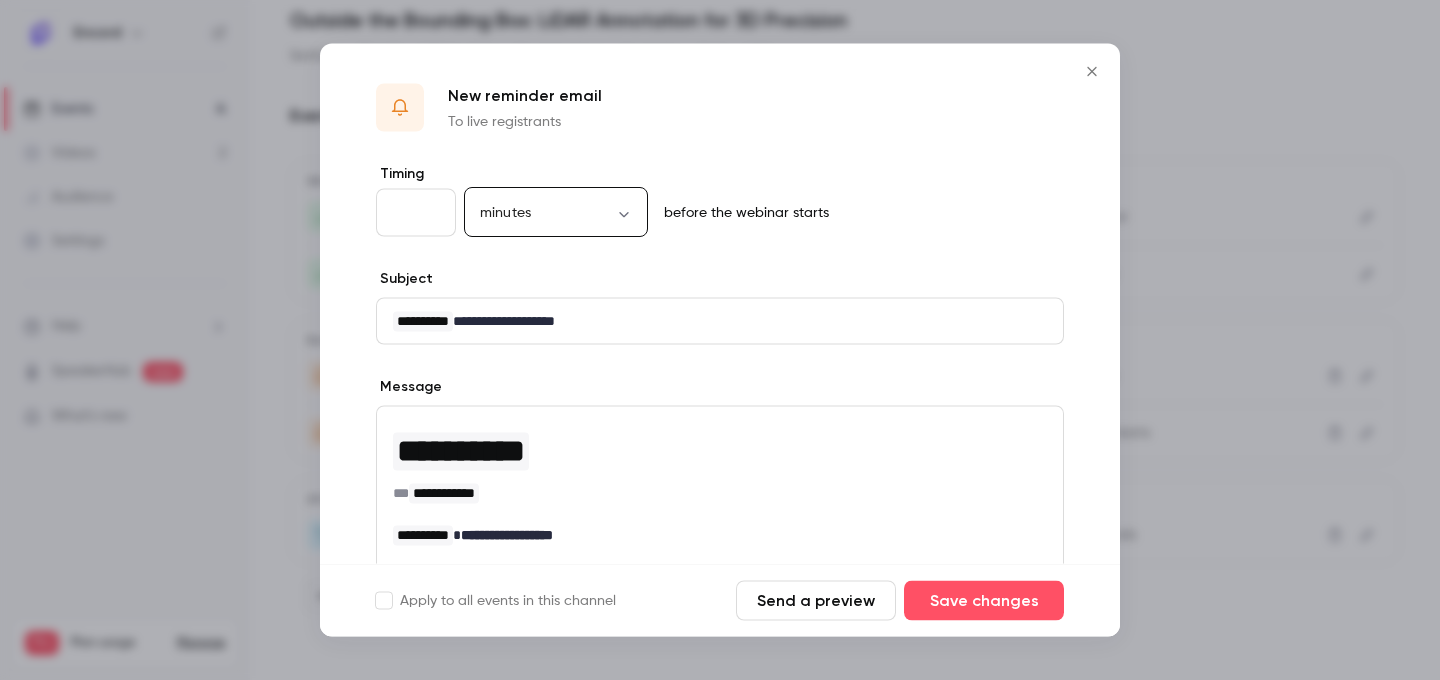 click on "**********" at bounding box center (720, 340) 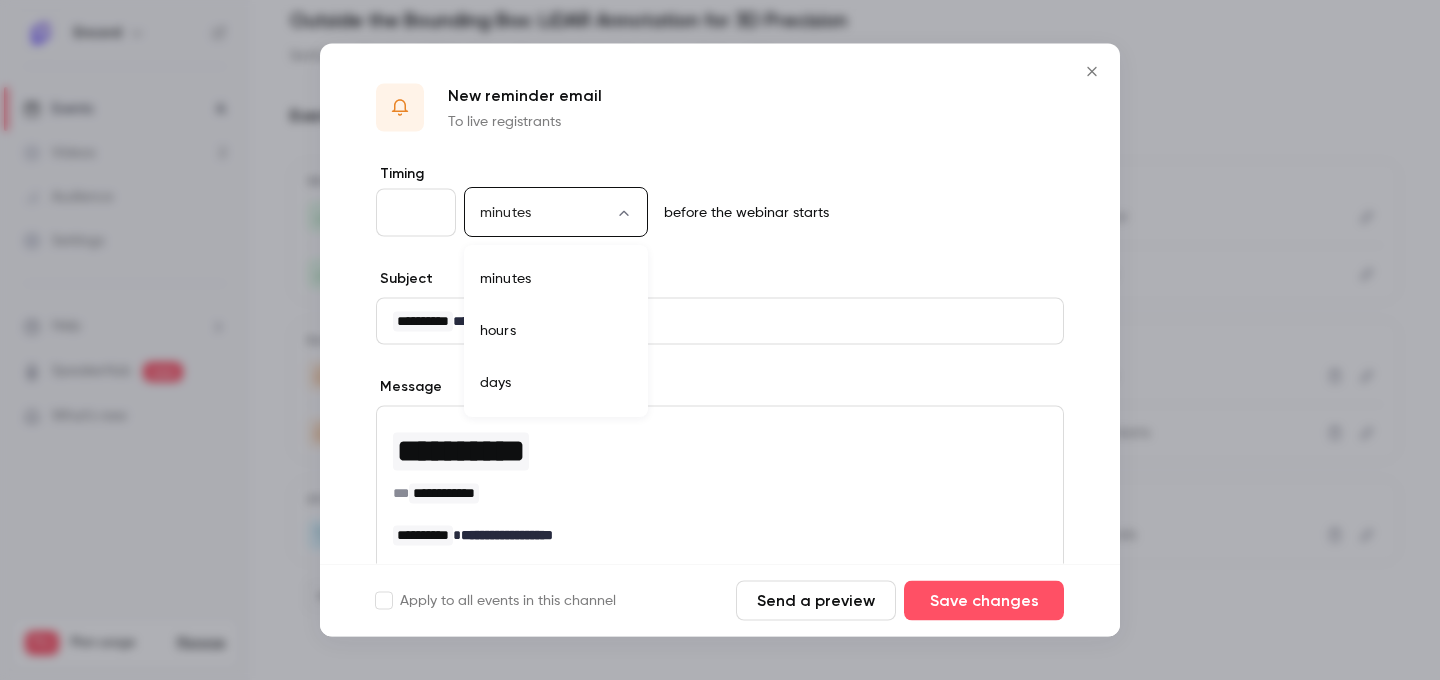 click on "days" at bounding box center [556, 383] 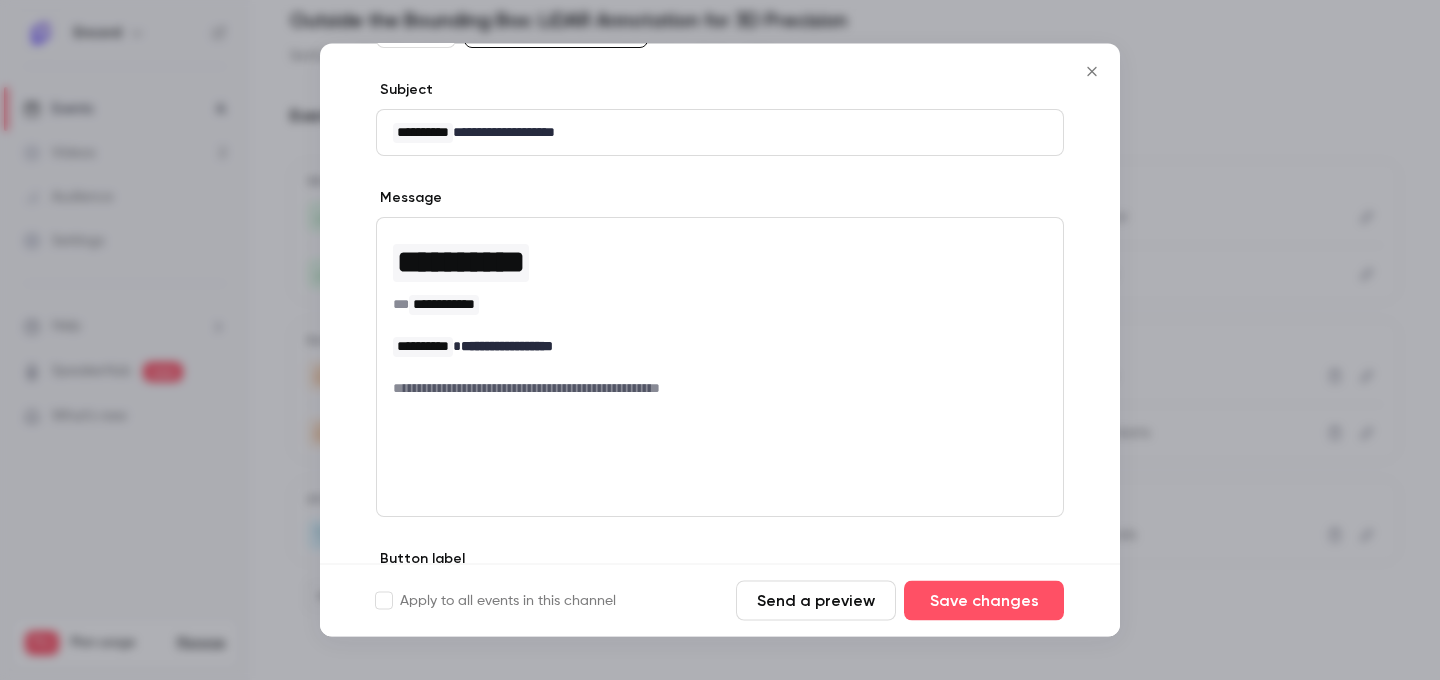 scroll, scrollTop: 193, scrollLeft: 0, axis: vertical 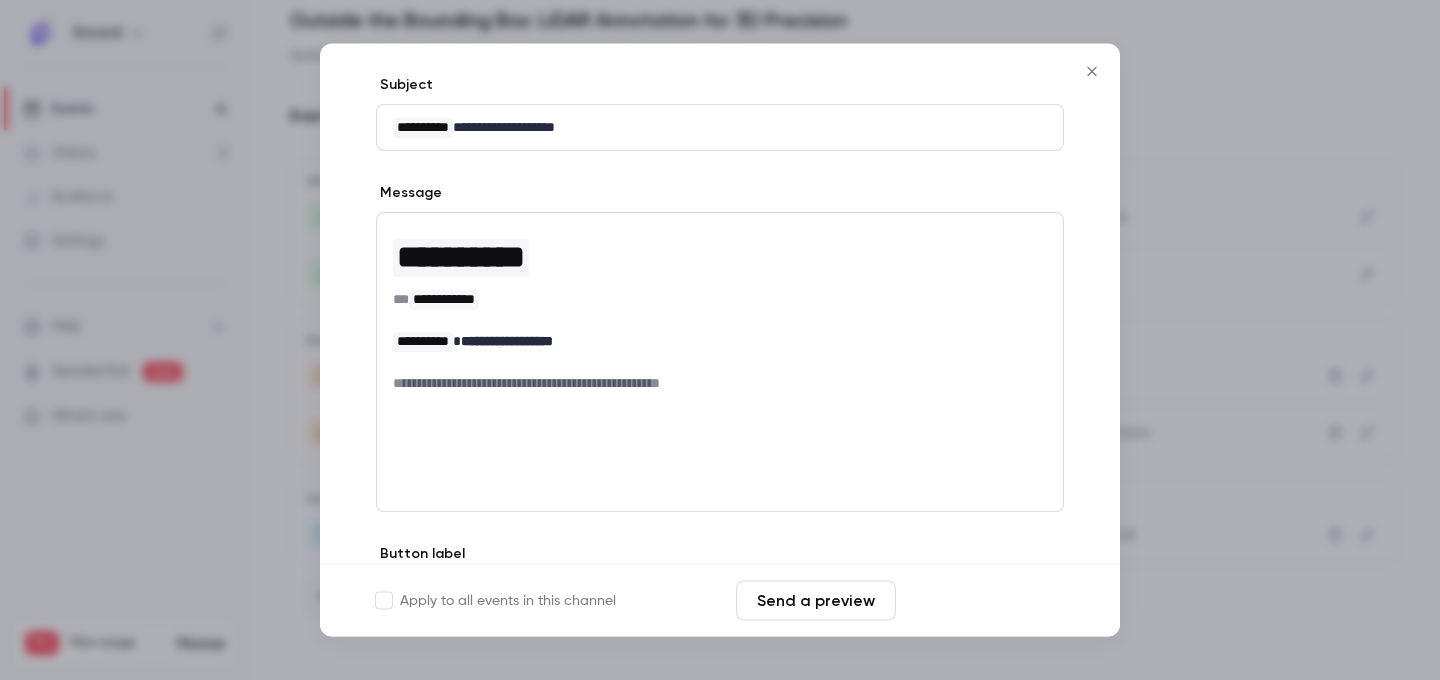 click on "Save changes" at bounding box center [984, 601] 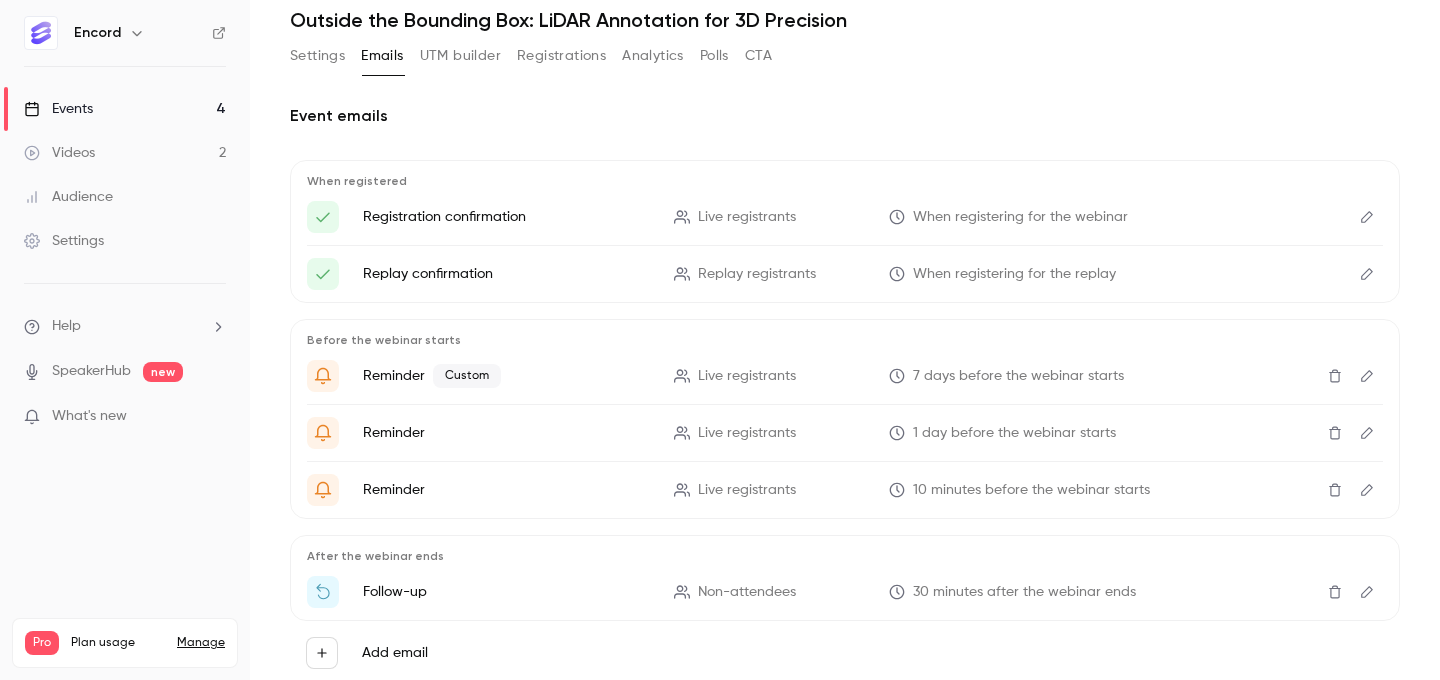 click on "Registration confirmation" at bounding box center (506, 217) 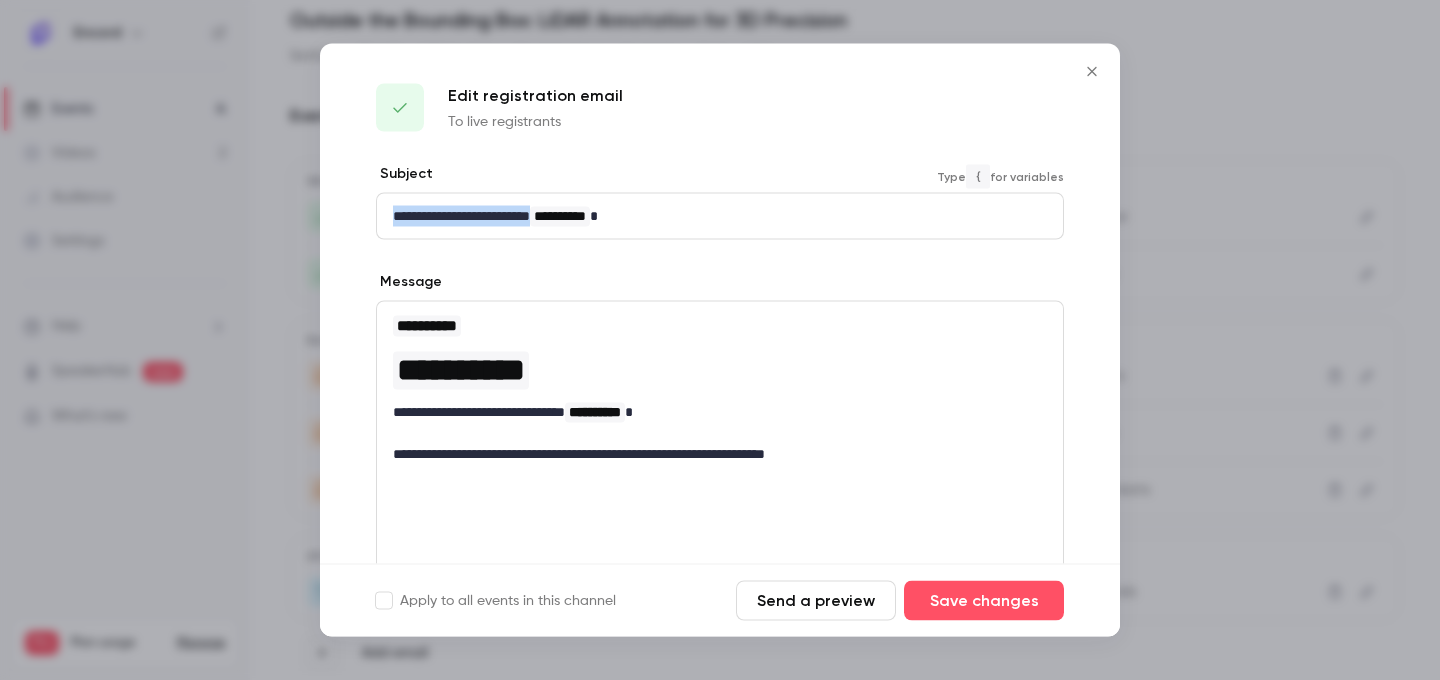 drag, startPoint x: 554, startPoint y: 217, endPoint x: 345, endPoint y: 217, distance: 209 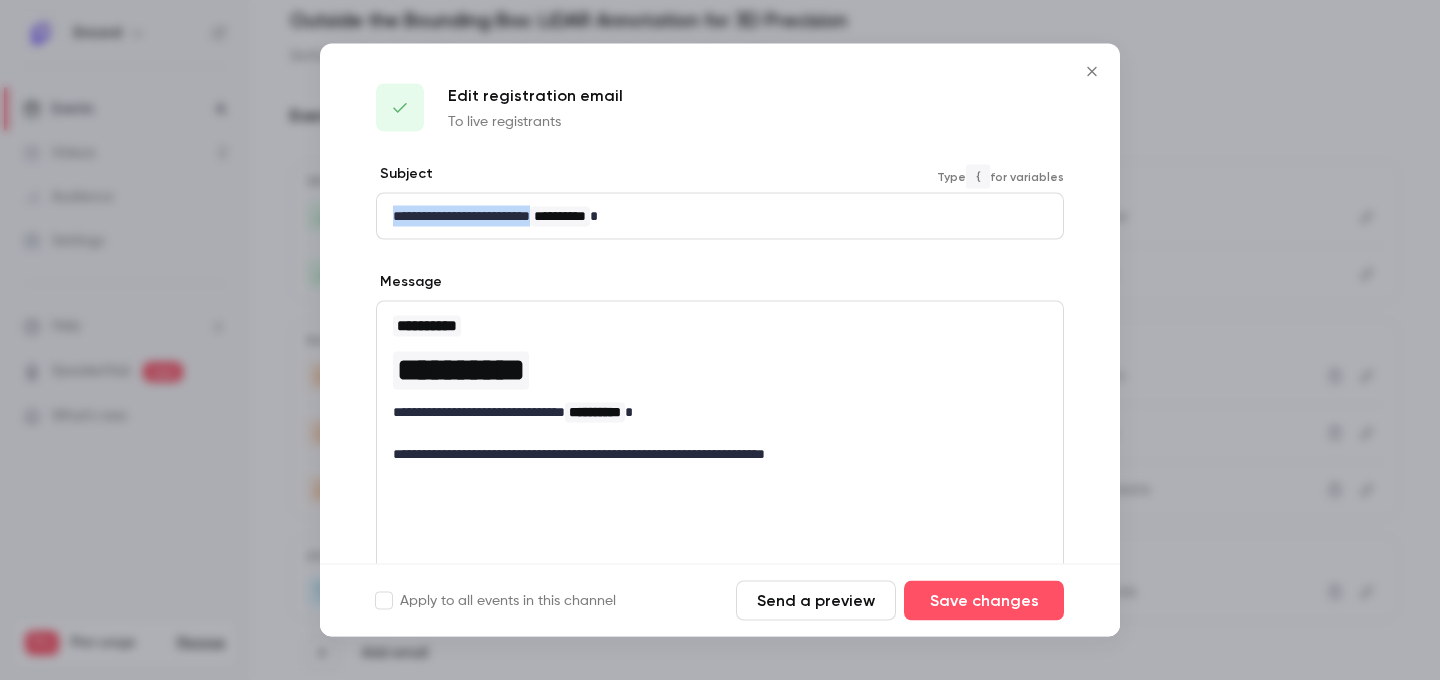 click on "**********" at bounding box center (720, 472) 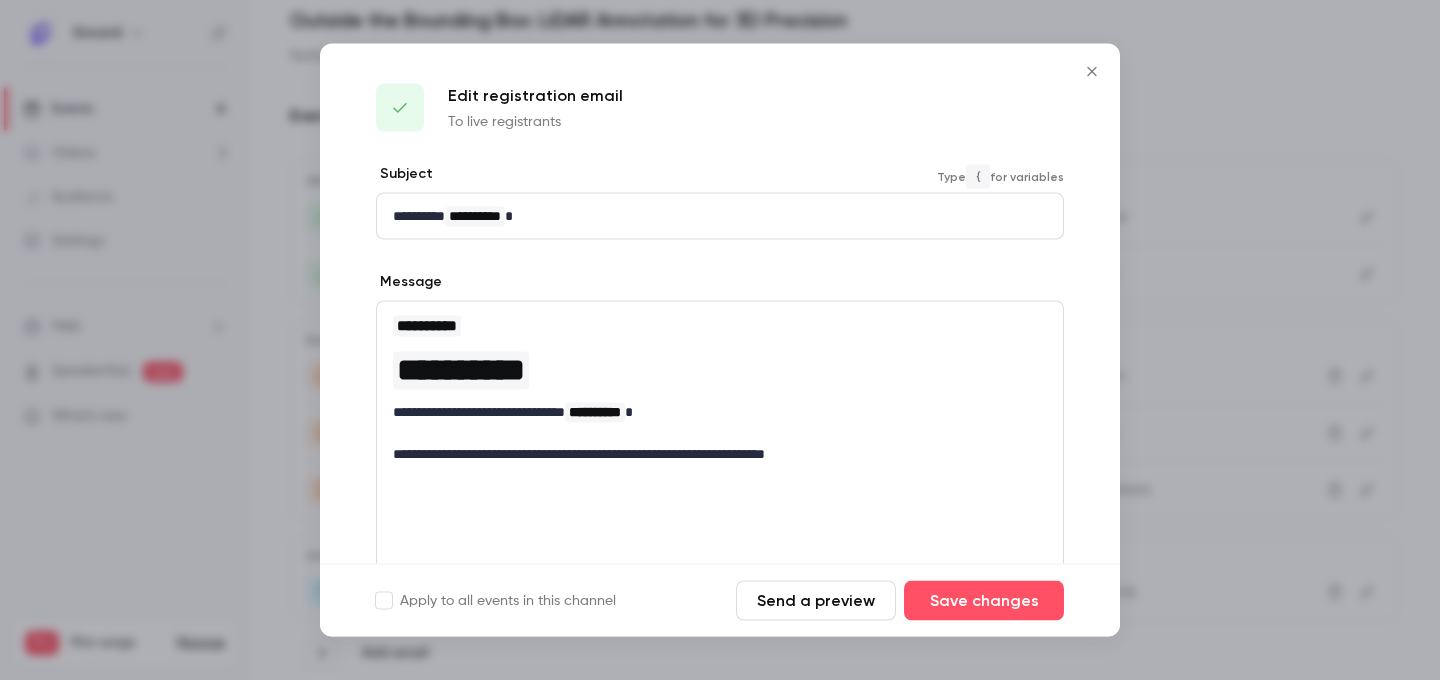 scroll, scrollTop: 0, scrollLeft: 0, axis: both 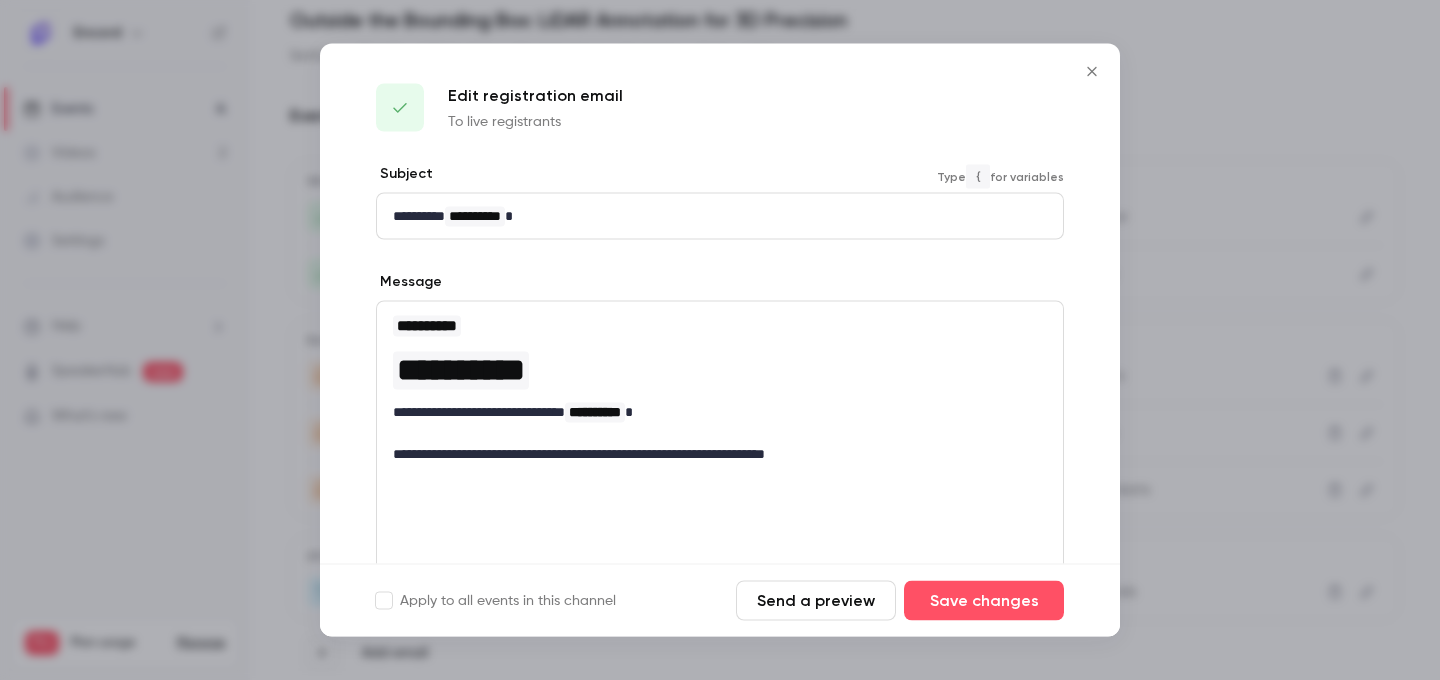 click on "**********" at bounding box center [720, 216] 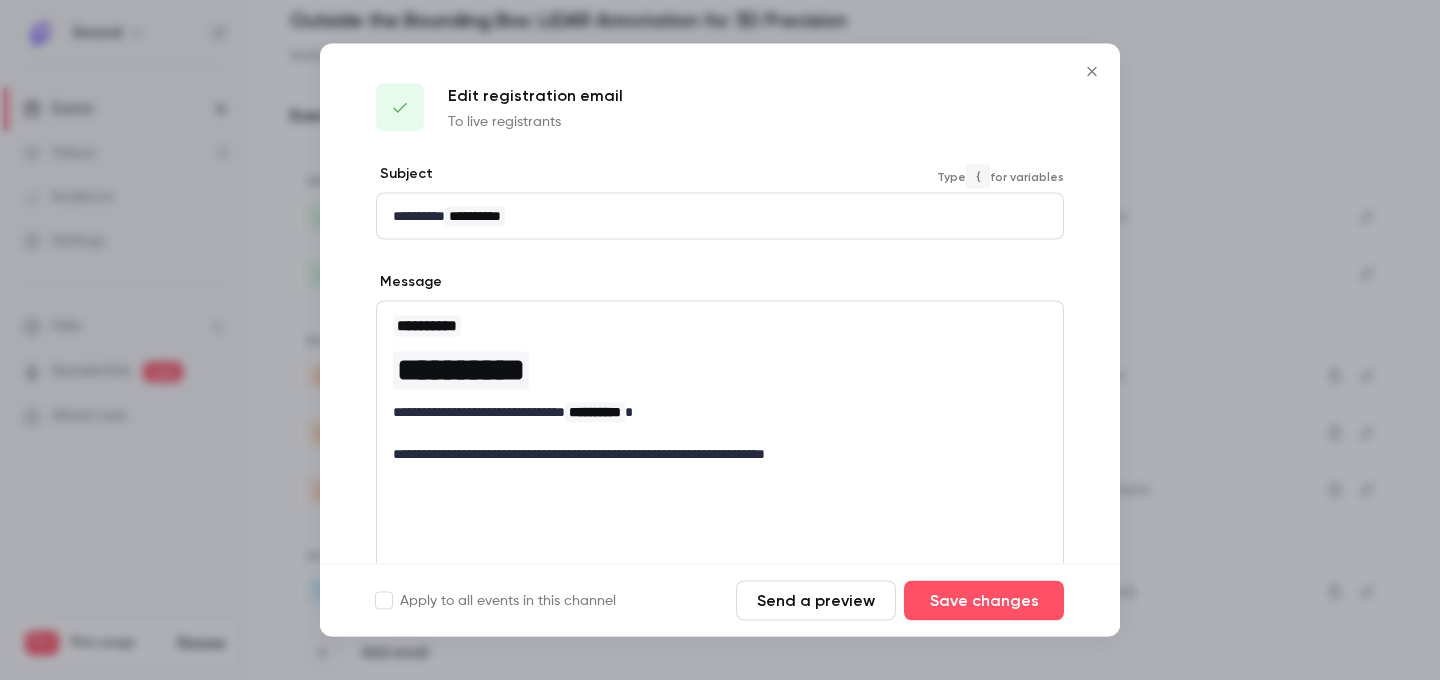 scroll, scrollTop: 73, scrollLeft: 0, axis: vertical 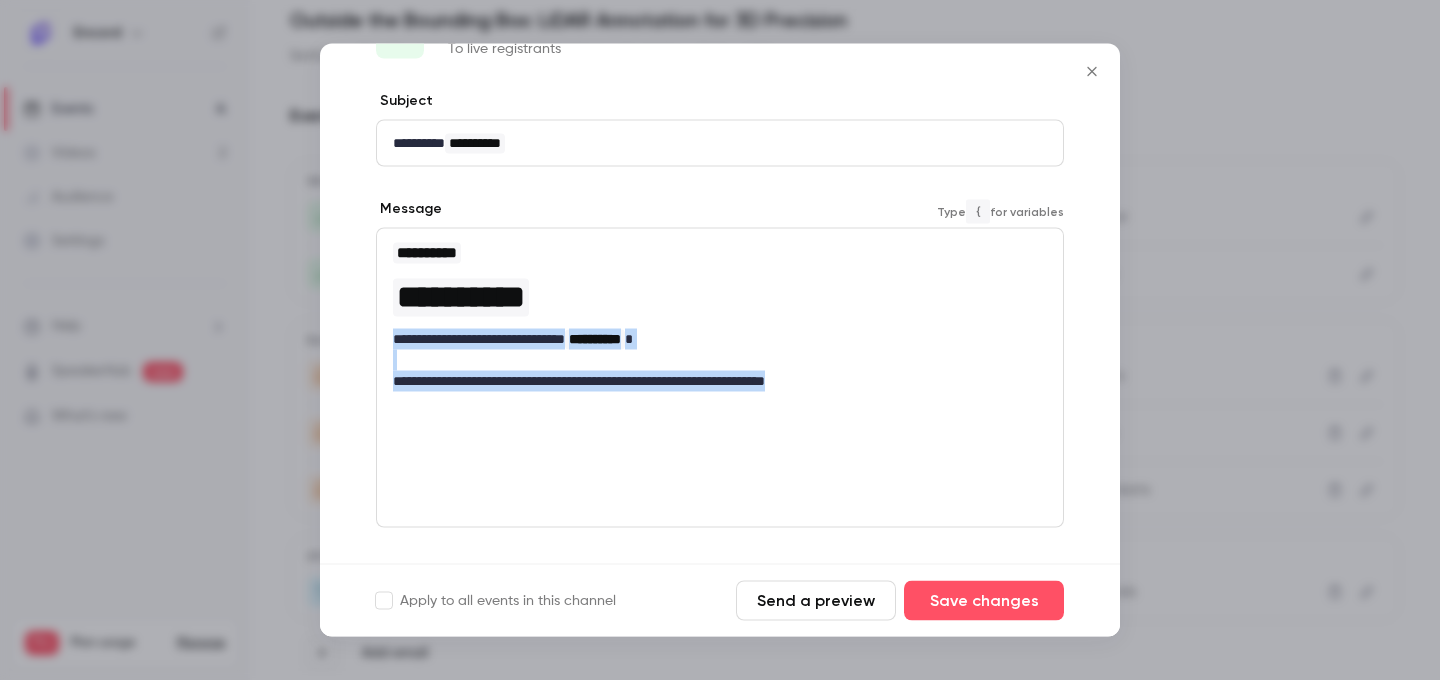 drag, startPoint x: 392, startPoint y: 335, endPoint x: 918, endPoint y: 387, distance: 528.5641 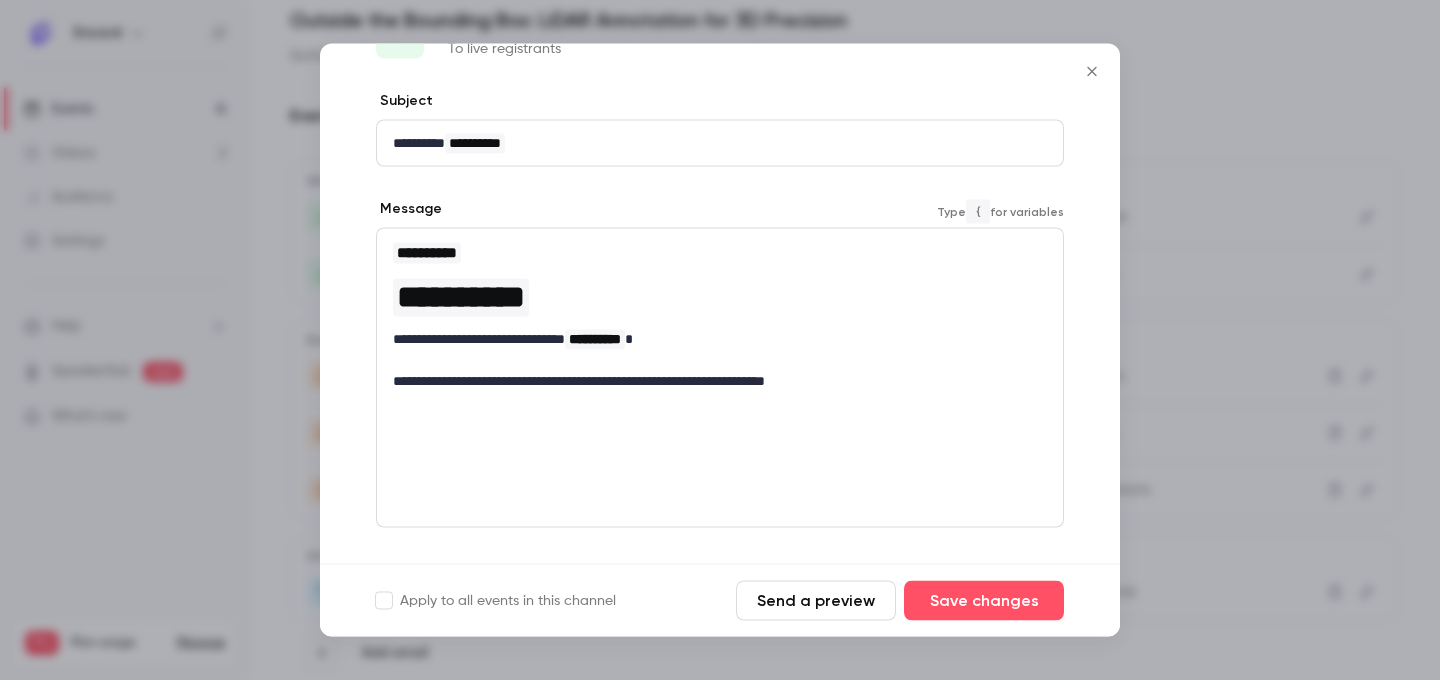 click on "**********" at bounding box center [720, 339] 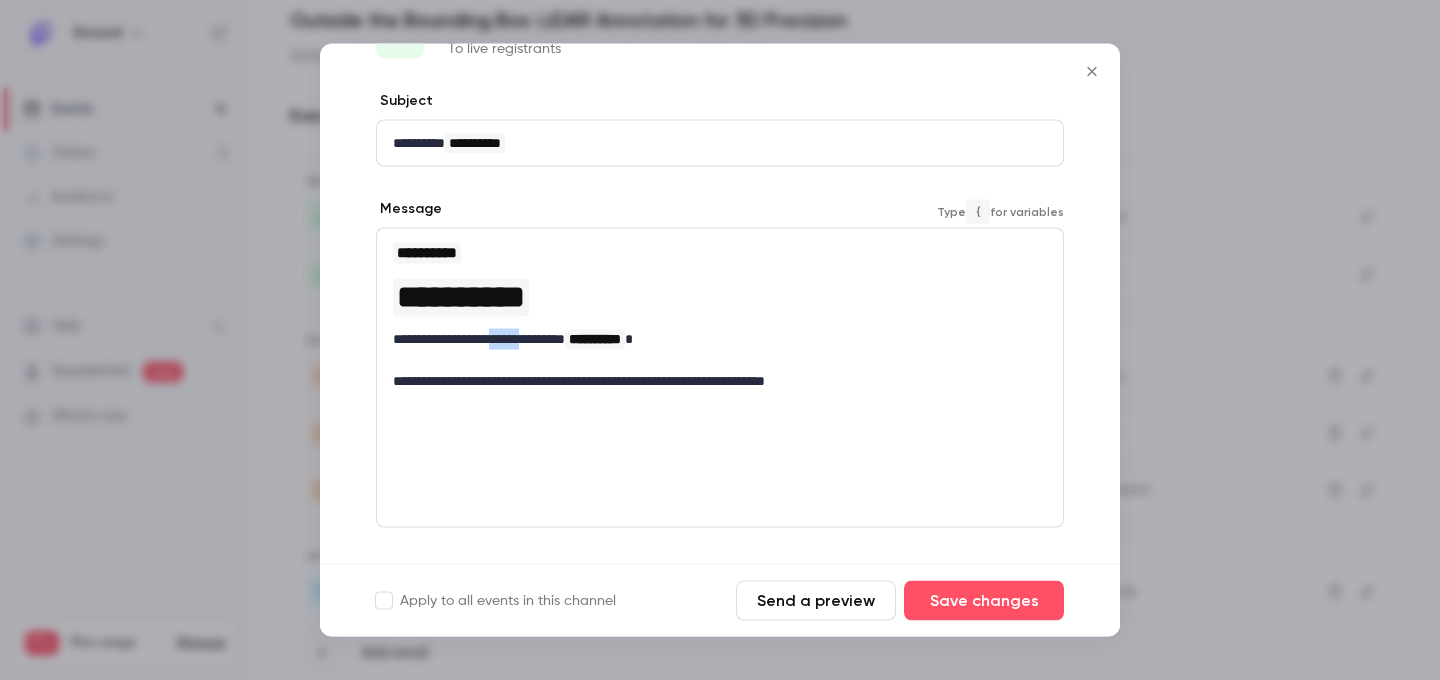 click on "**********" at bounding box center (720, 339) 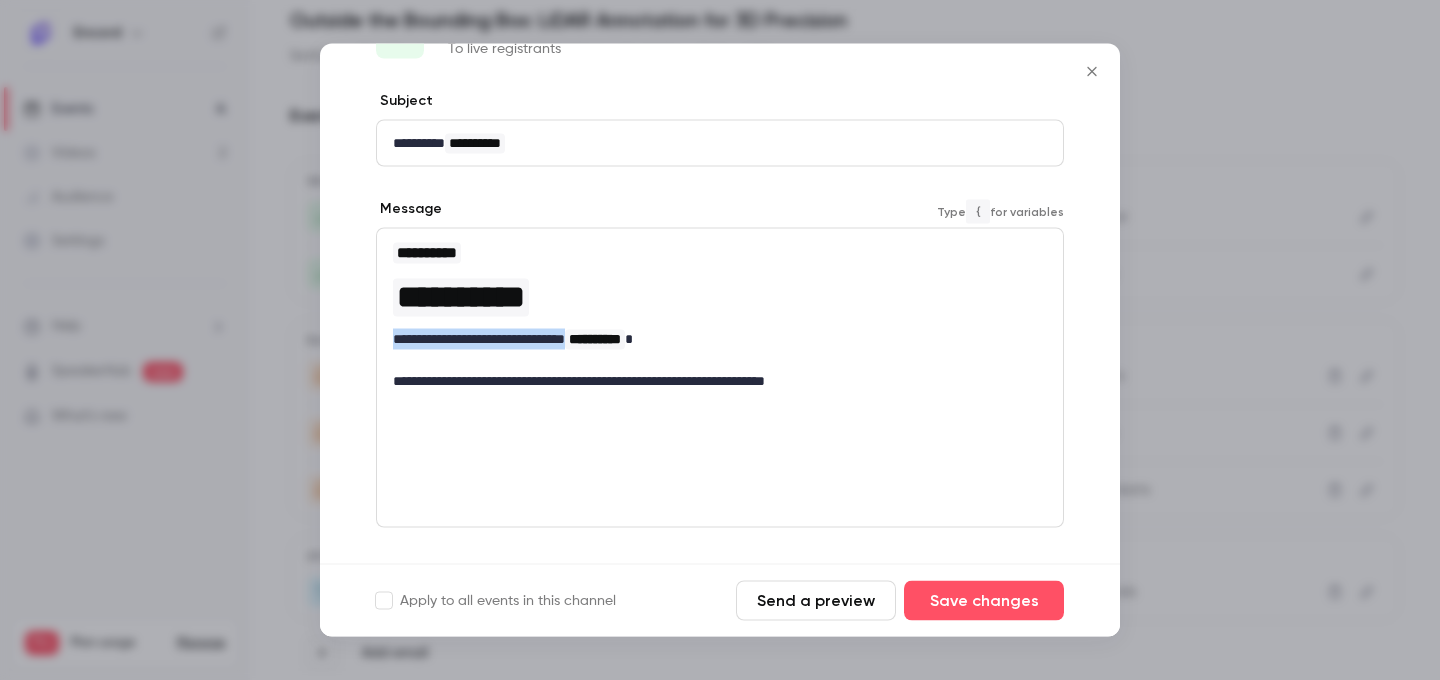 click on "**********" at bounding box center [720, 339] 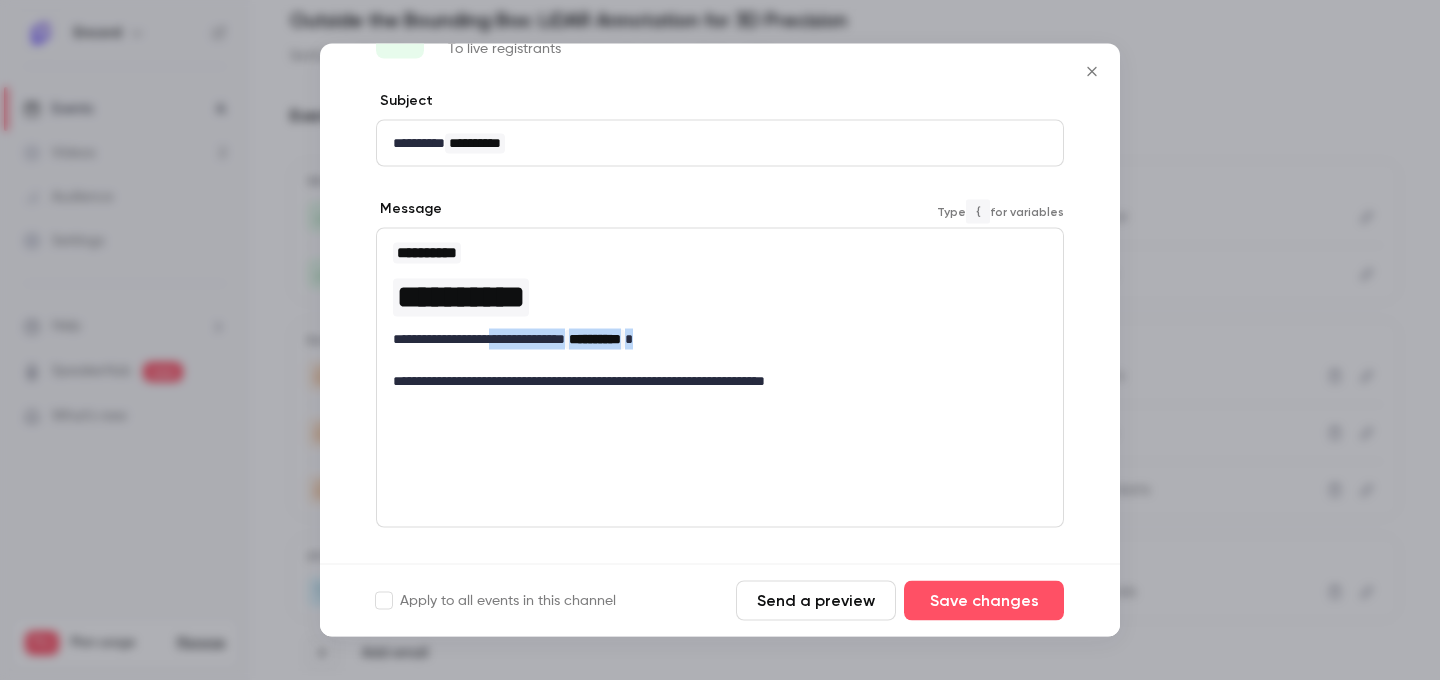 drag, startPoint x: 709, startPoint y: 330, endPoint x: 517, endPoint y: 342, distance: 192.37463 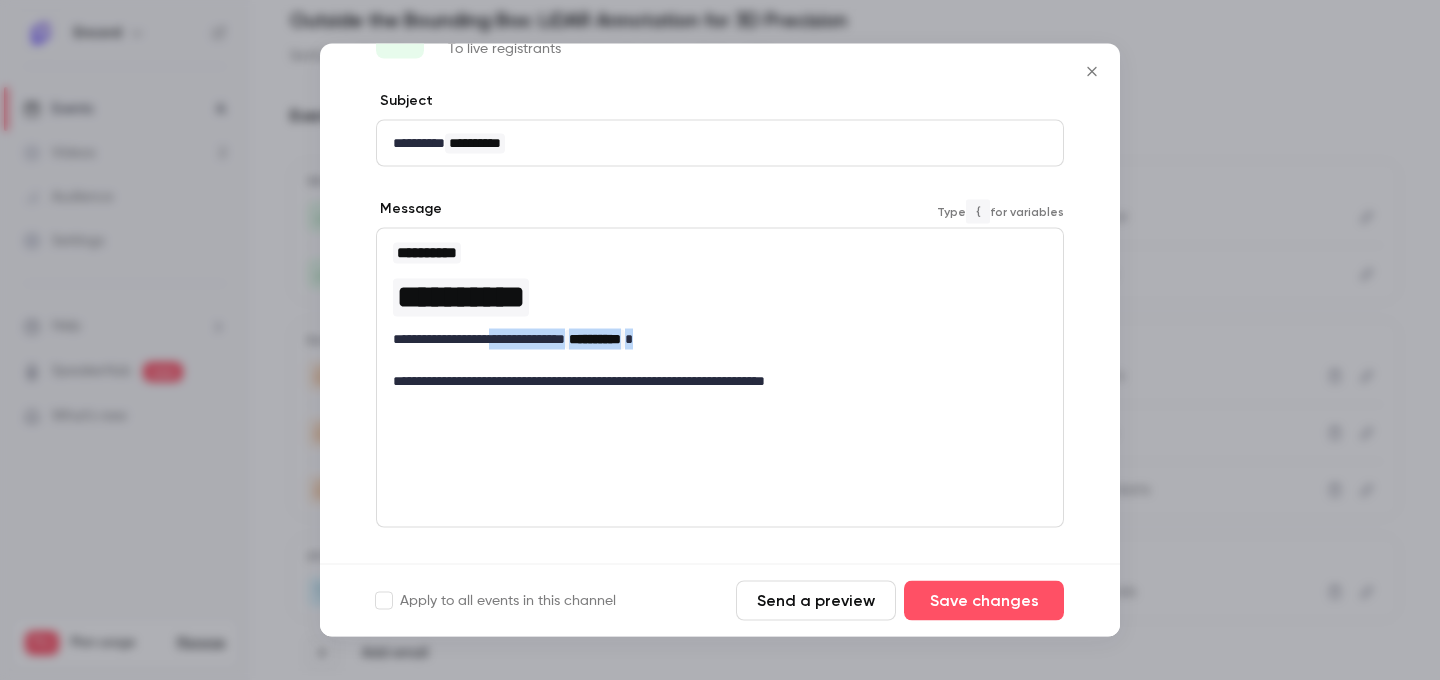 click on "**********" at bounding box center [720, 339] 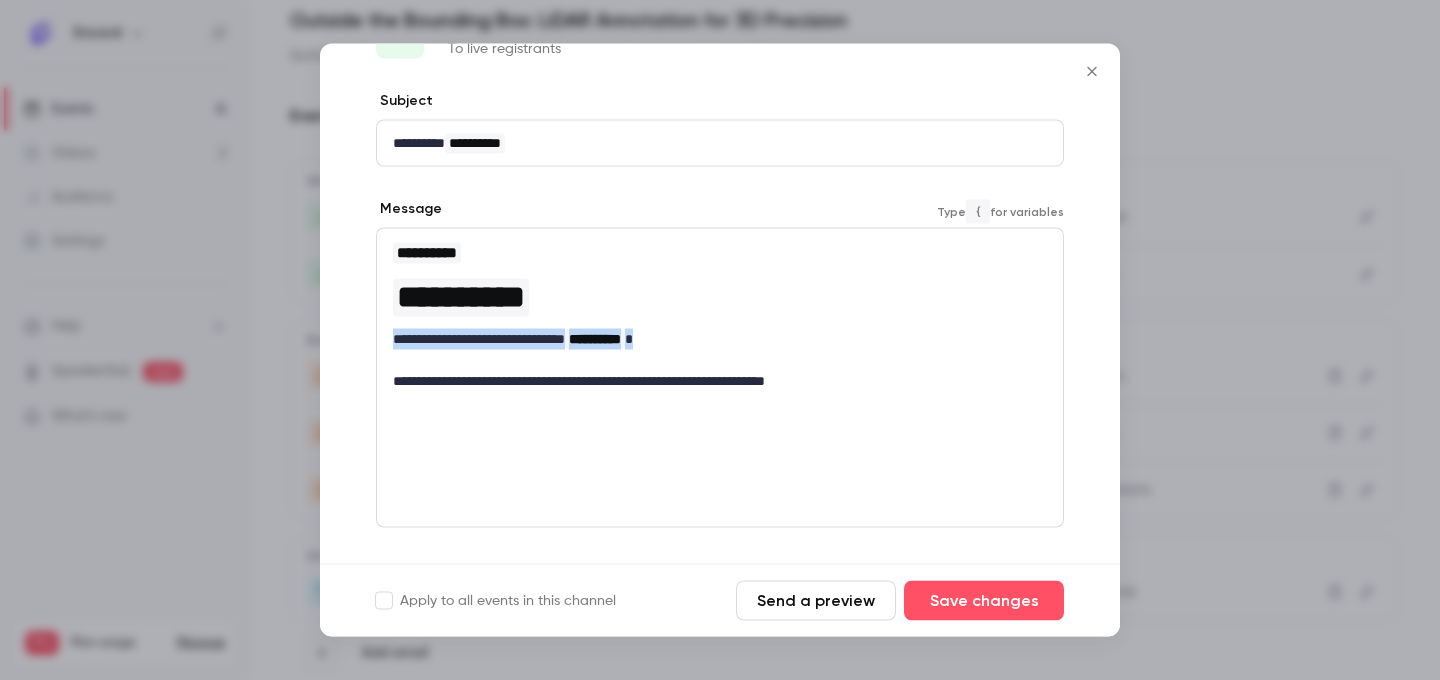 drag, startPoint x: 396, startPoint y: 335, endPoint x: 695, endPoint y: 339, distance: 299.02676 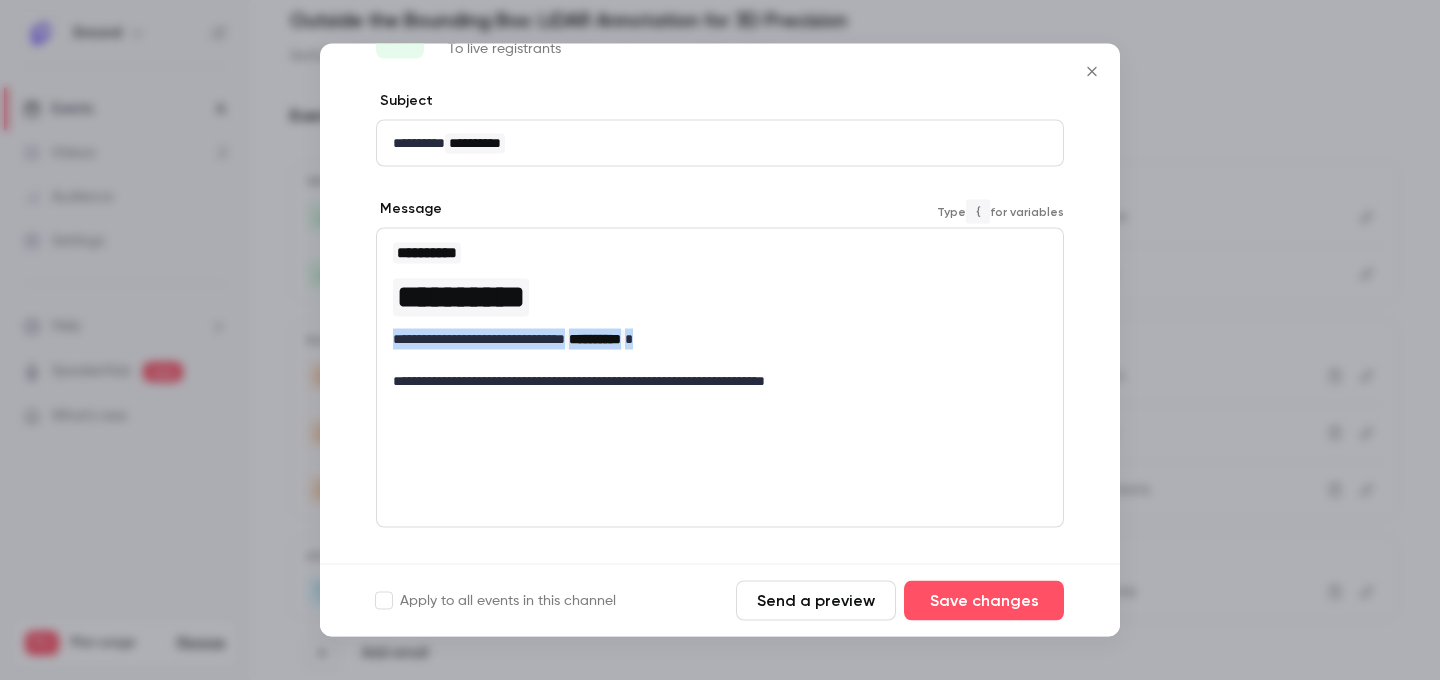click on "**********" at bounding box center (720, 339) 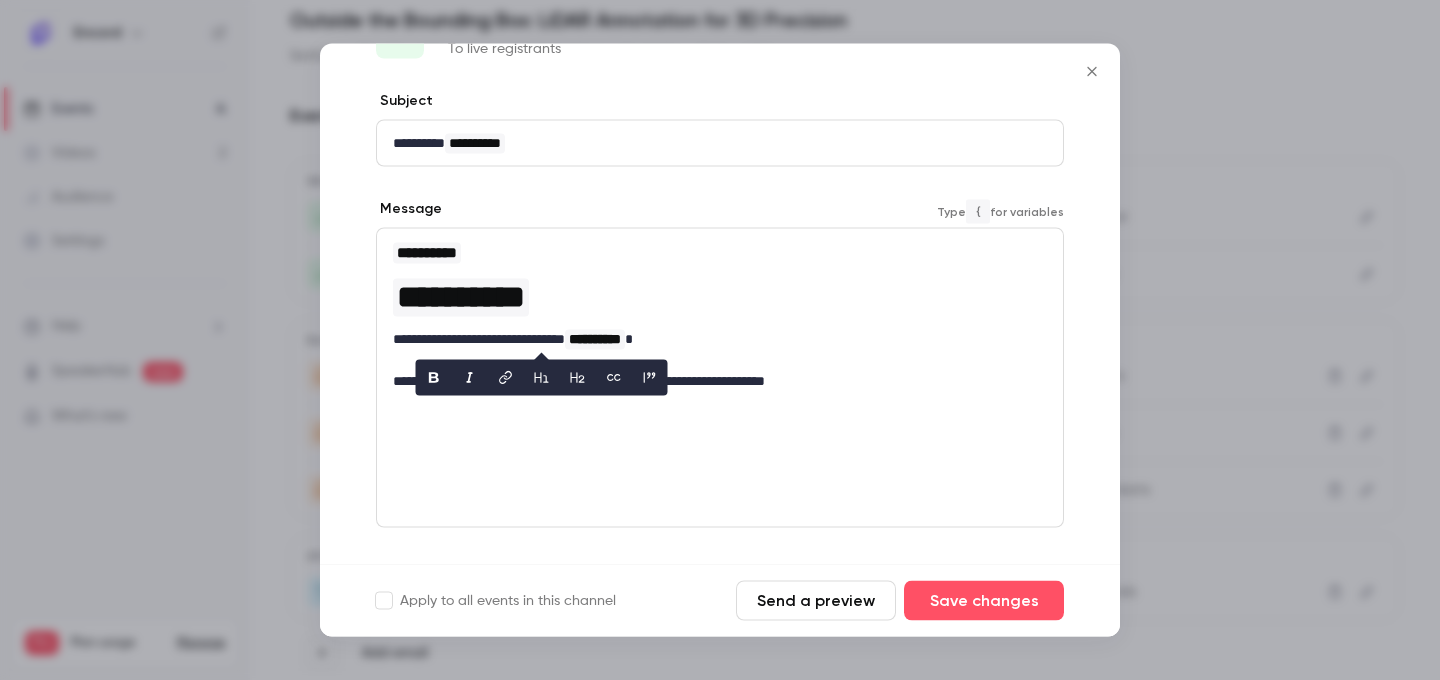 scroll, scrollTop: 0, scrollLeft: 0, axis: both 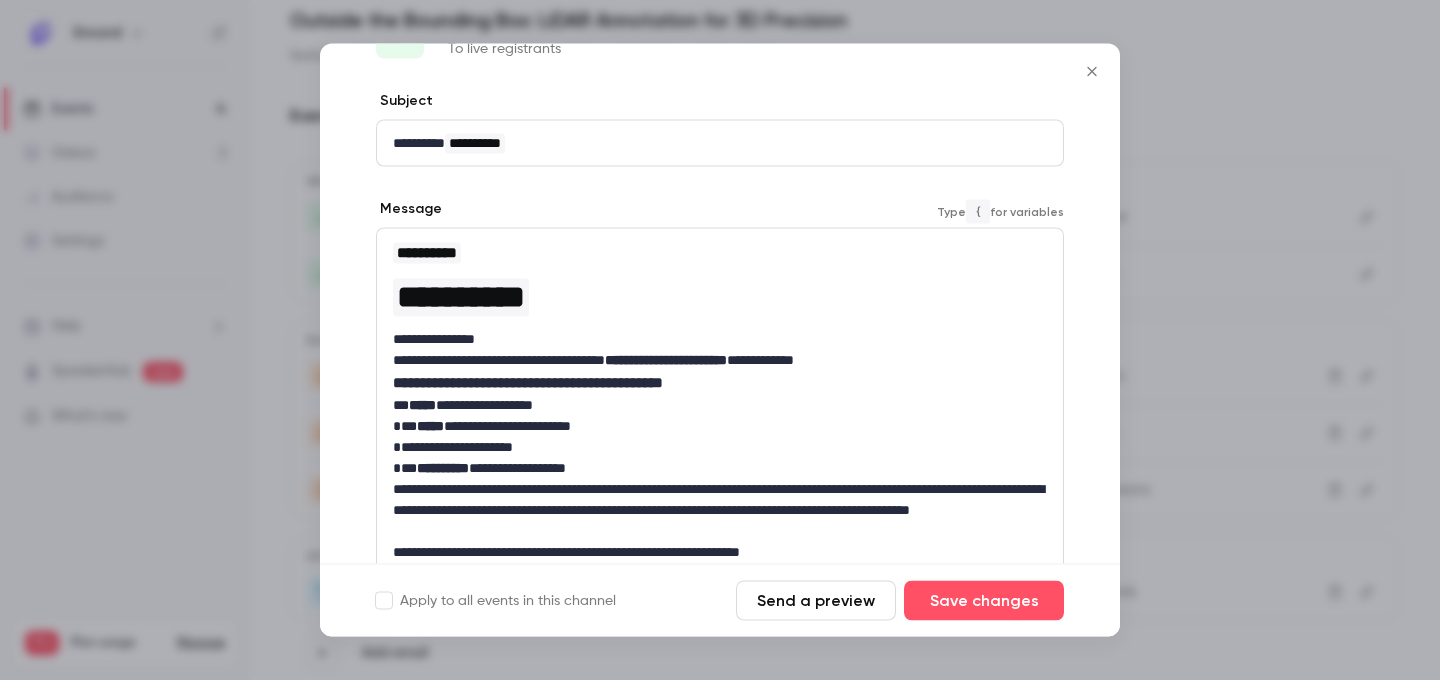 click on "**********" at bounding box center (720, 339) 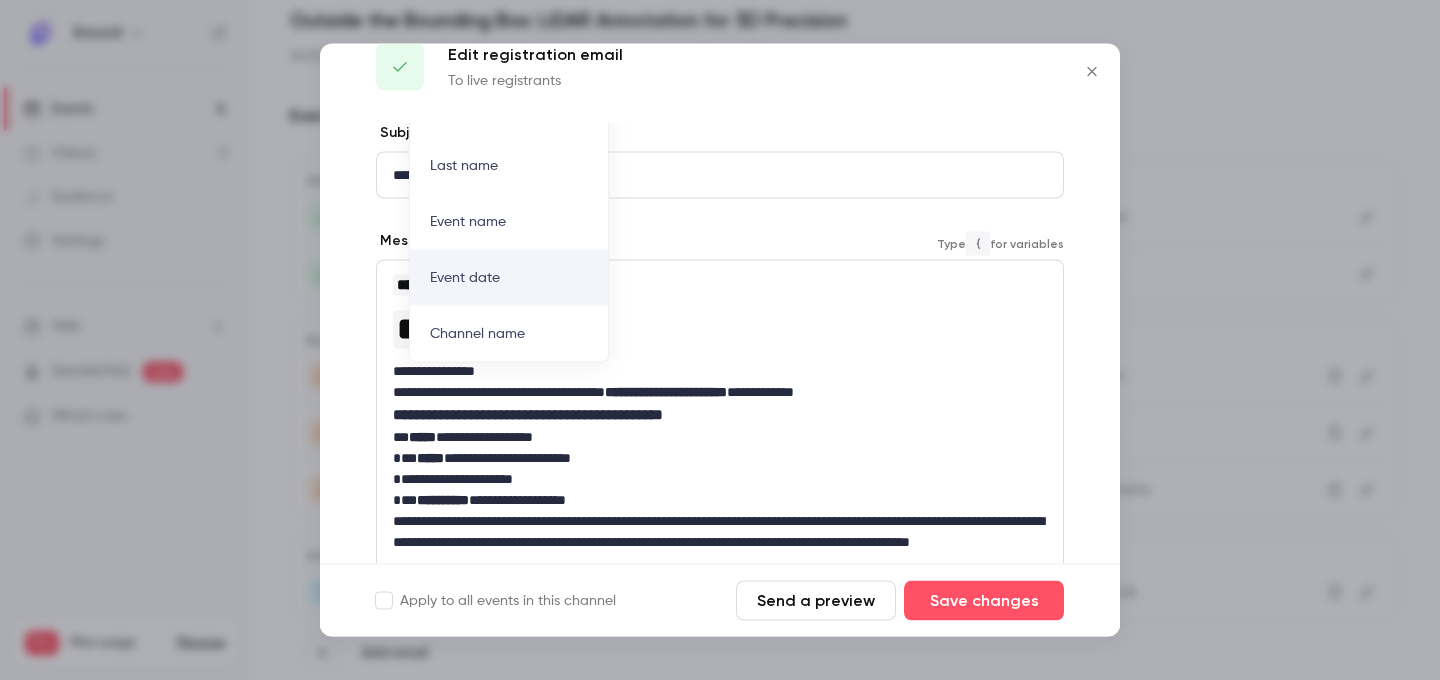 scroll, scrollTop: 0, scrollLeft: 0, axis: both 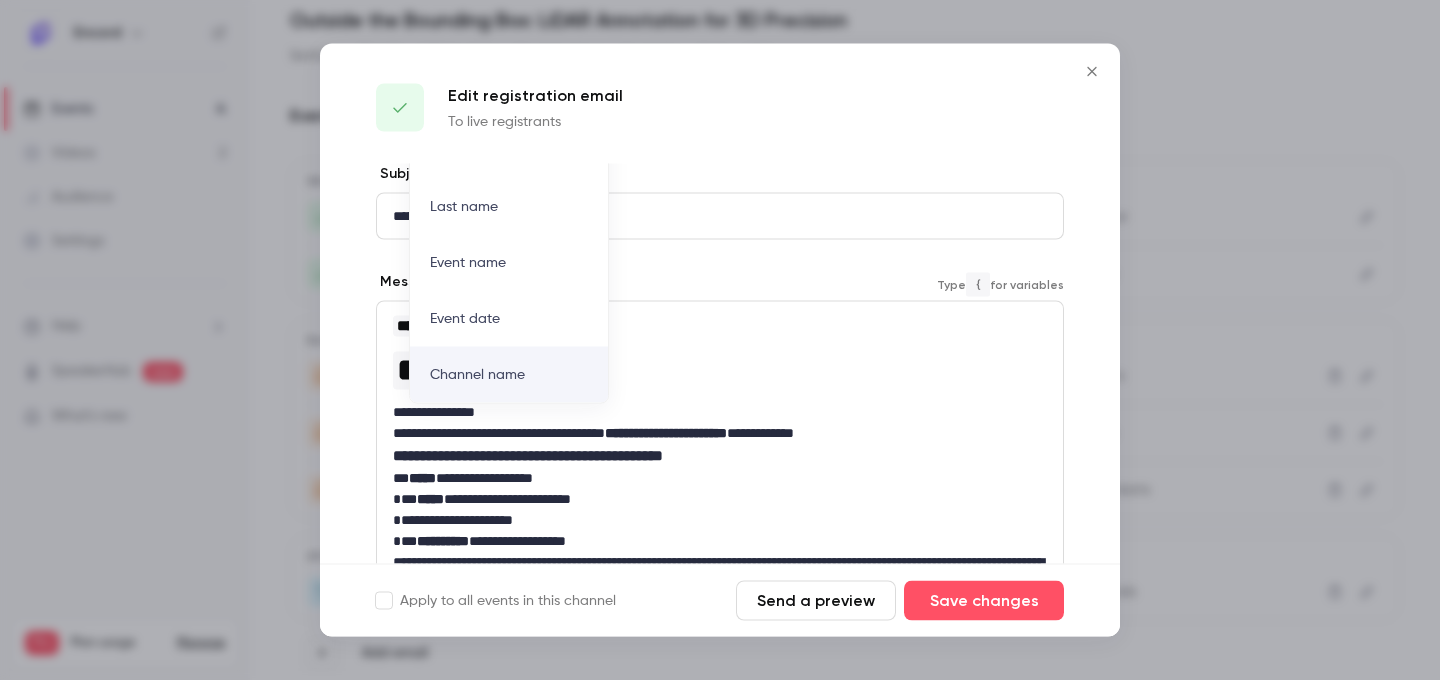 click on "**********" at bounding box center [720, 412] 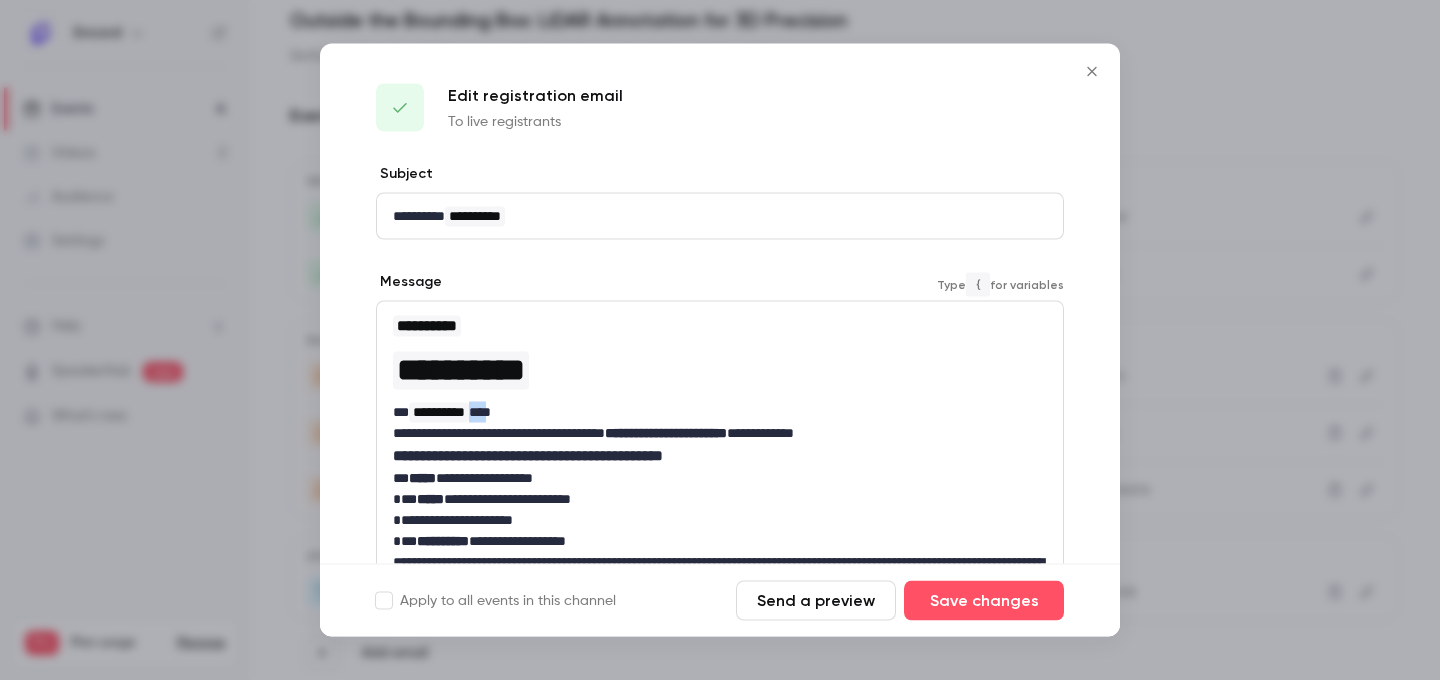 drag, startPoint x: 508, startPoint y: 410, endPoint x: 485, endPoint y: 408, distance: 23.086792 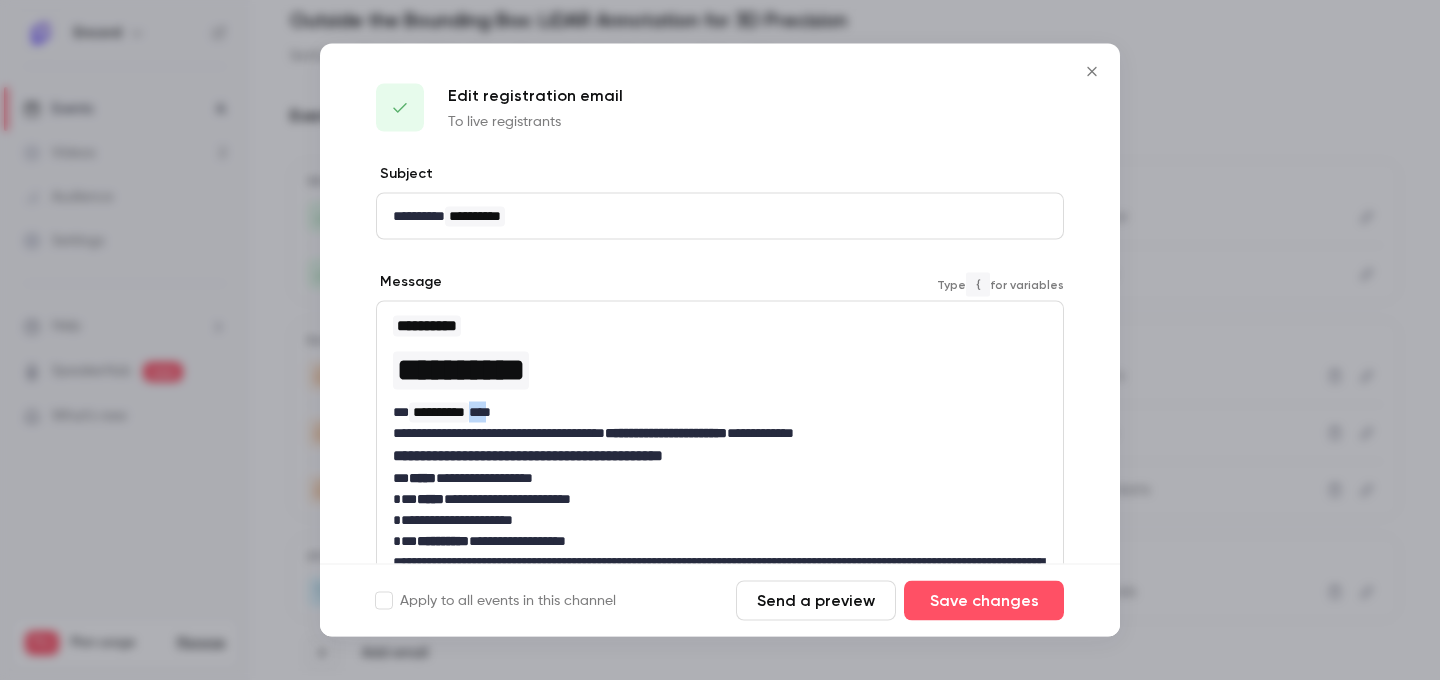 click on "**********" at bounding box center [720, 412] 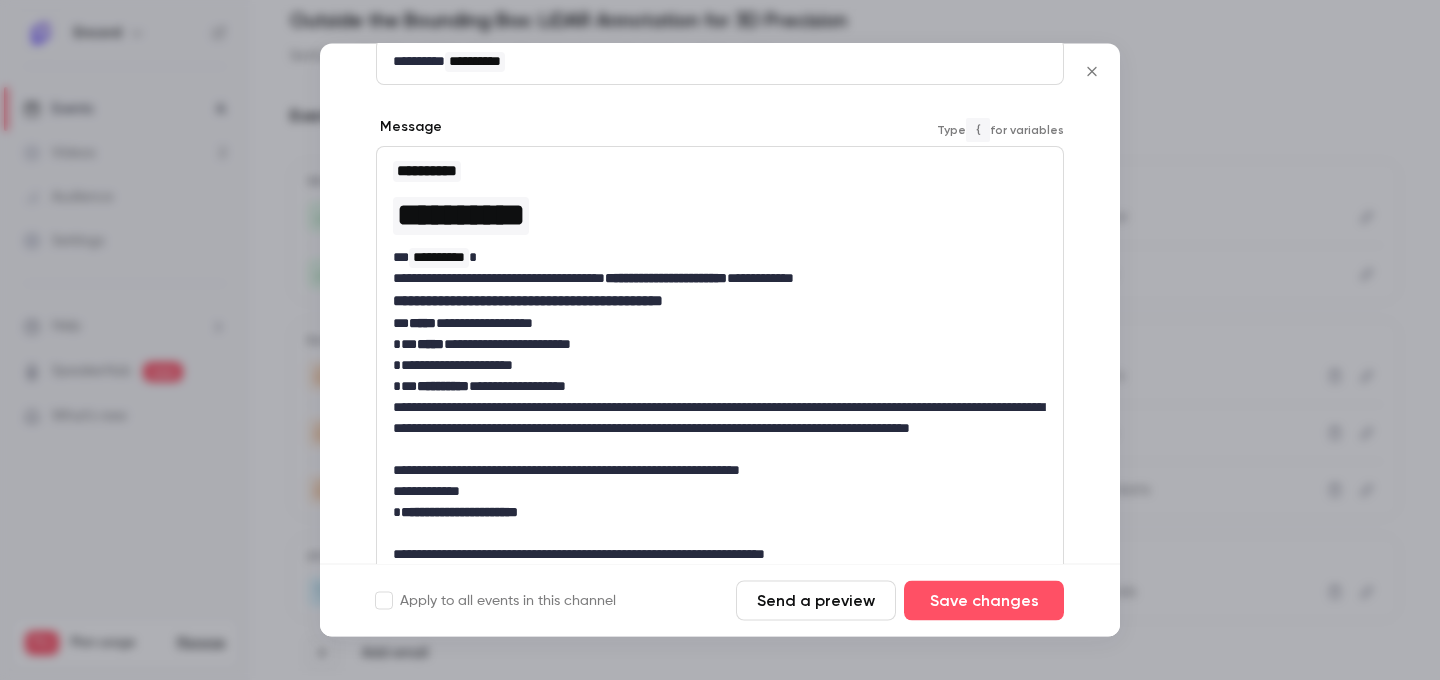 scroll, scrollTop: 211, scrollLeft: 0, axis: vertical 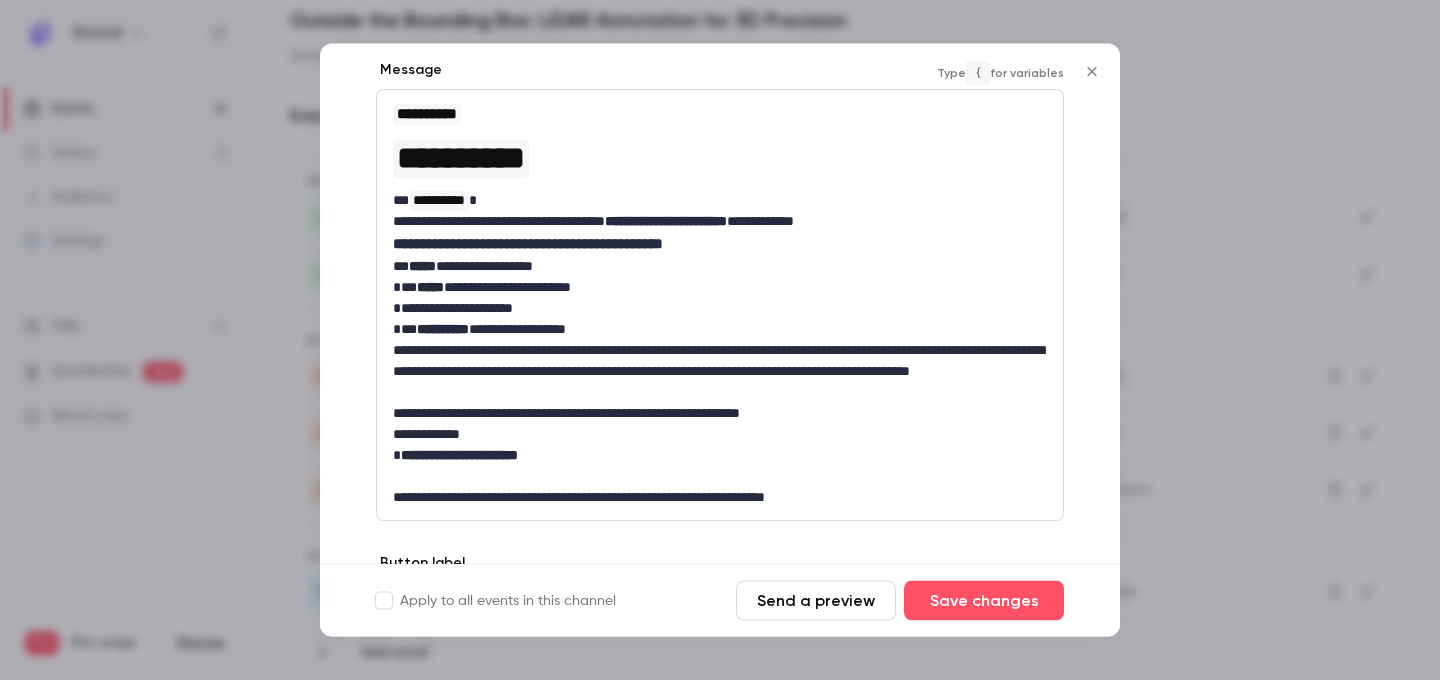 click on "**********" at bounding box center [720, 245] 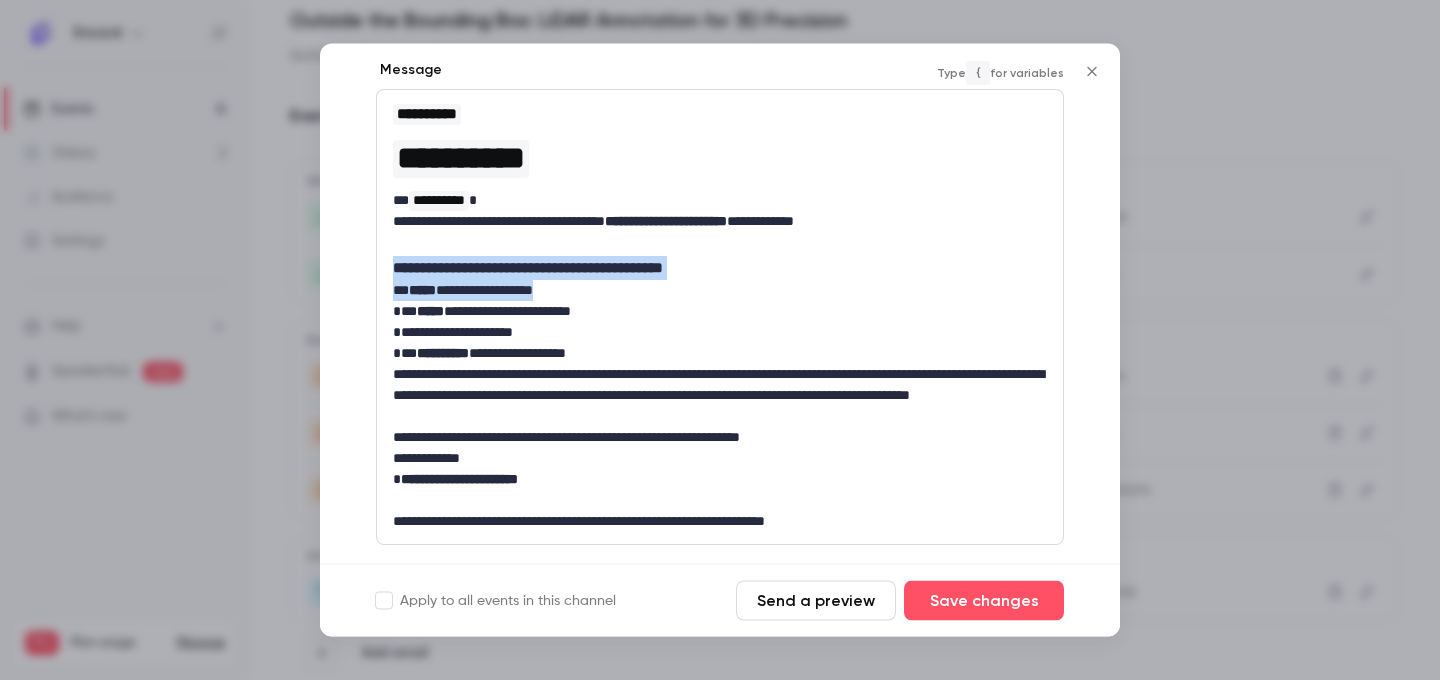 drag, startPoint x: 393, startPoint y: 259, endPoint x: 731, endPoint y: 288, distance: 339.2418 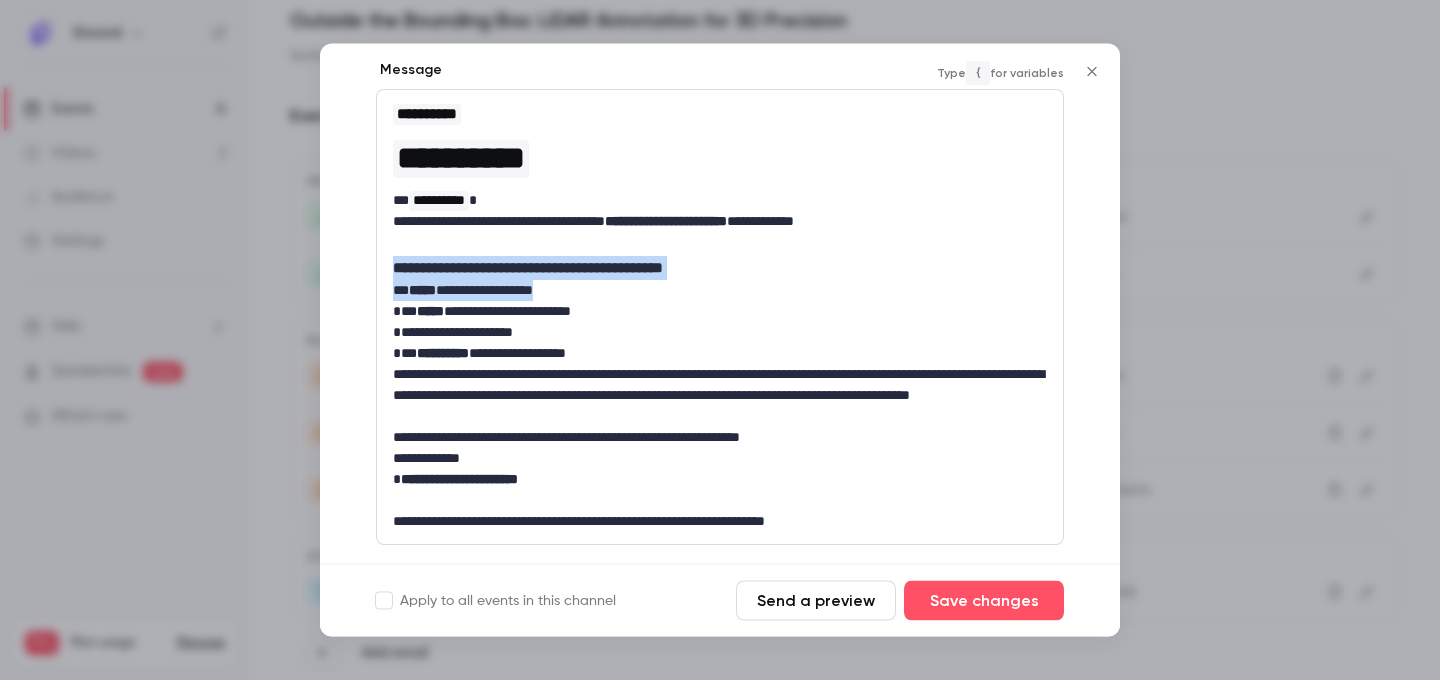 click on "**********" at bounding box center (720, 318) 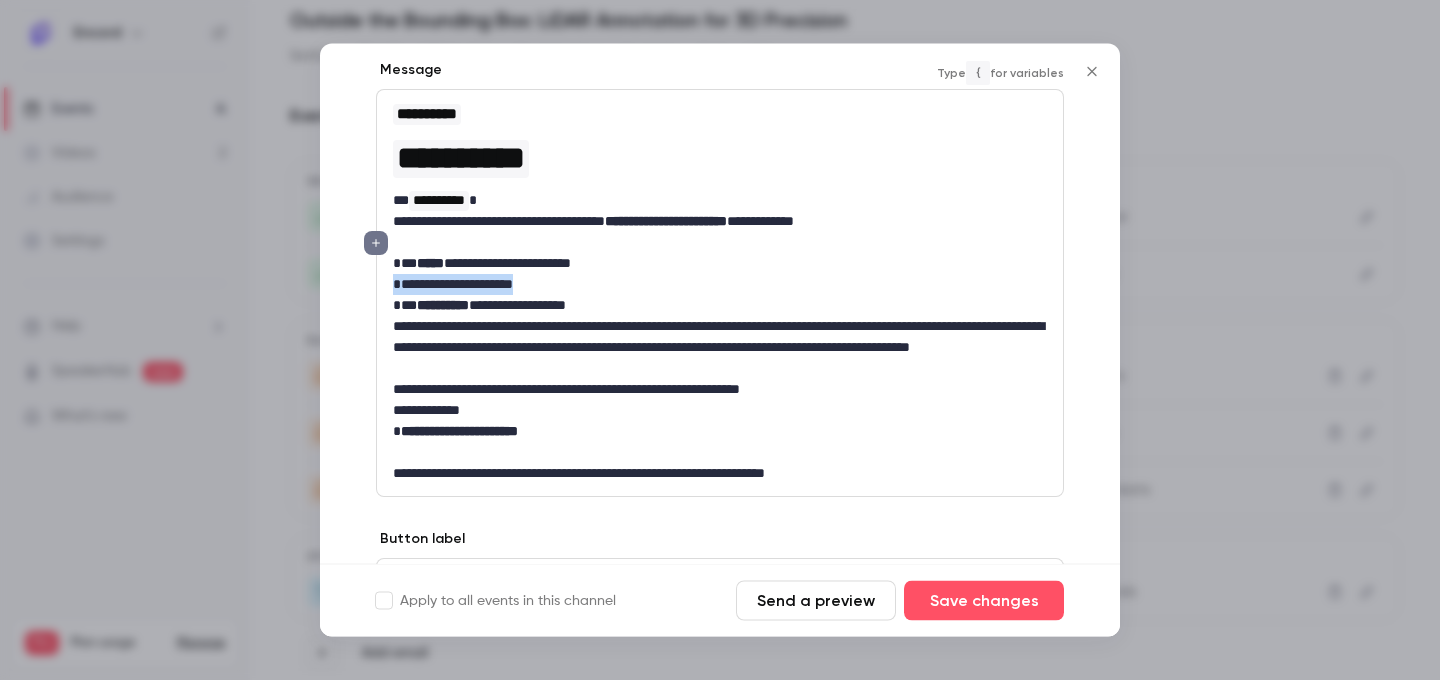 drag, startPoint x: 558, startPoint y: 279, endPoint x: 344, endPoint y: 279, distance: 214 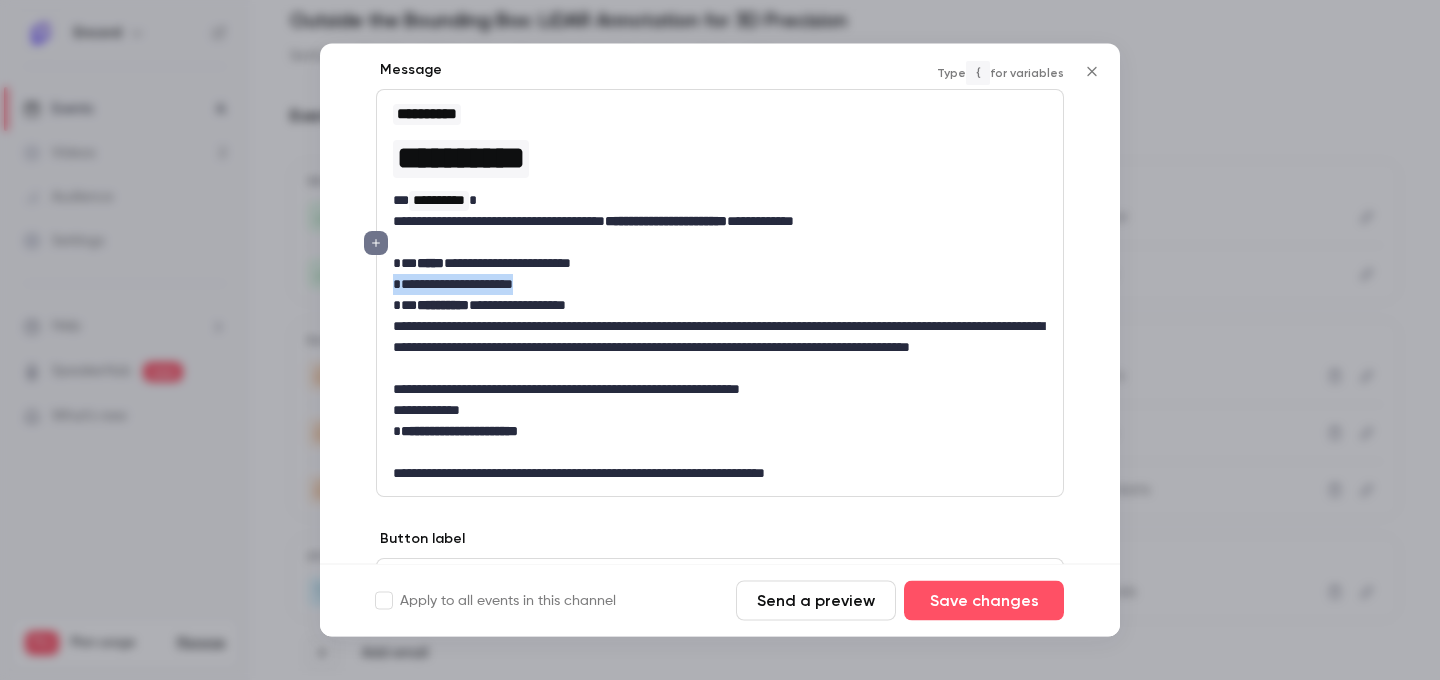 click on "**********" at bounding box center (720, 315) 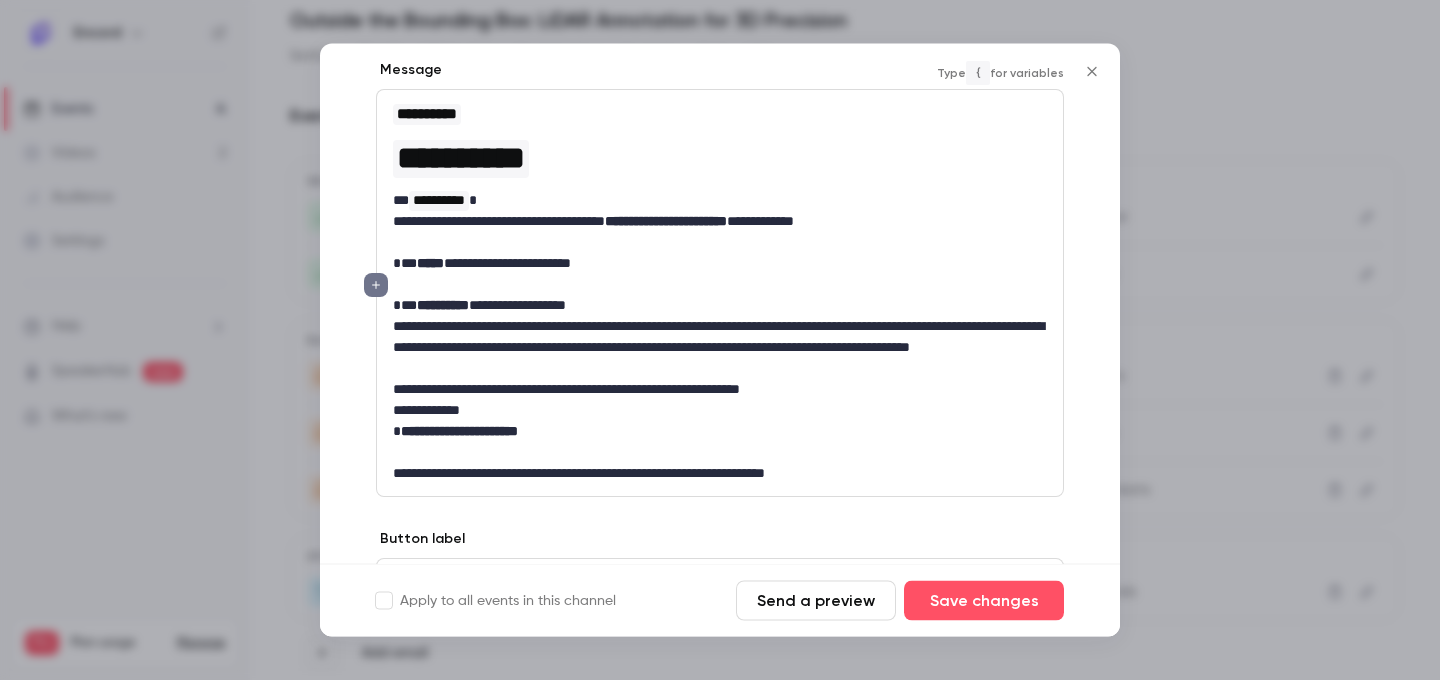 click on "**********" at bounding box center (720, 306) 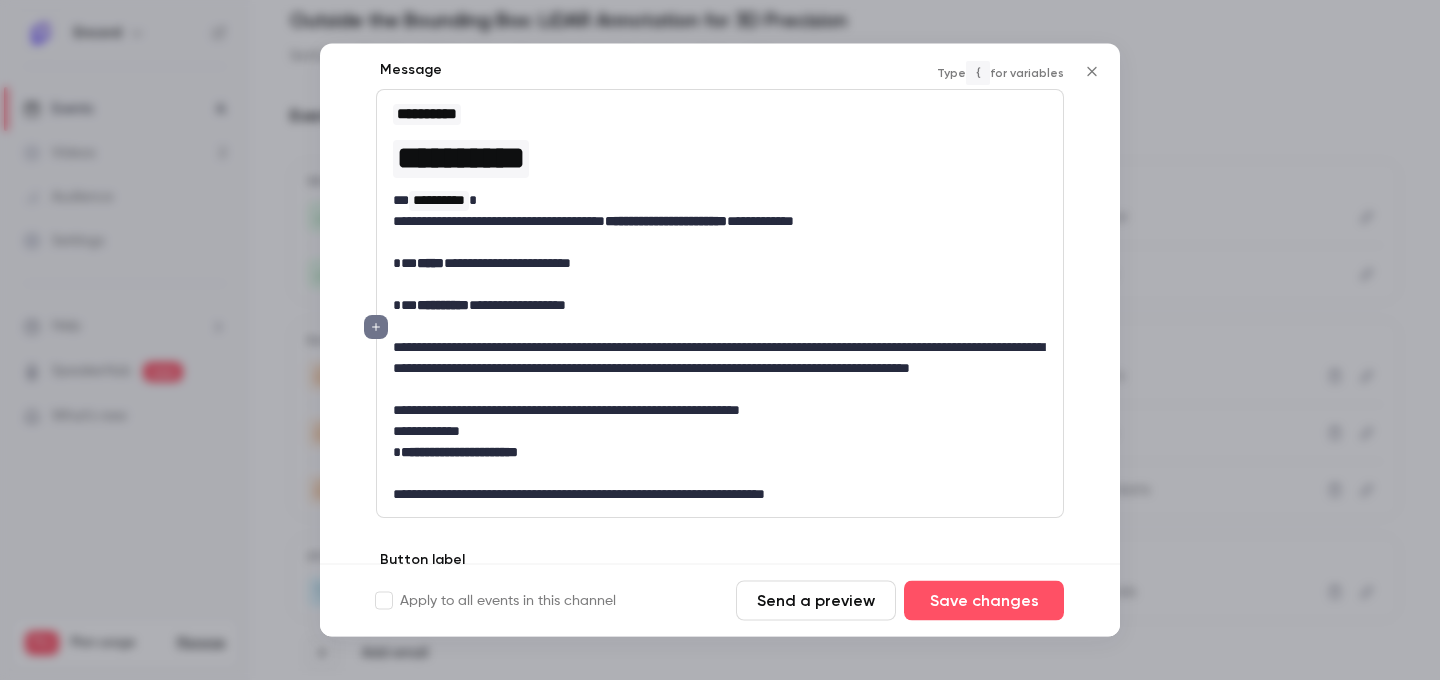 click at bounding box center [720, 285] 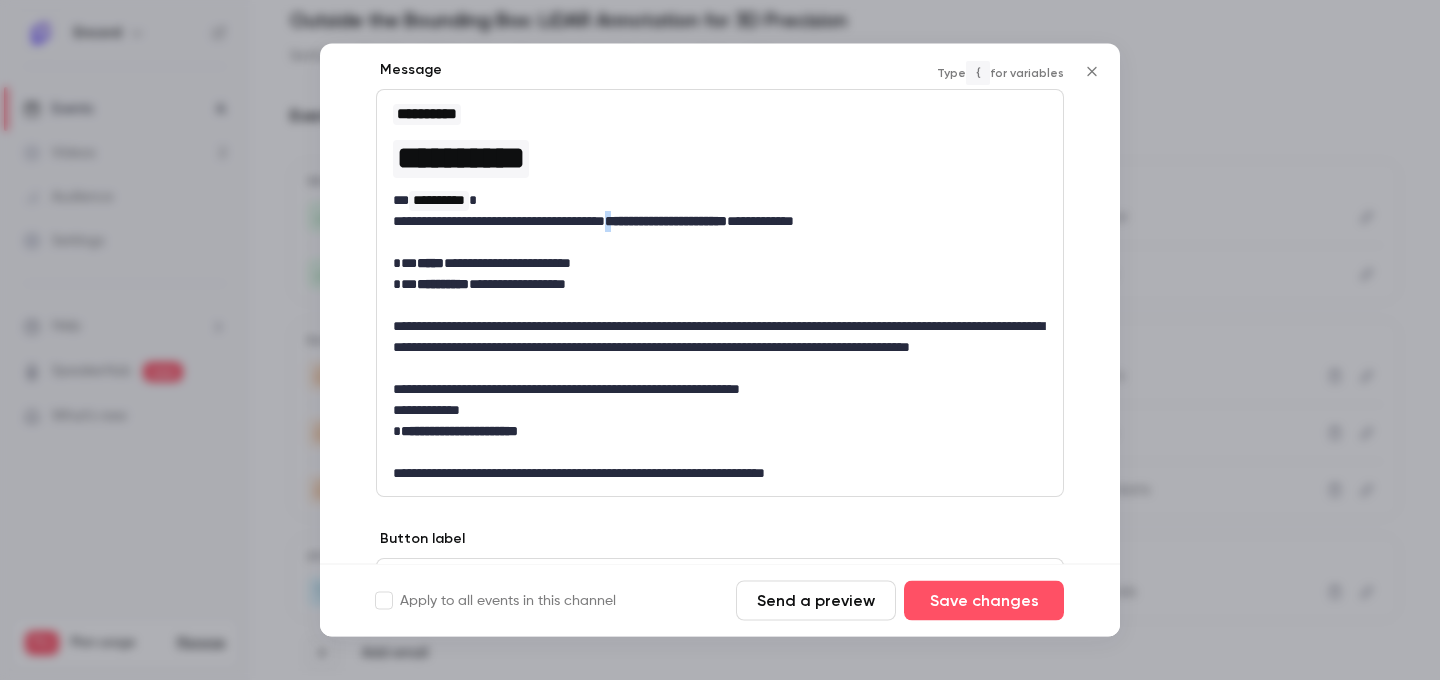 click on "**********" at bounding box center (666, 222) 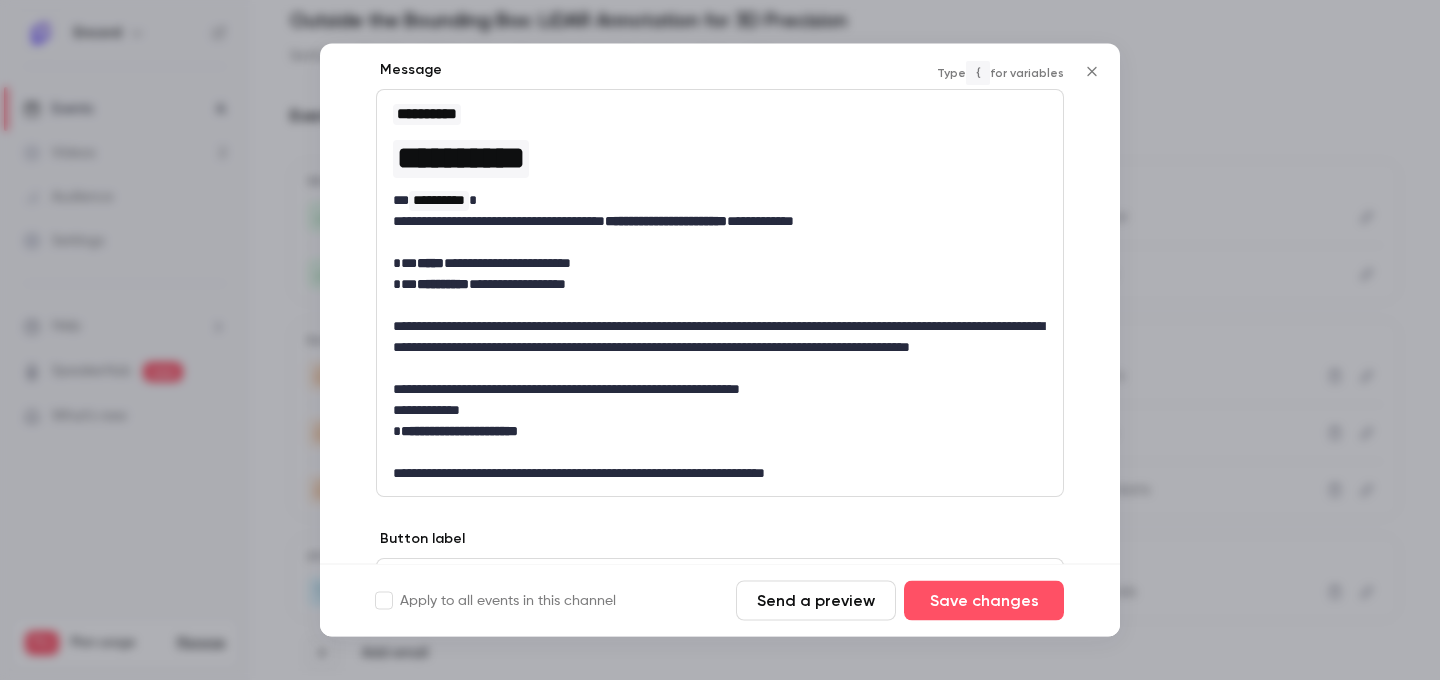 click on "**********" at bounding box center (720, 222) 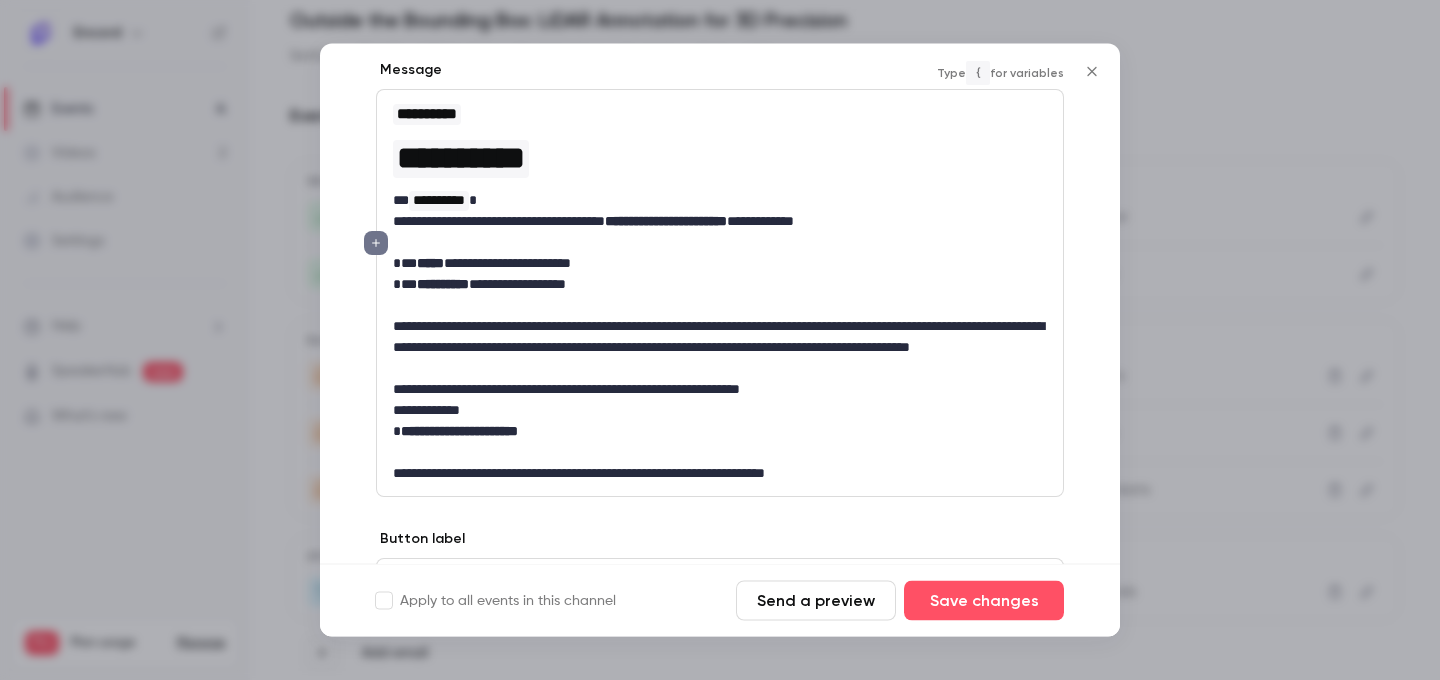 click on "**********" at bounding box center [720, 294] 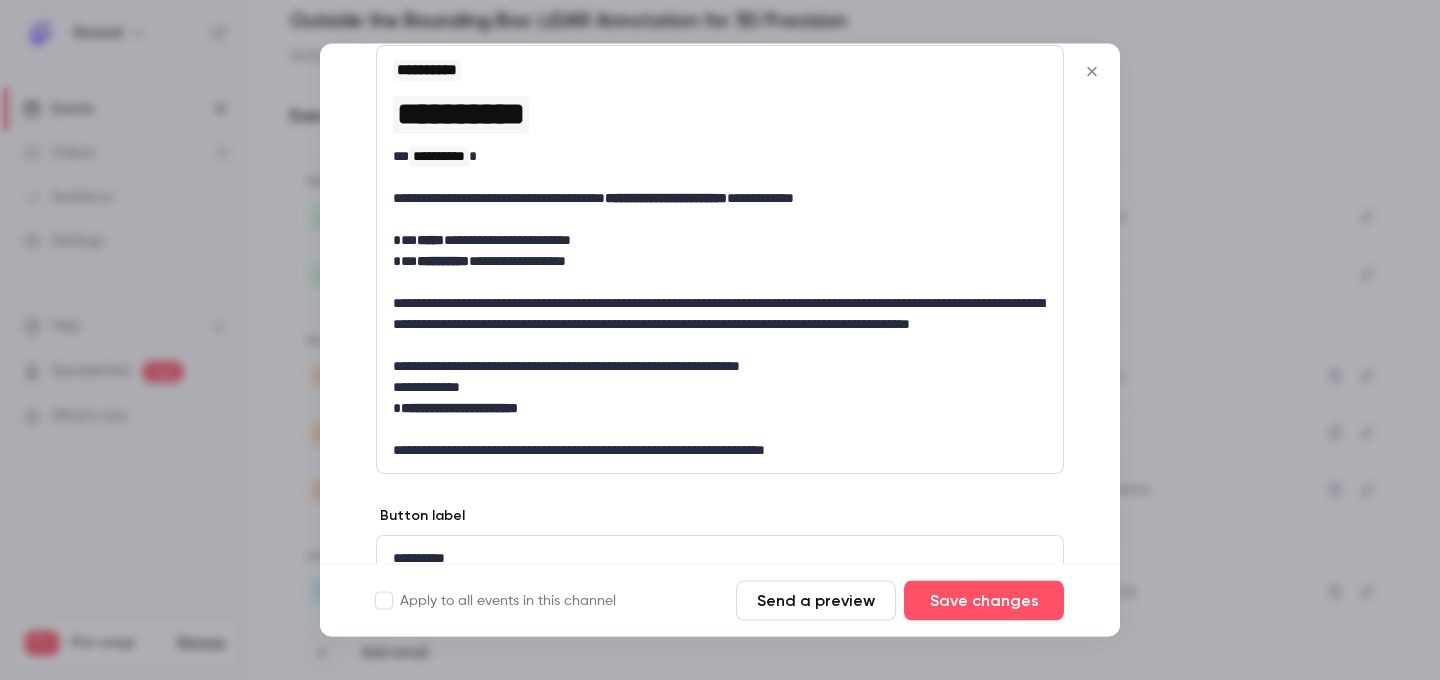 scroll, scrollTop: 260, scrollLeft: 0, axis: vertical 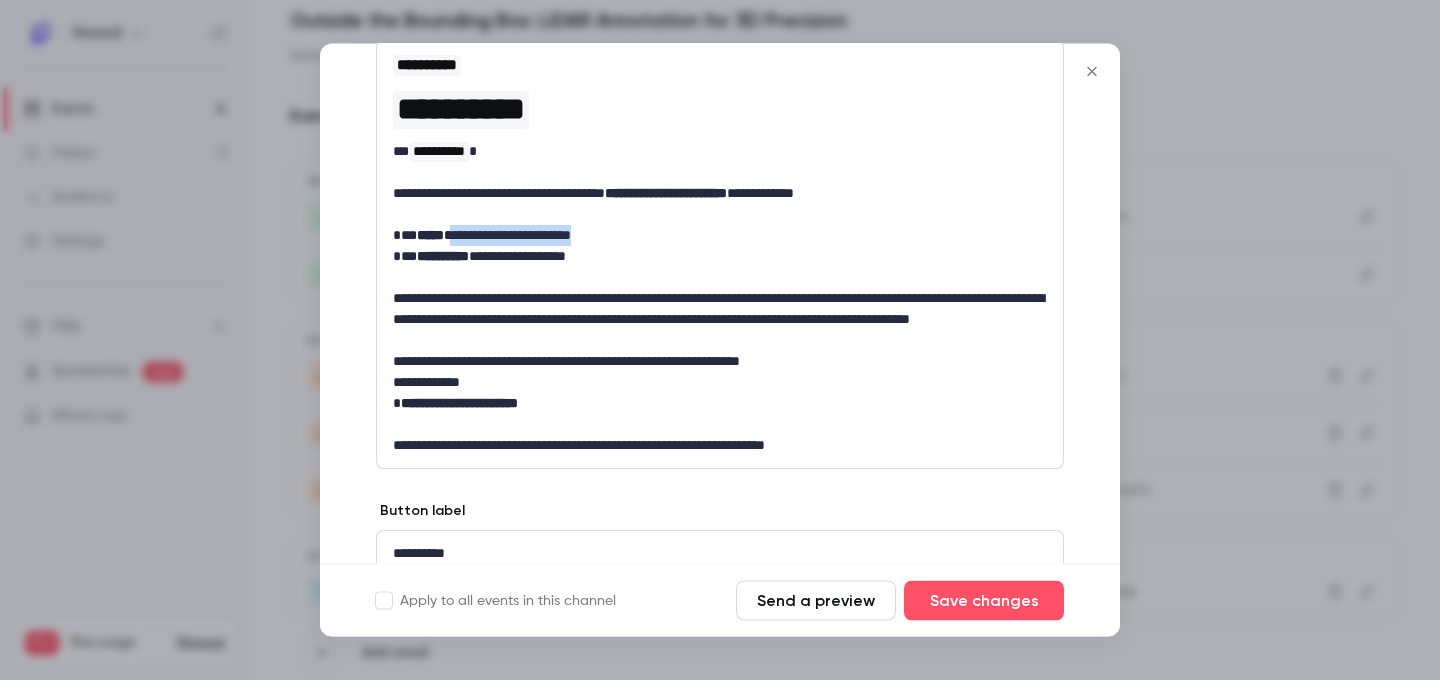 drag, startPoint x: 452, startPoint y: 236, endPoint x: 627, endPoint y: 236, distance: 175 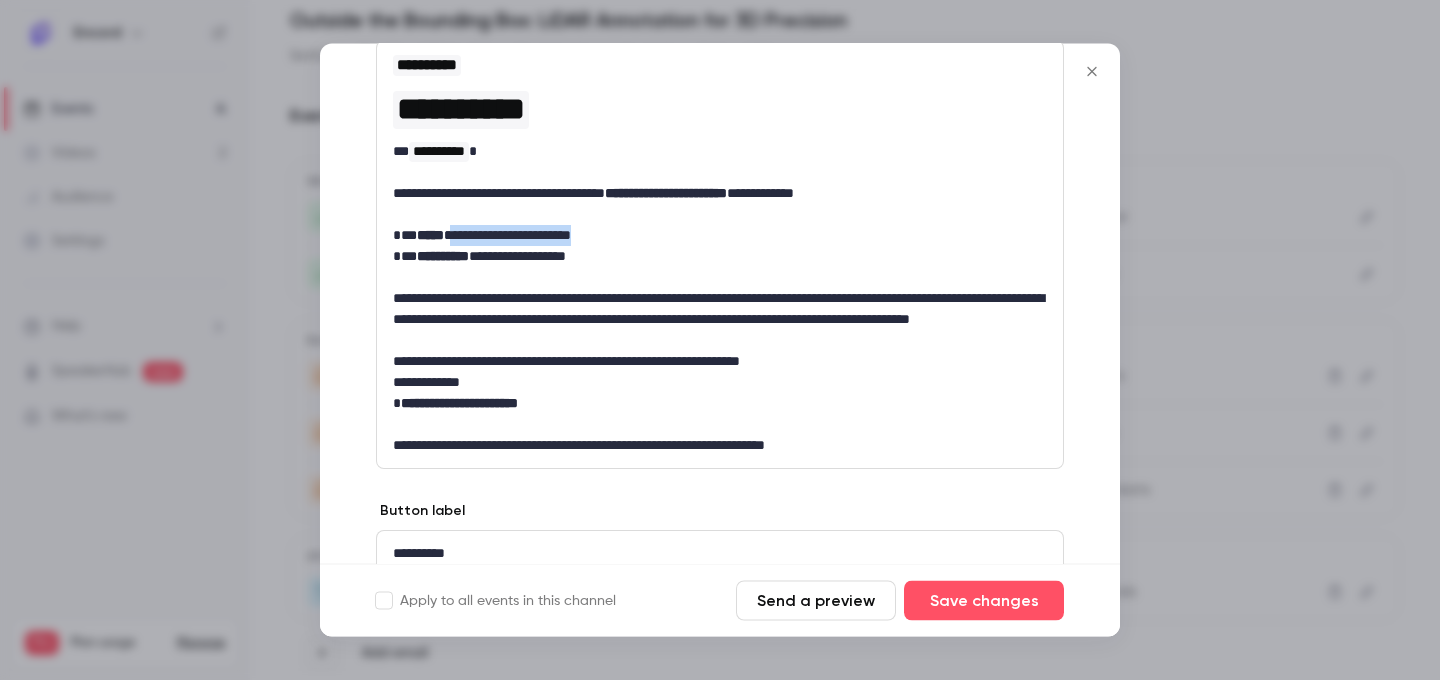 click on "**********" at bounding box center (720, 236) 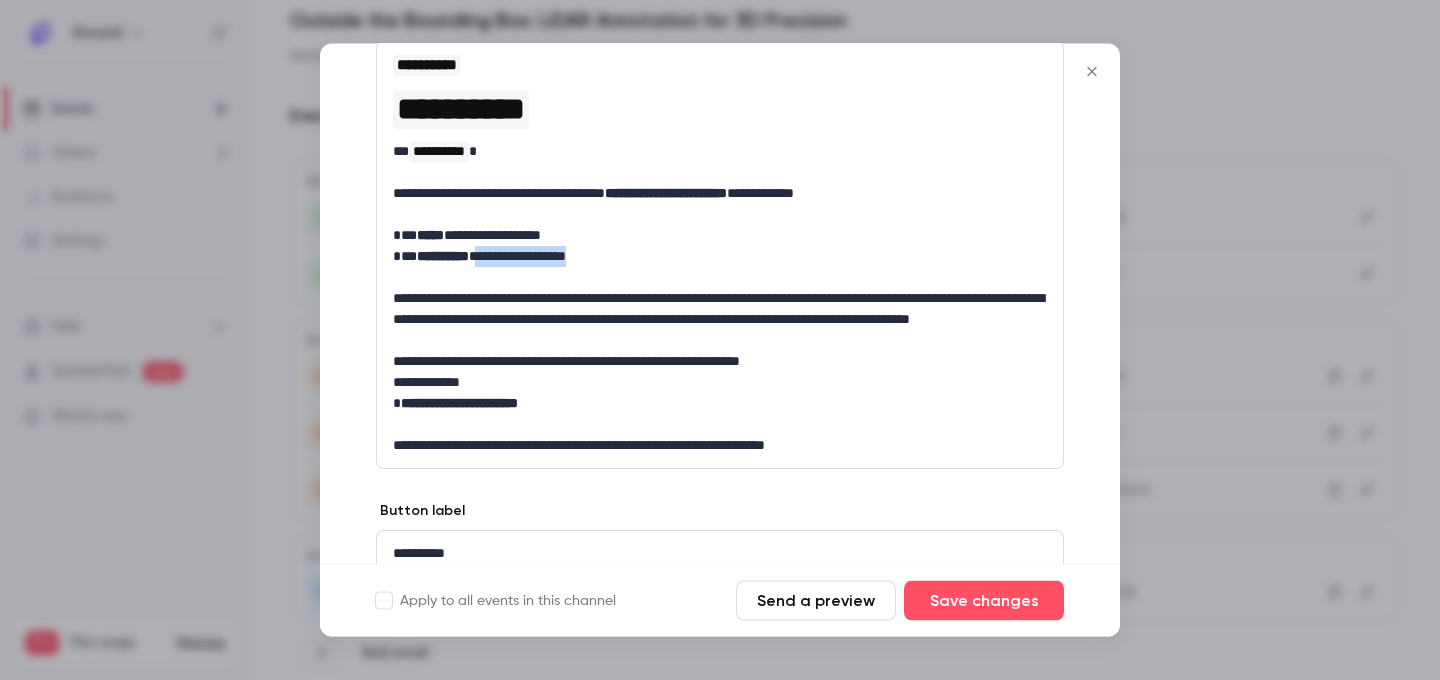 drag, startPoint x: 472, startPoint y: 256, endPoint x: 577, endPoint y: 254, distance: 105.01904 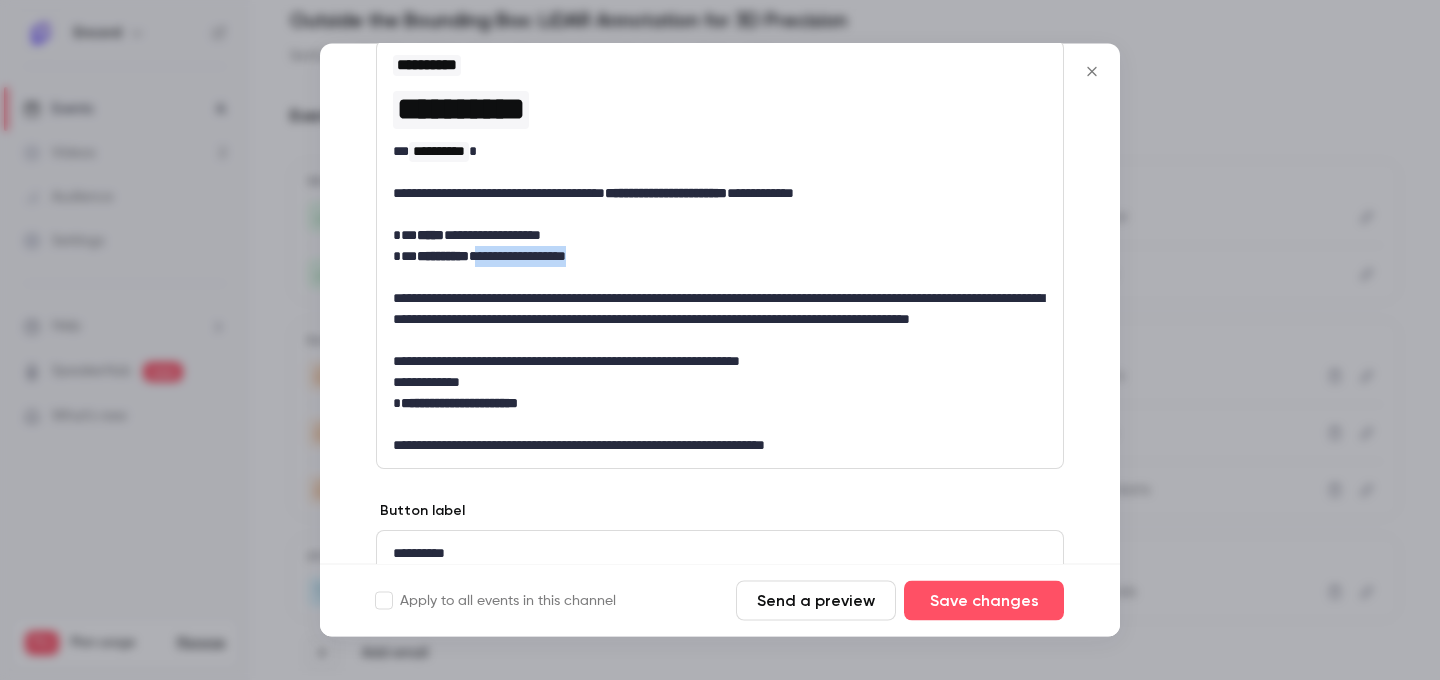 click on "**********" at bounding box center (720, 257) 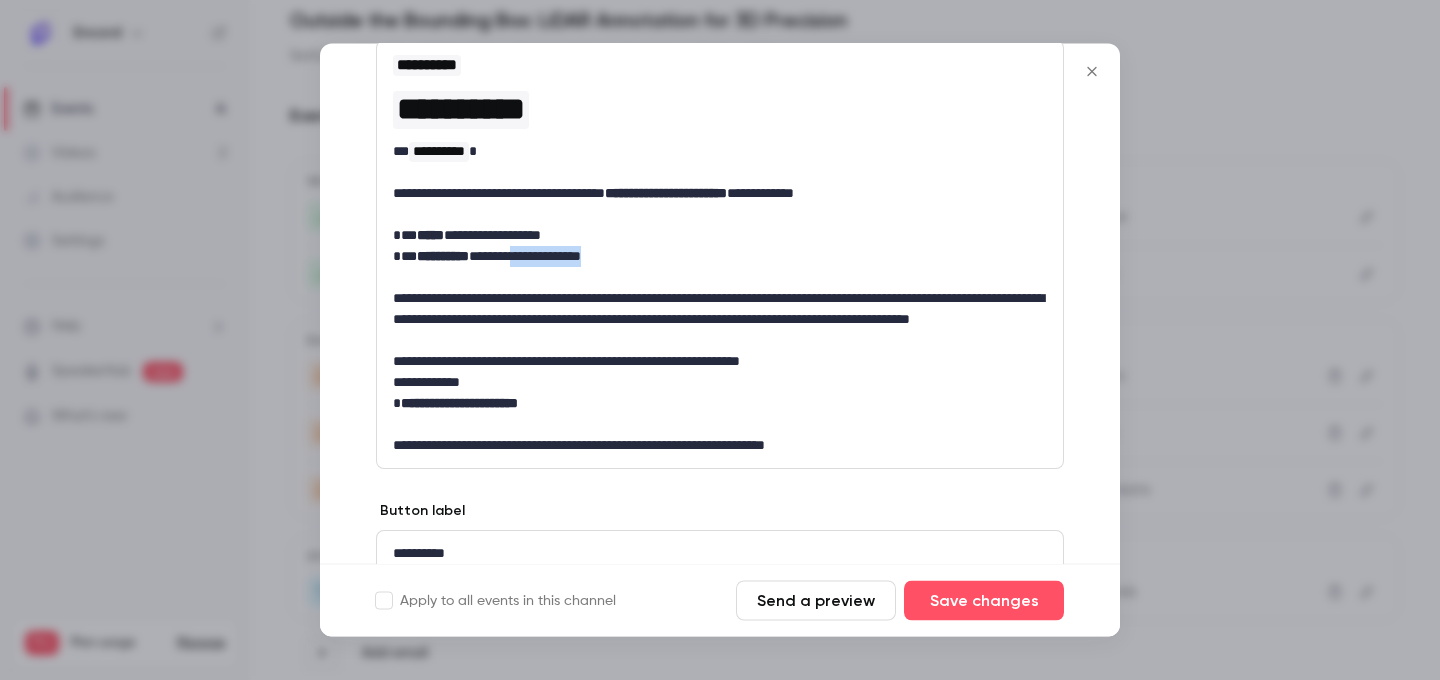 drag, startPoint x: 520, startPoint y: 257, endPoint x: 686, endPoint y: 257, distance: 166 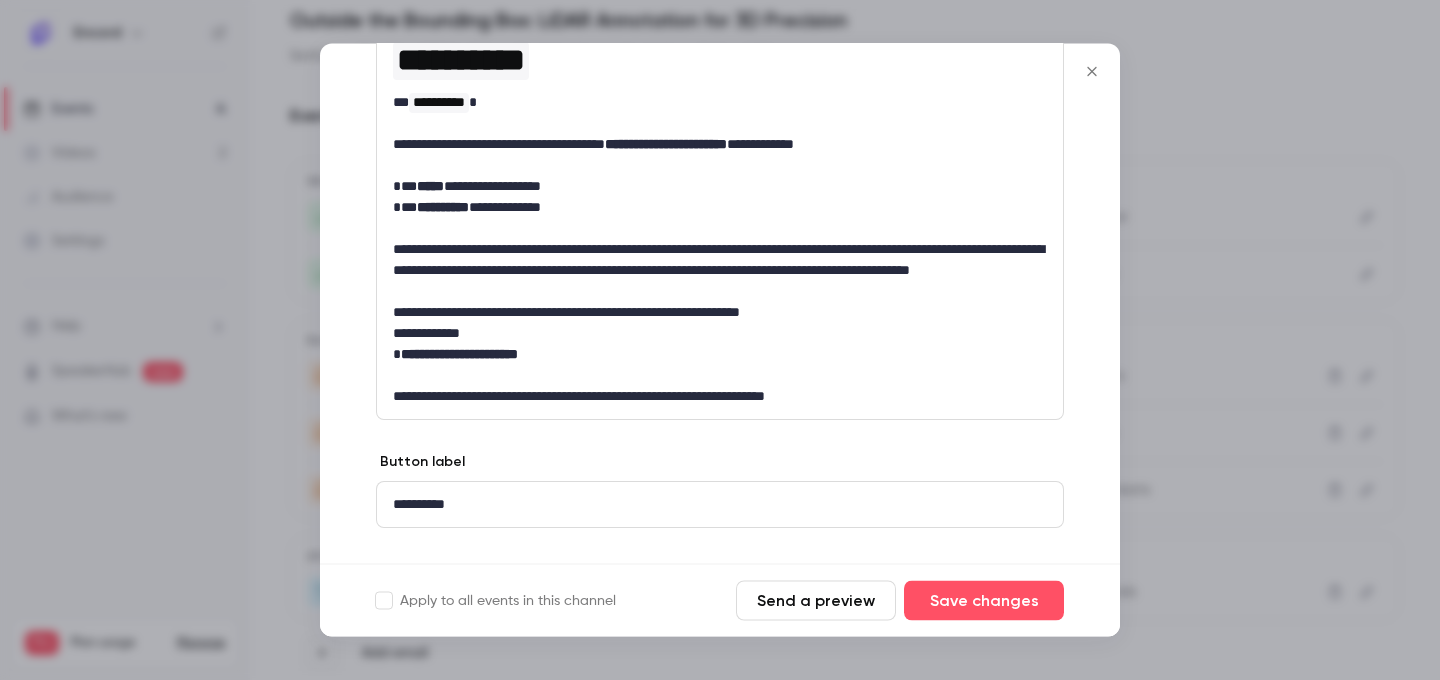scroll, scrollTop: 310, scrollLeft: 0, axis: vertical 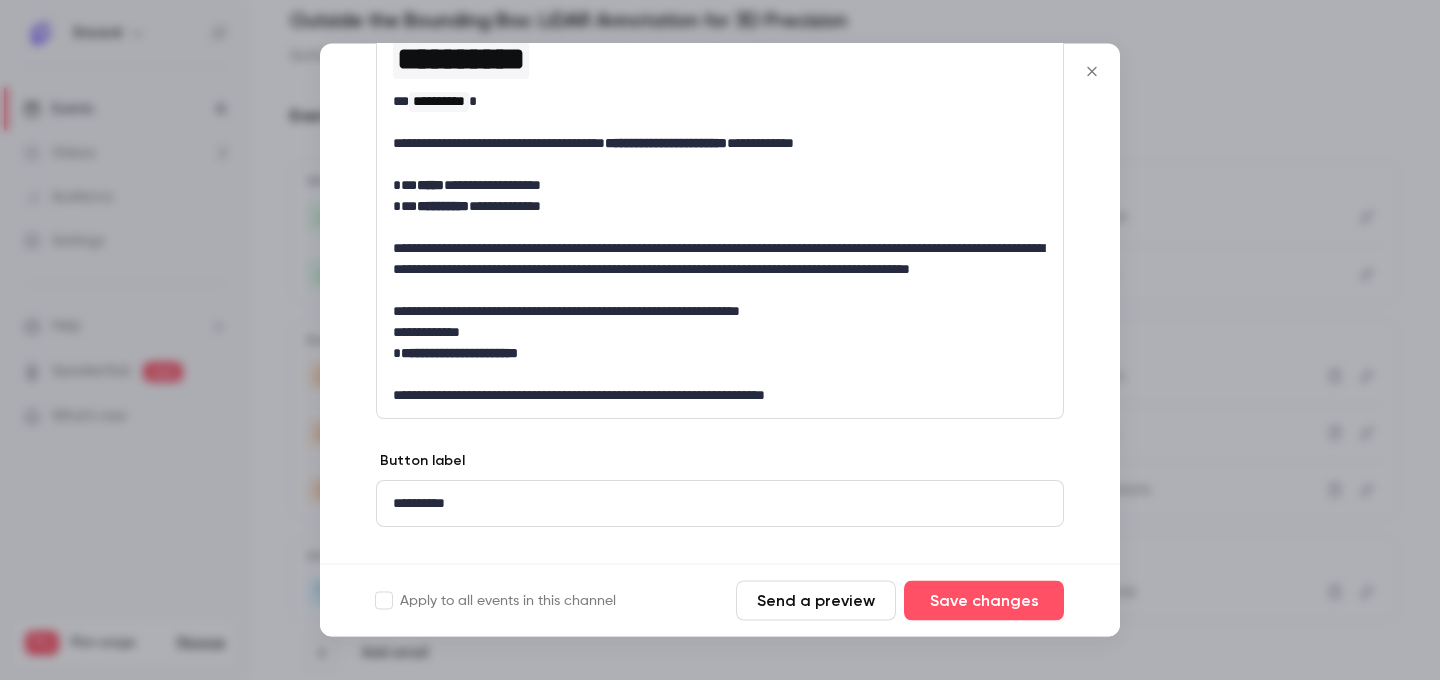 click on "**********" at bounding box center [720, 270] 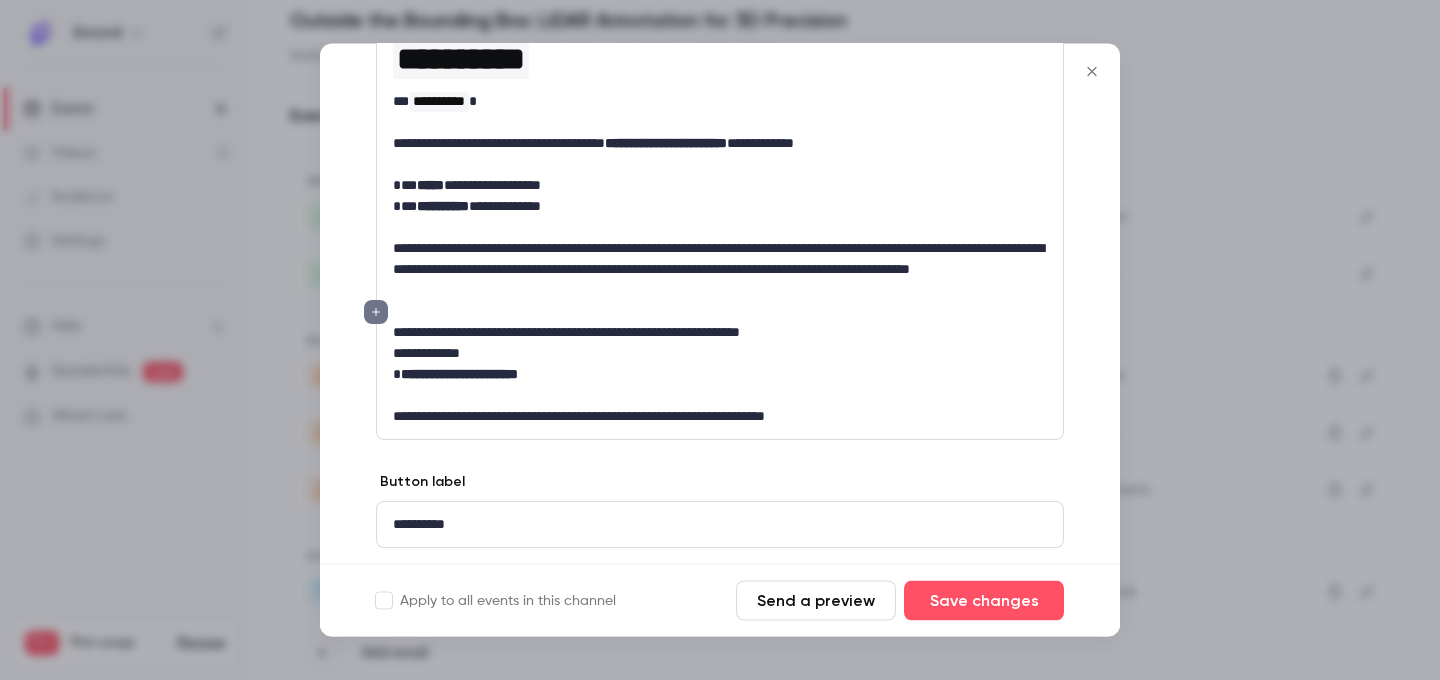 click on "**********" at bounding box center (720, 270) 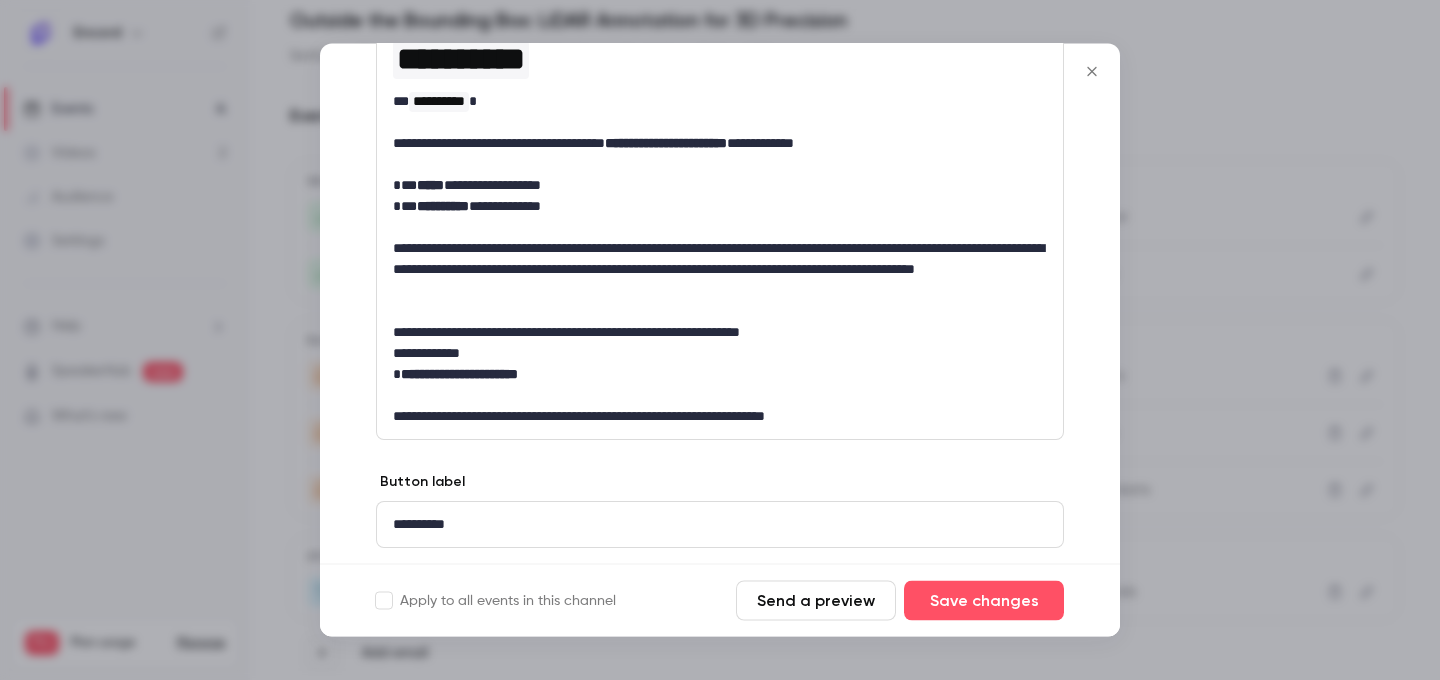 click on "**********" at bounding box center (720, 333) 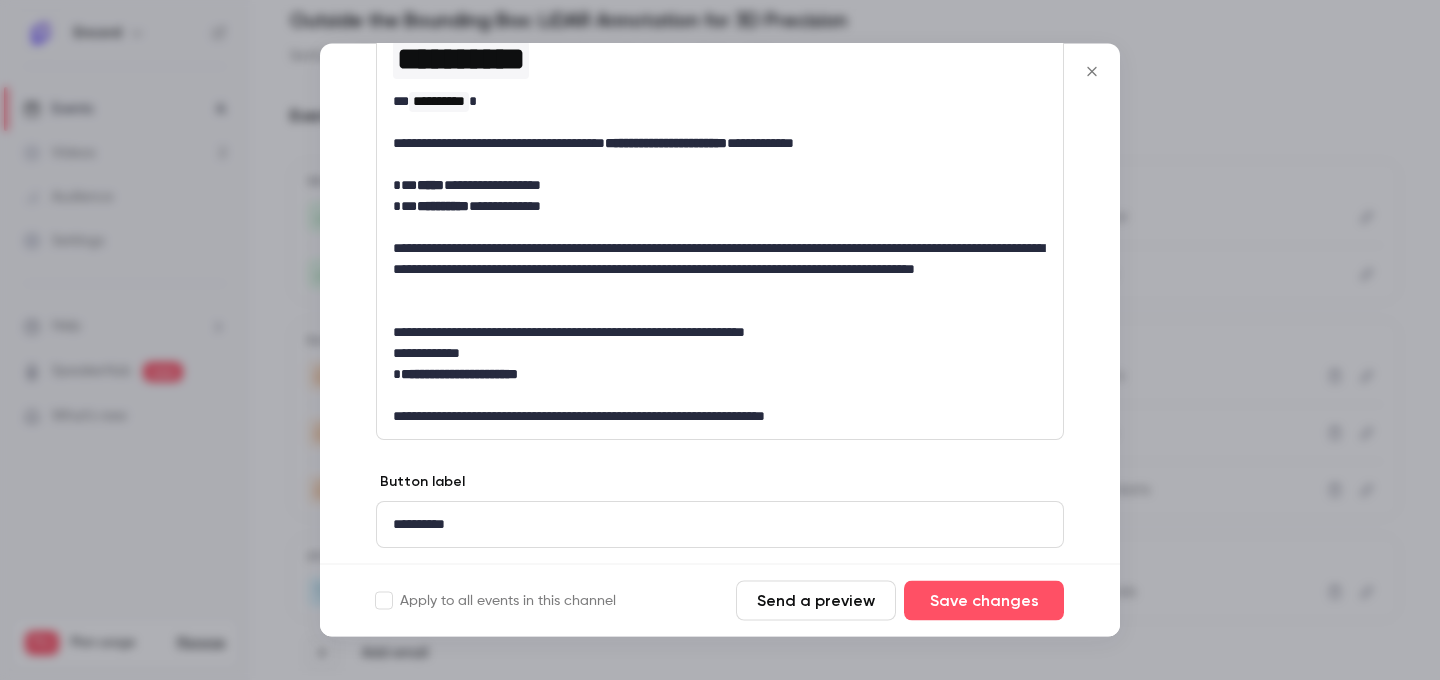 click on "**********" at bounding box center [720, 333] 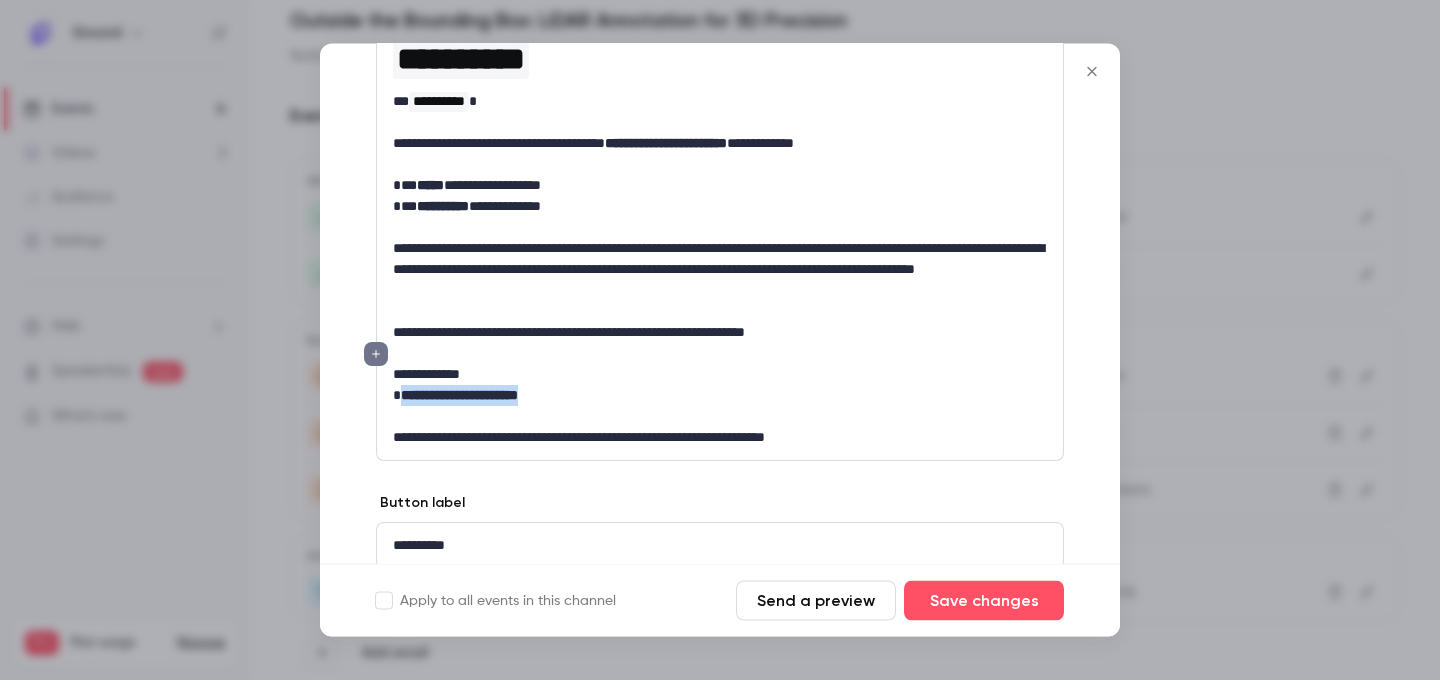 drag, startPoint x: 397, startPoint y: 395, endPoint x: 597, endPoint y: 395, distance: 200 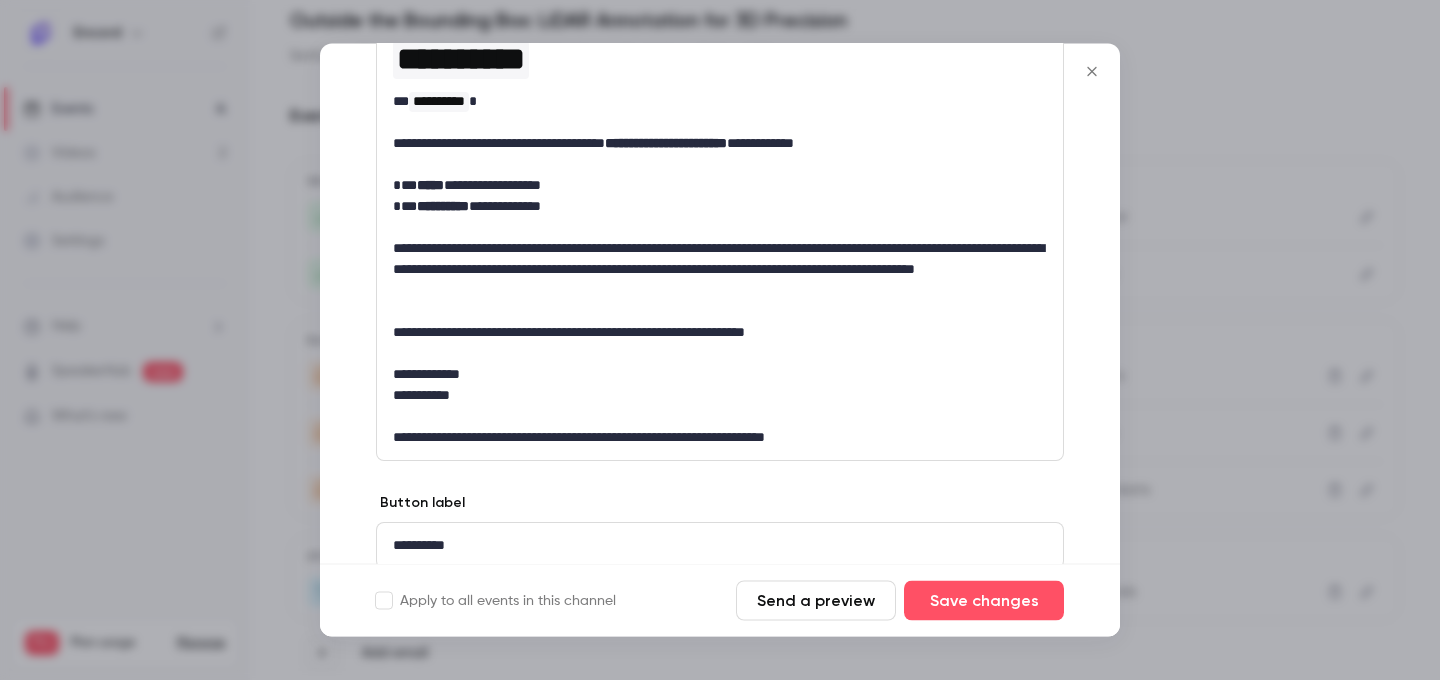 scroll, scrollTop: 332, scrollLeft: 0, axis: vertical 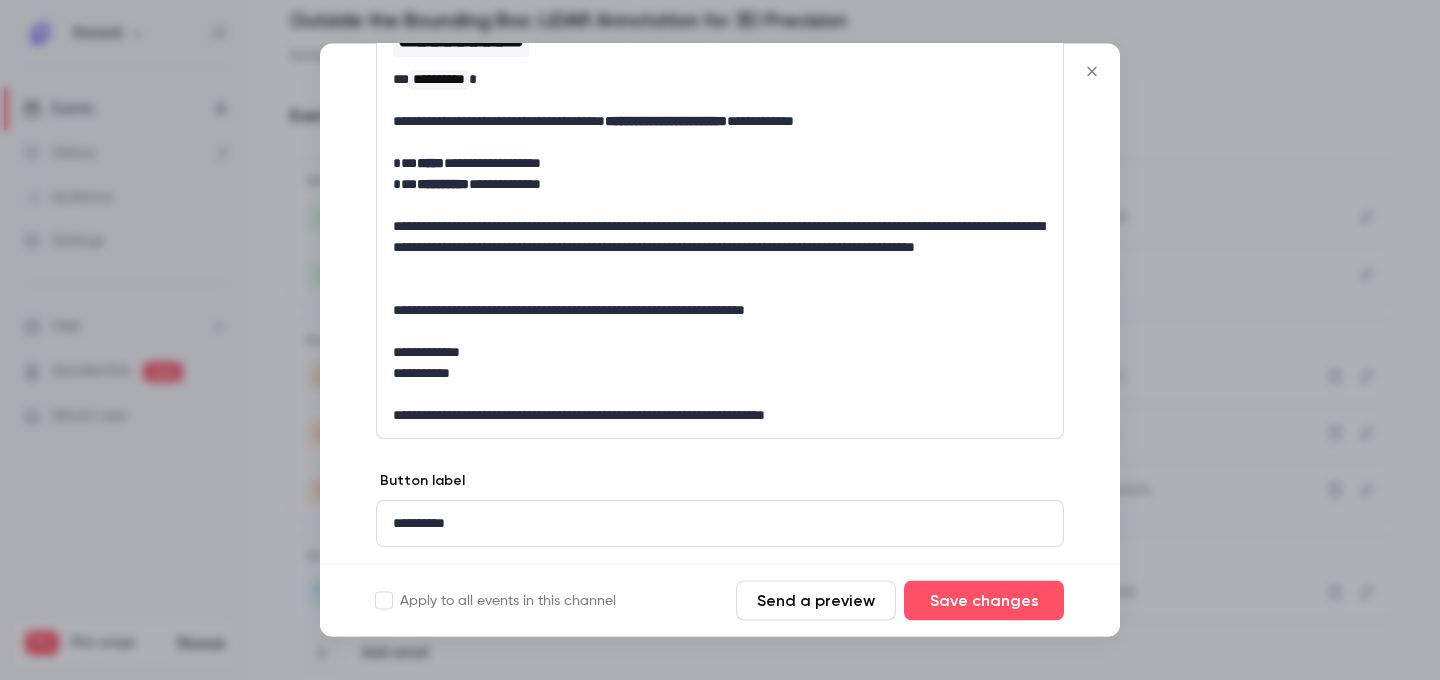 click on "**********" at bounding box center [720, 416] 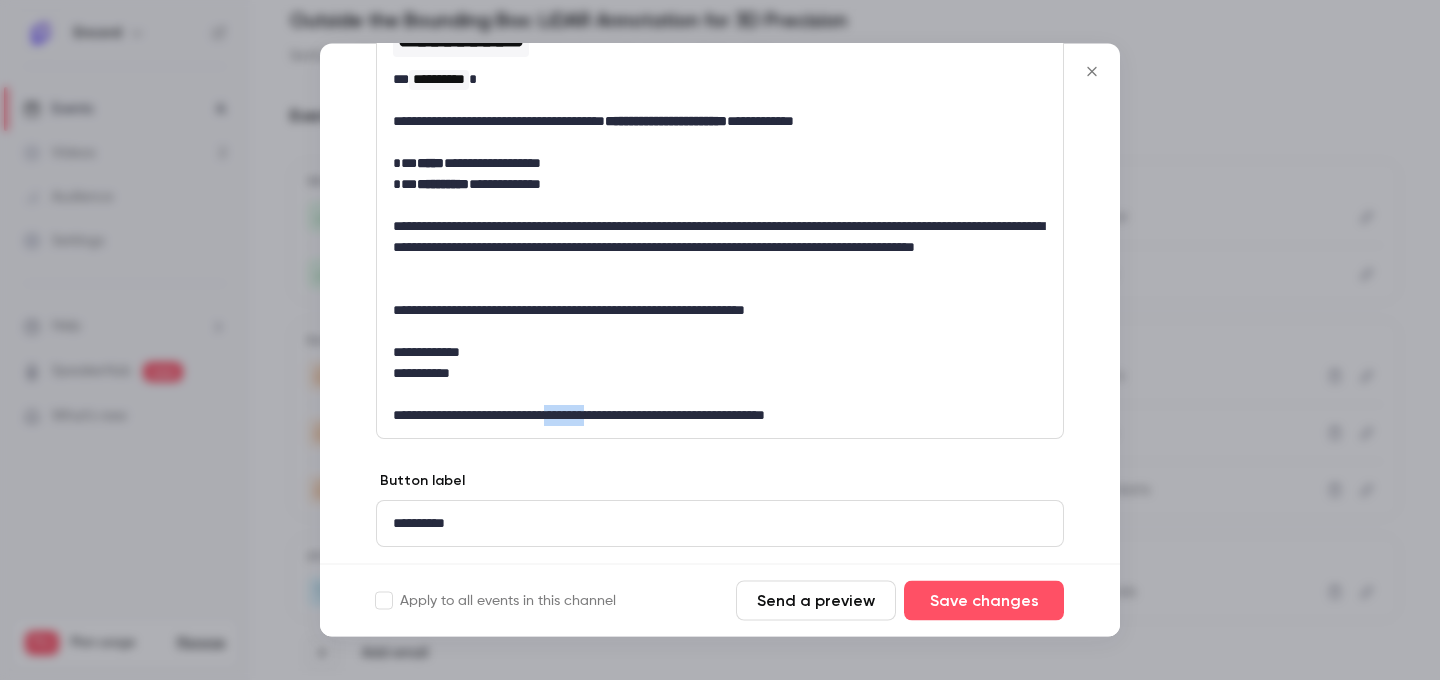 click on "**********" at bounding box center [720, 416] 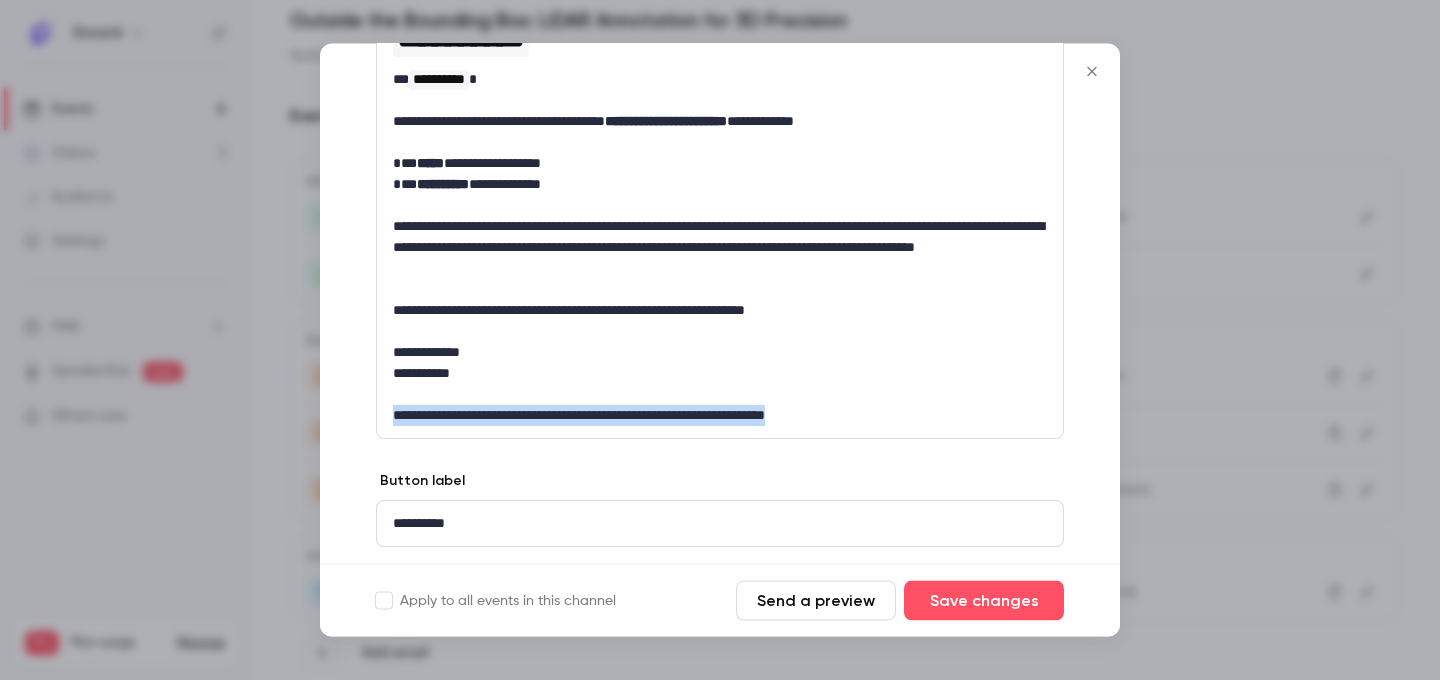 click on "**********" at bounding box center [720, 416] 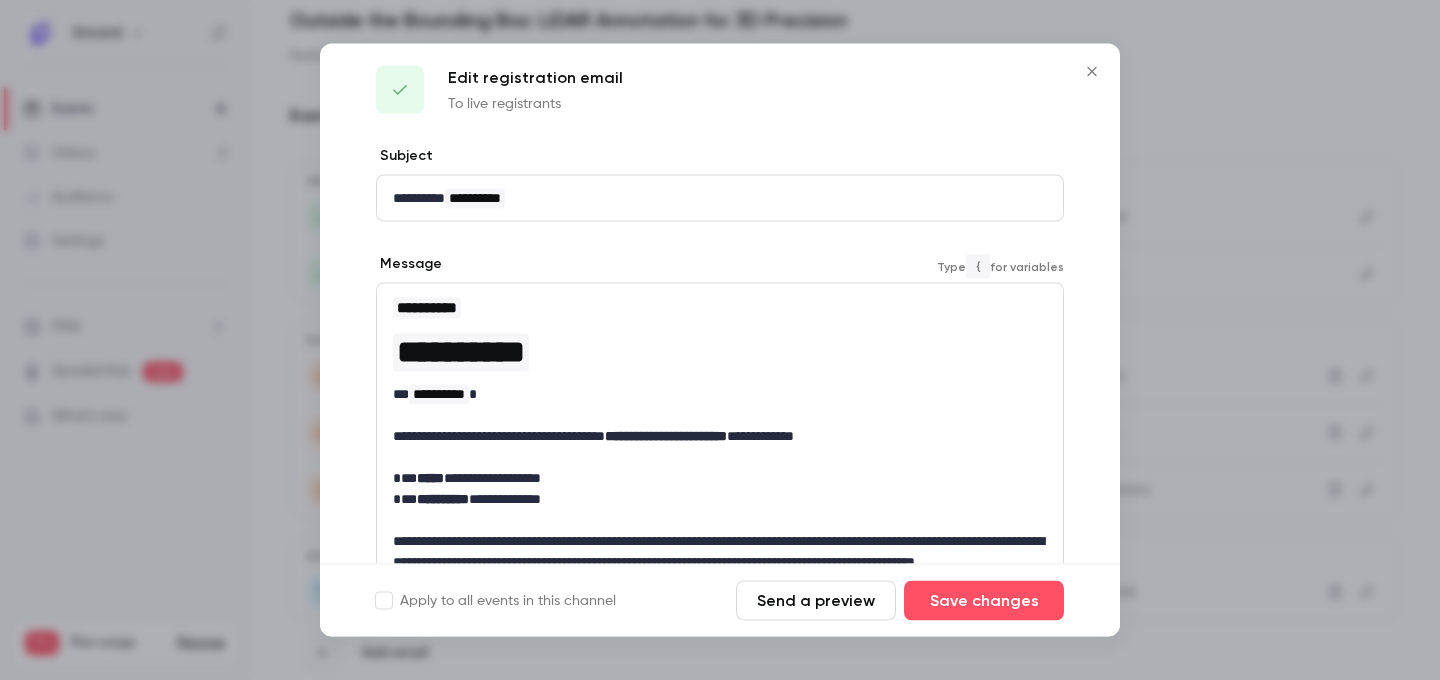 scroll, scrollTop: 0, scrollLeft: 0, axis: both 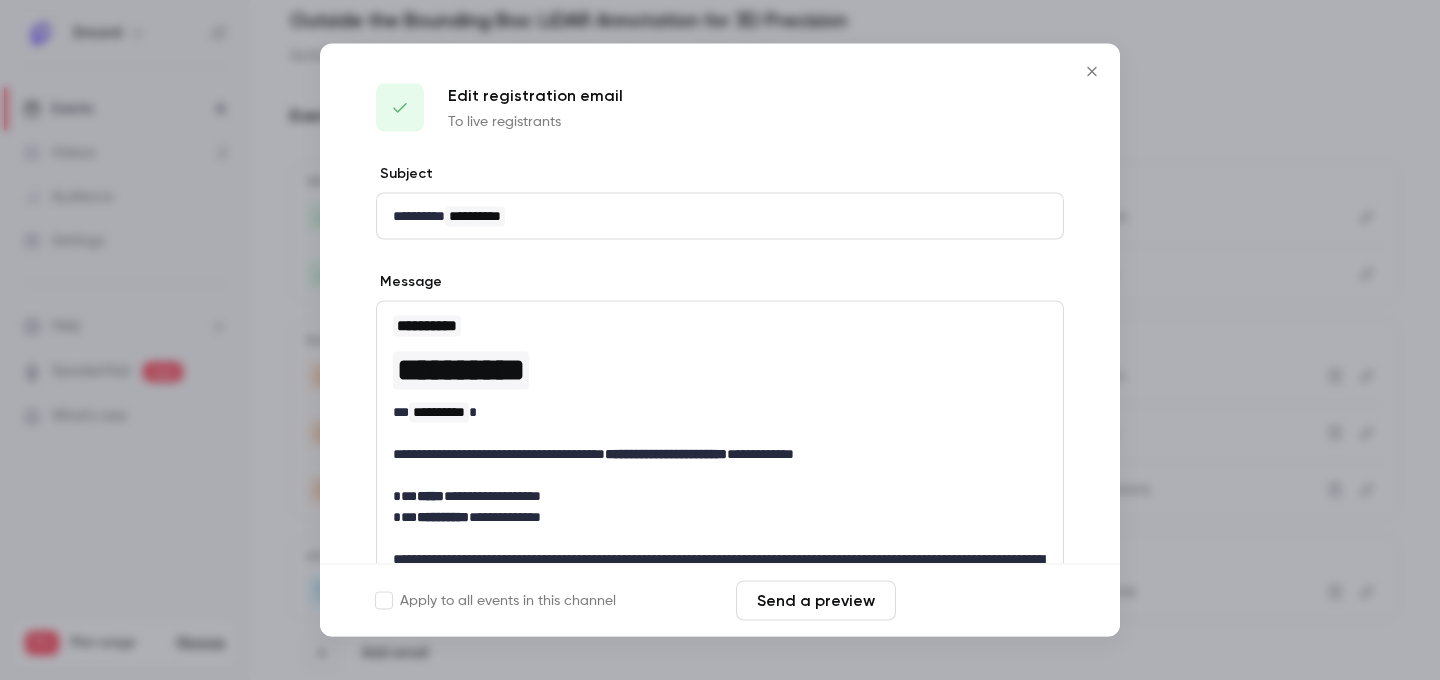 click on "Save changes" at bounding box center [984, 601] 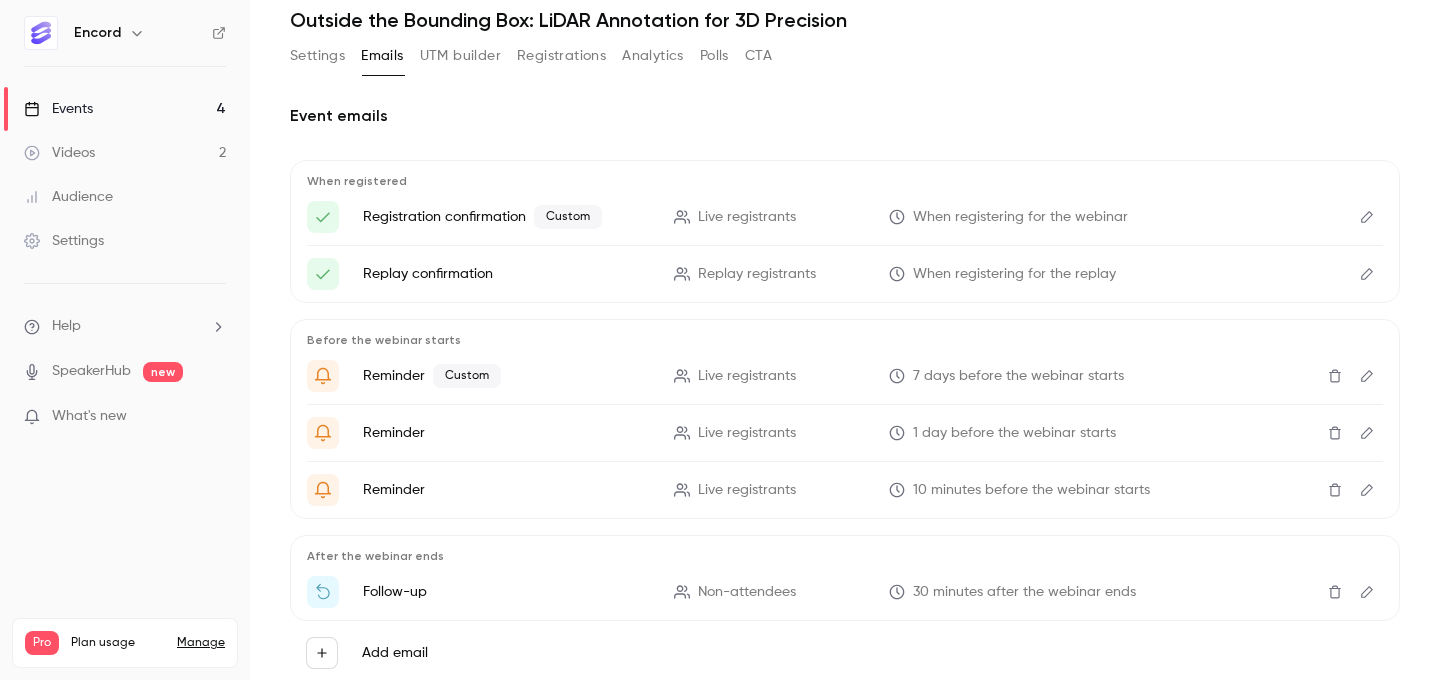 scroll, scrollTop: 1316, scrollLeft: 0, axis: vertical 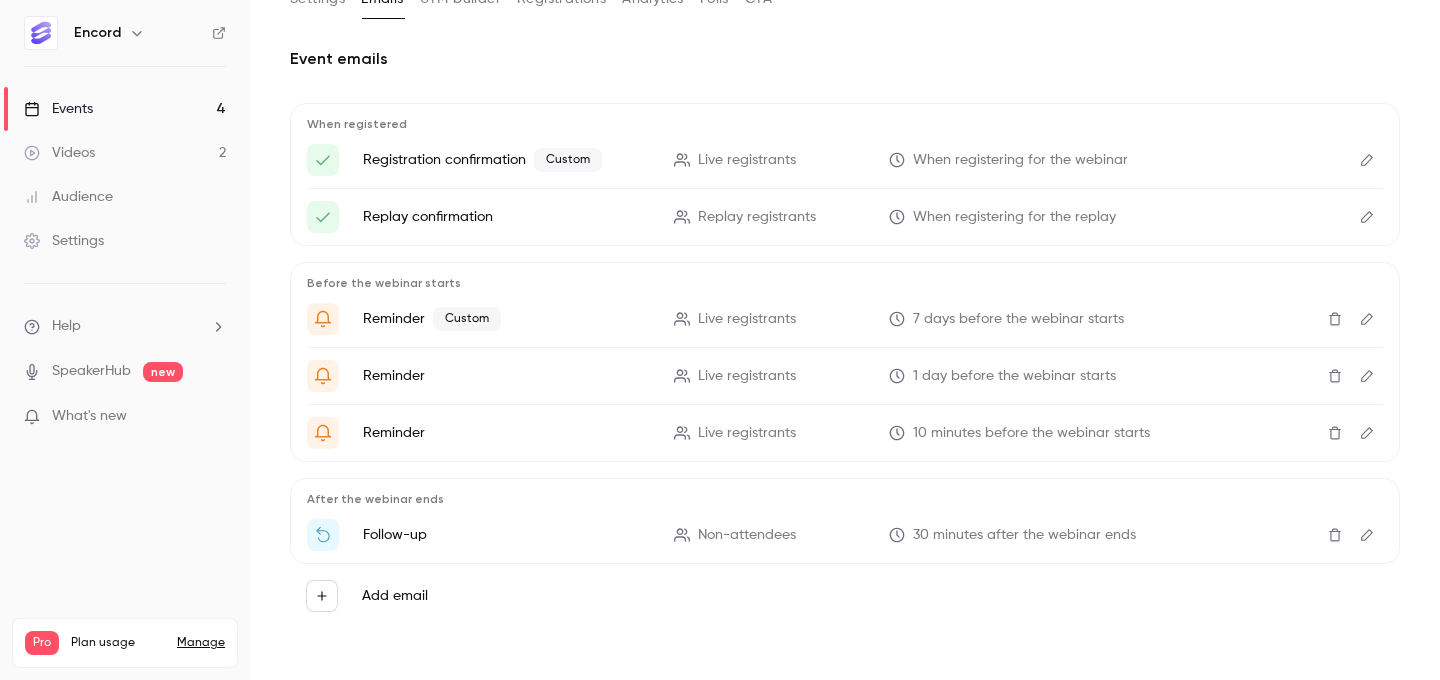 click 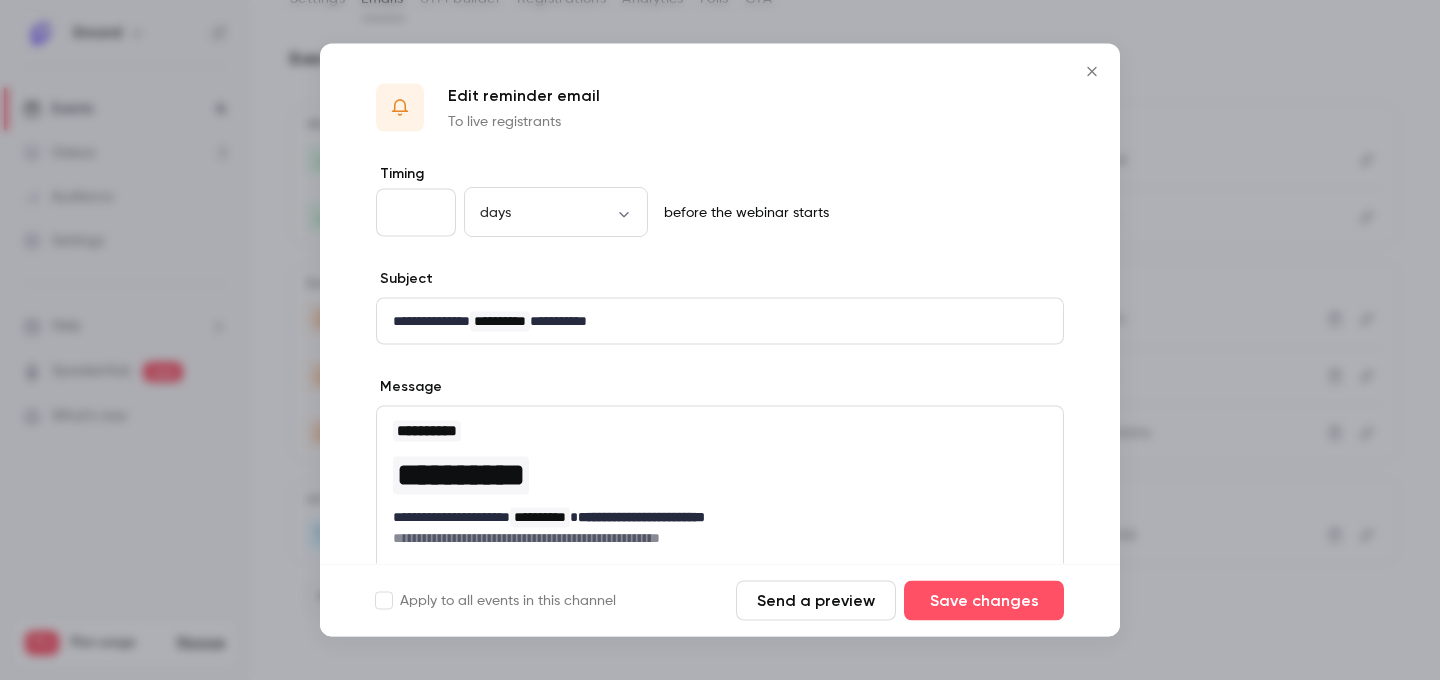 click at bounding box center (1092, 72) 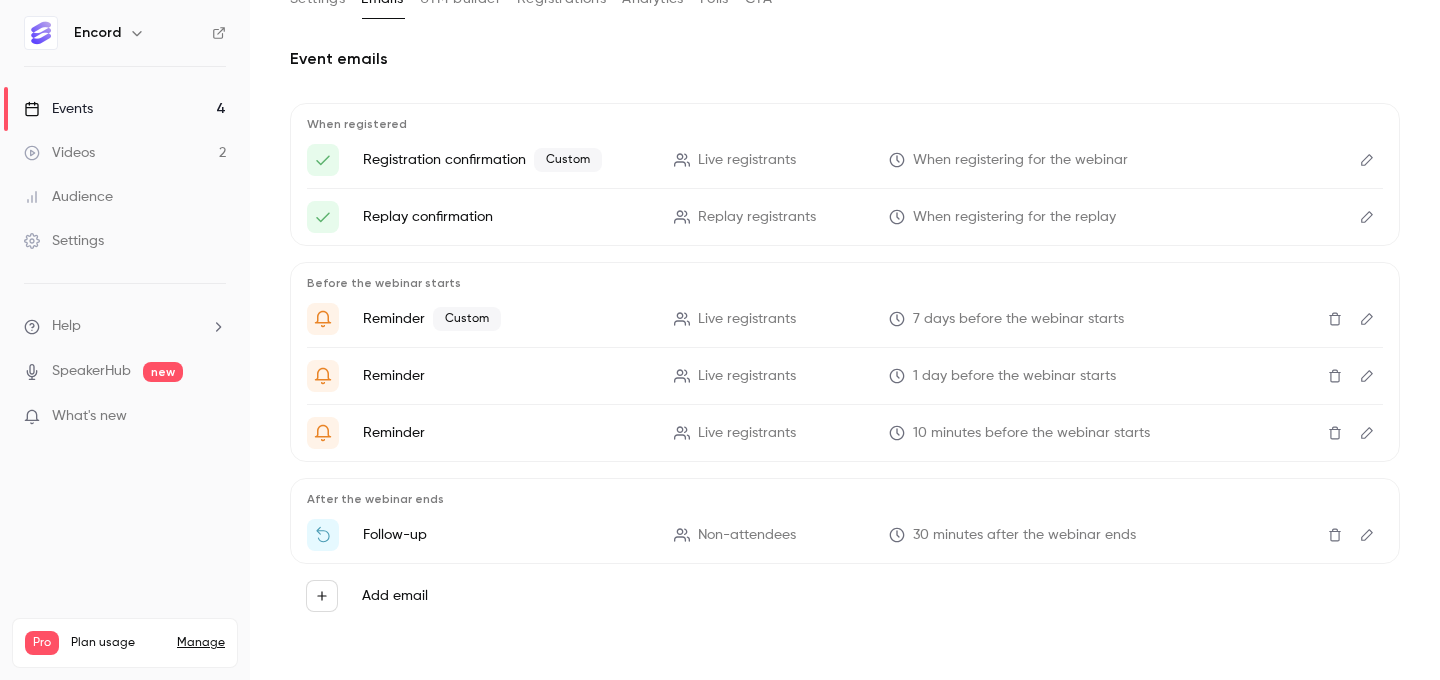 click 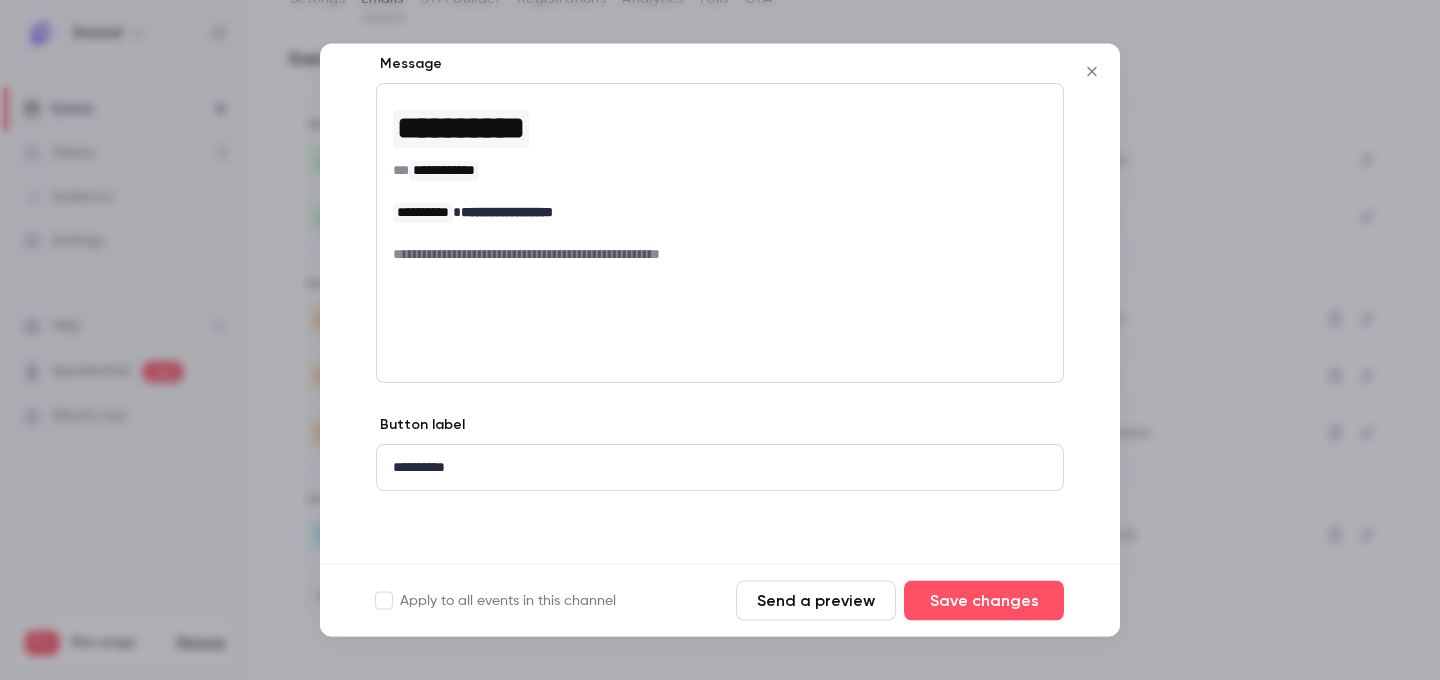 scroll, scrollTop: 0, scrollLeft: 0, axis: both 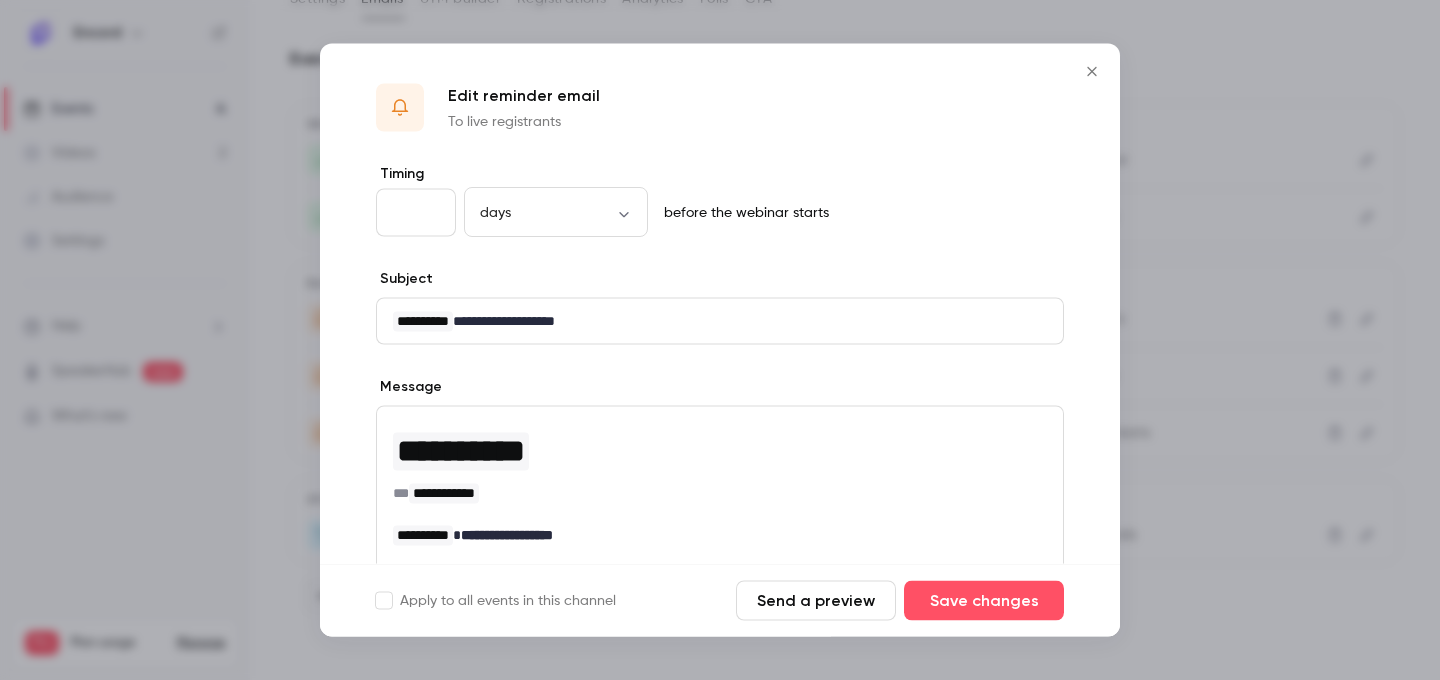 click 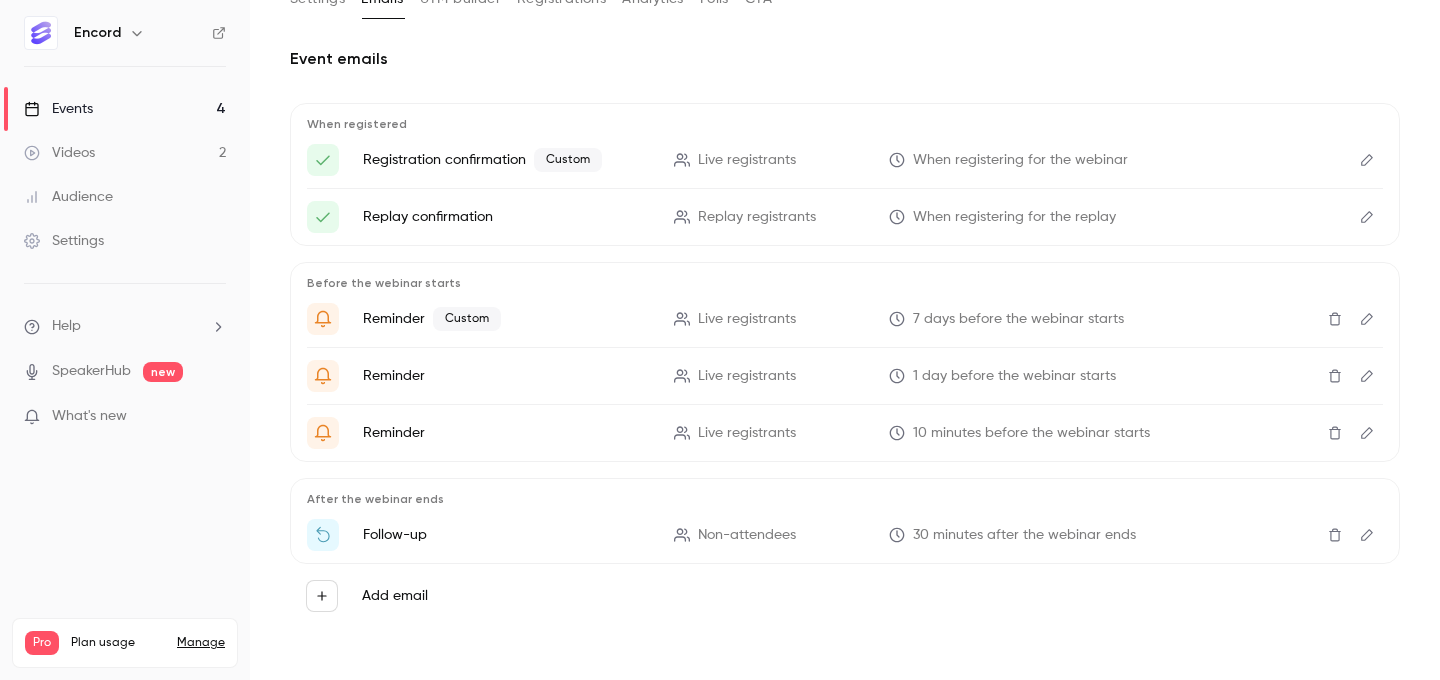 click 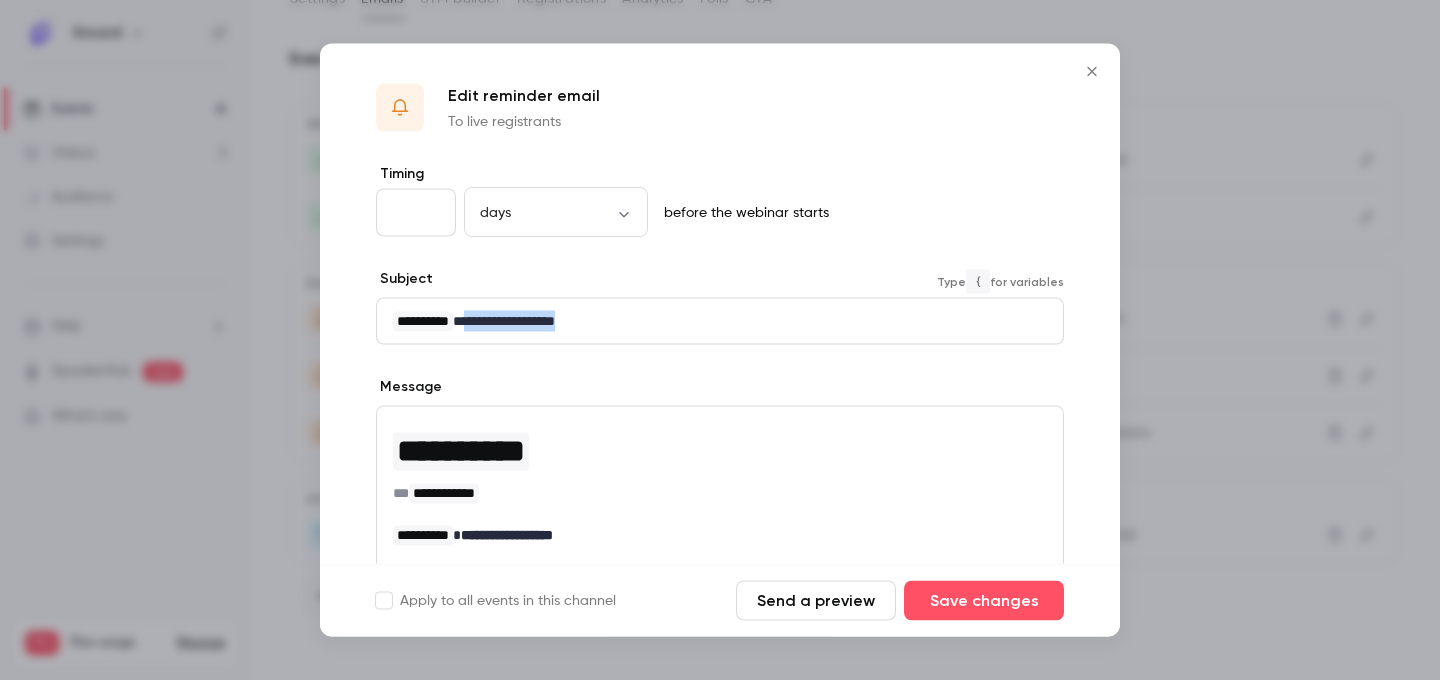 drag, startPoint x: 483, startPoint y: 321, endPoint x: 706, endPoint y: 321, distance: 223 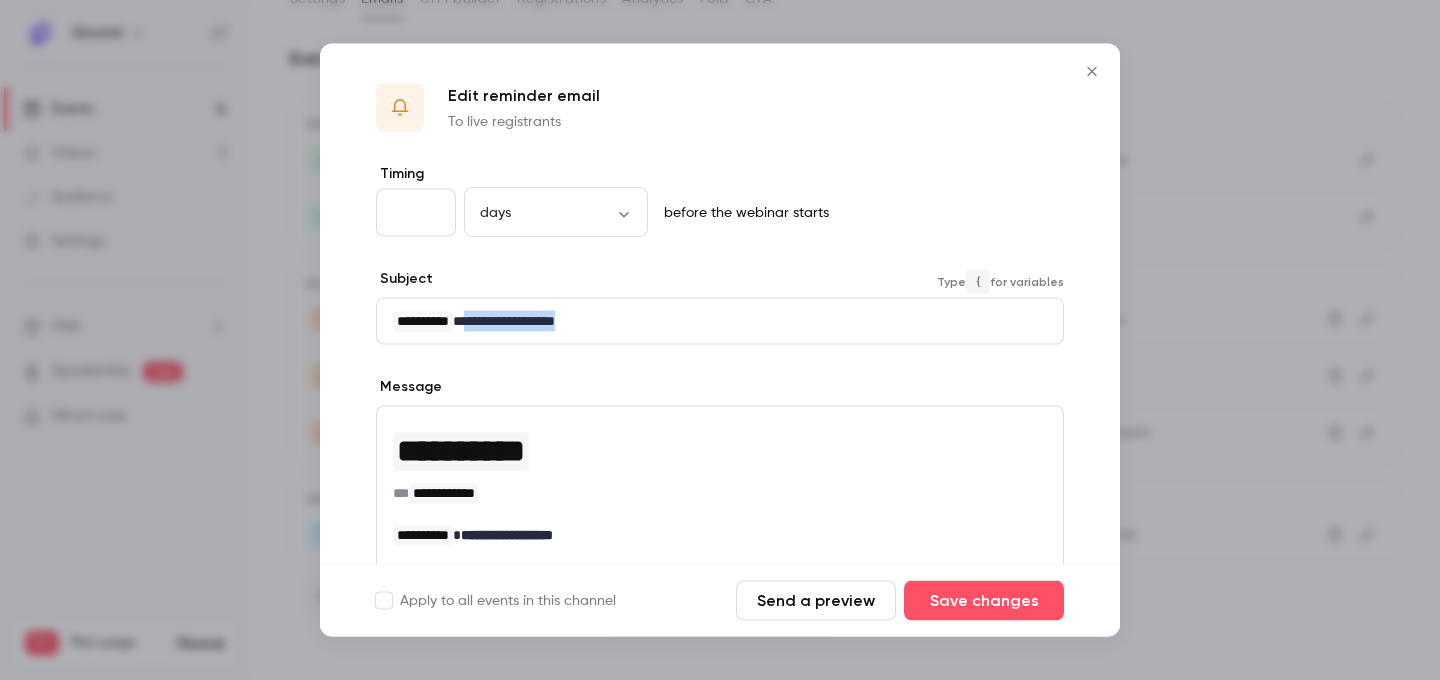 click on "**********" at bounding box center (720, 321) 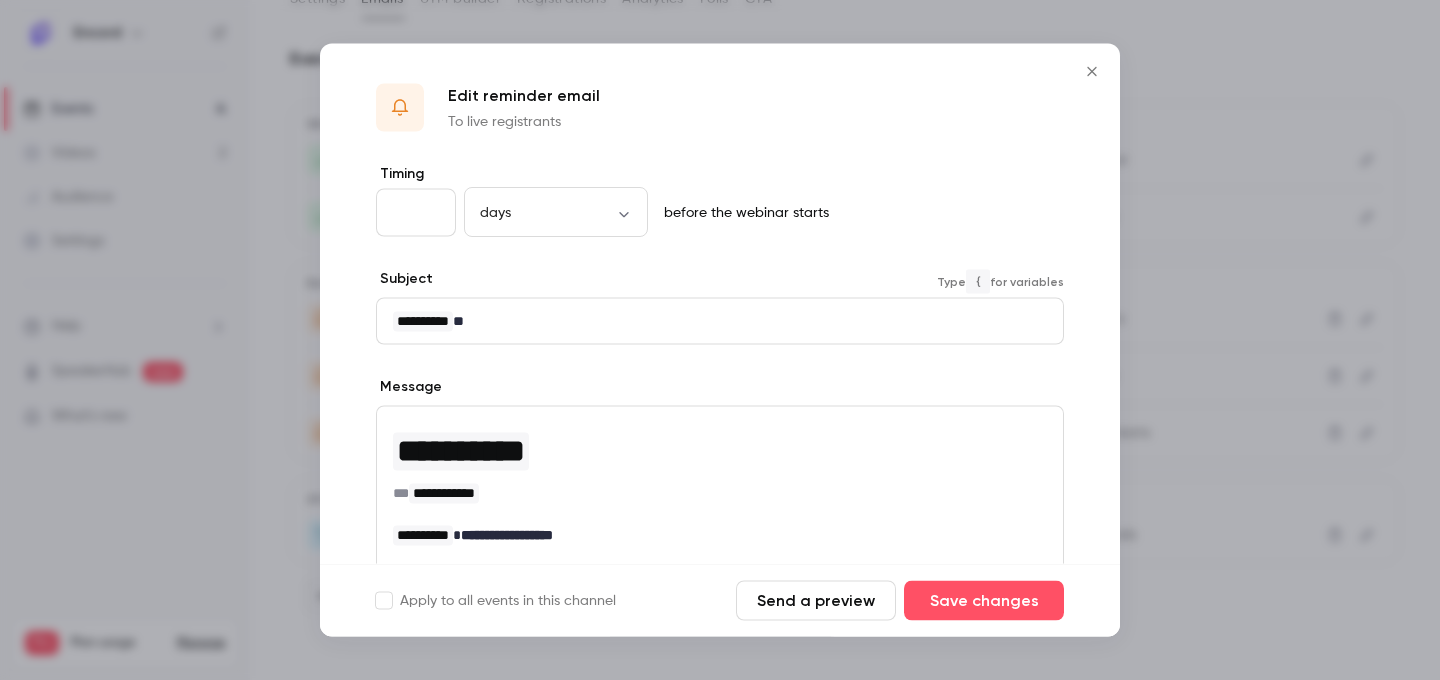 type 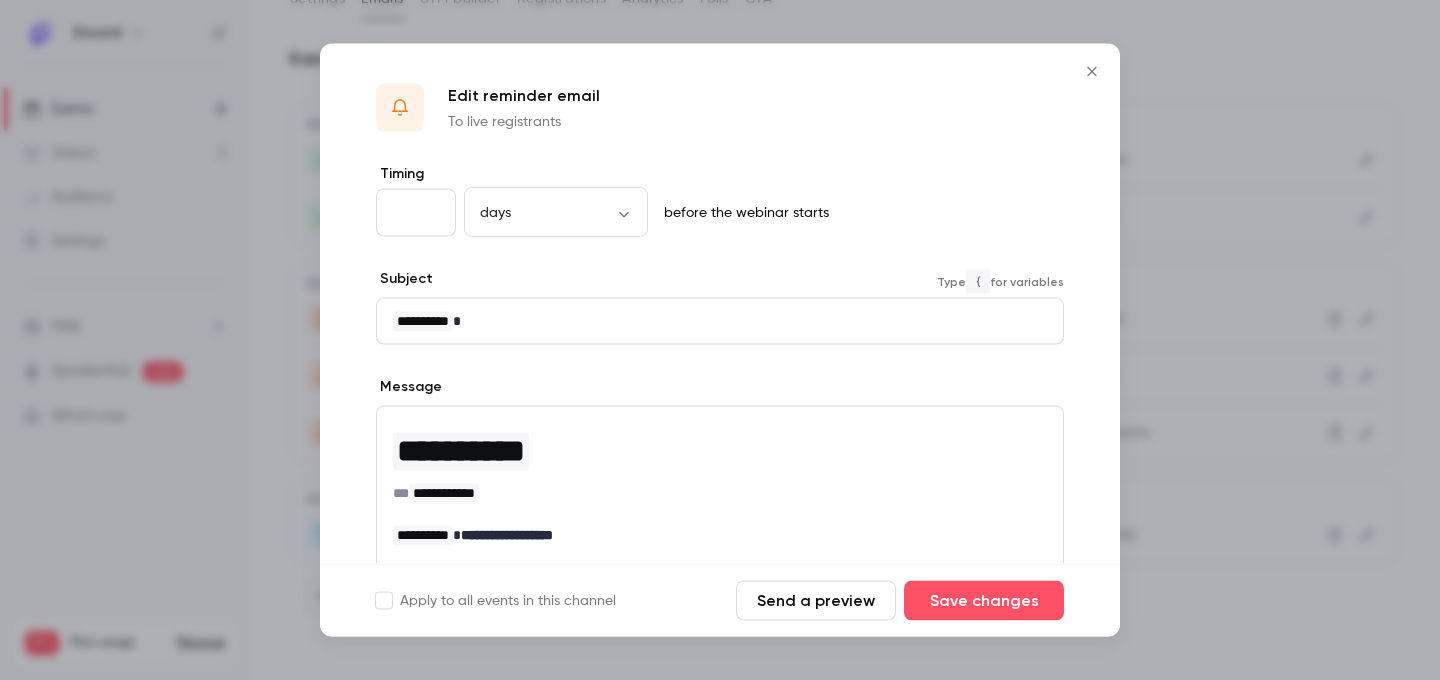 click on "**********" at bounding box center (423, 322) 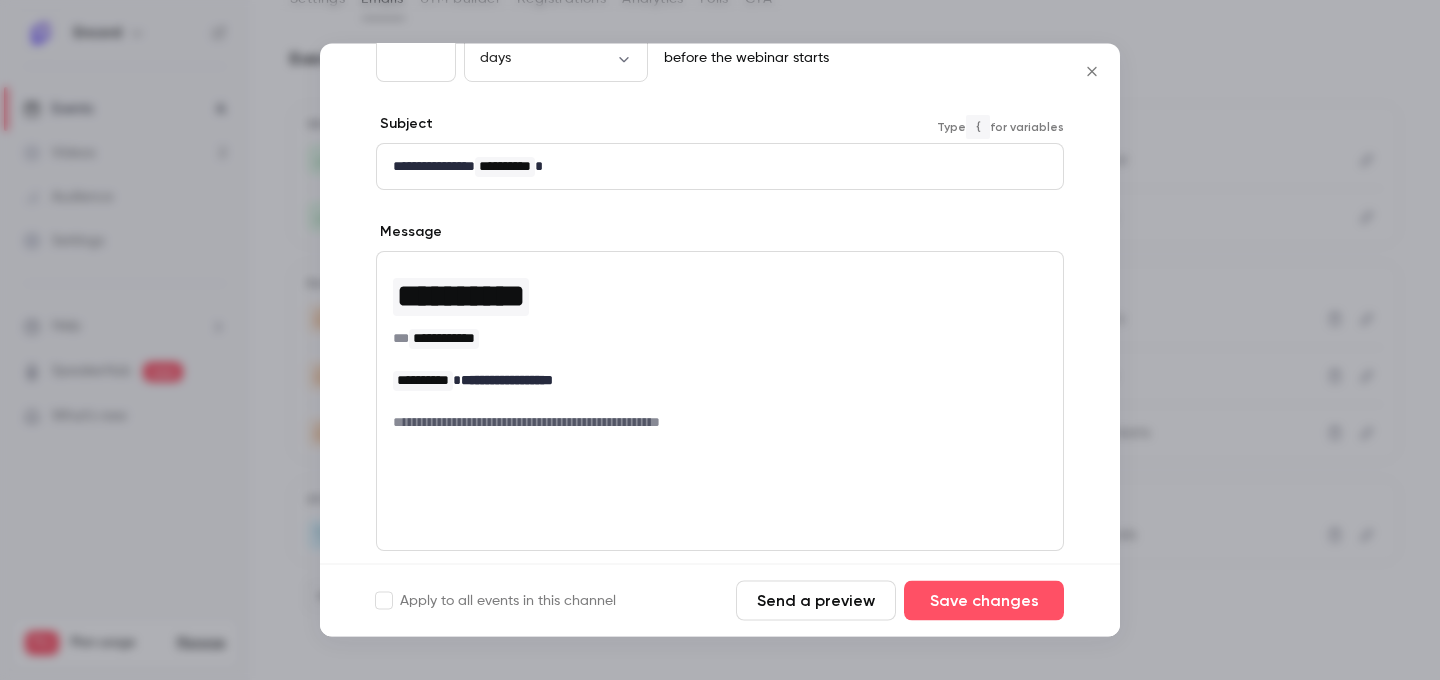 scroll, scrollTop: 203, scrollLeft: 0, axis: vertical 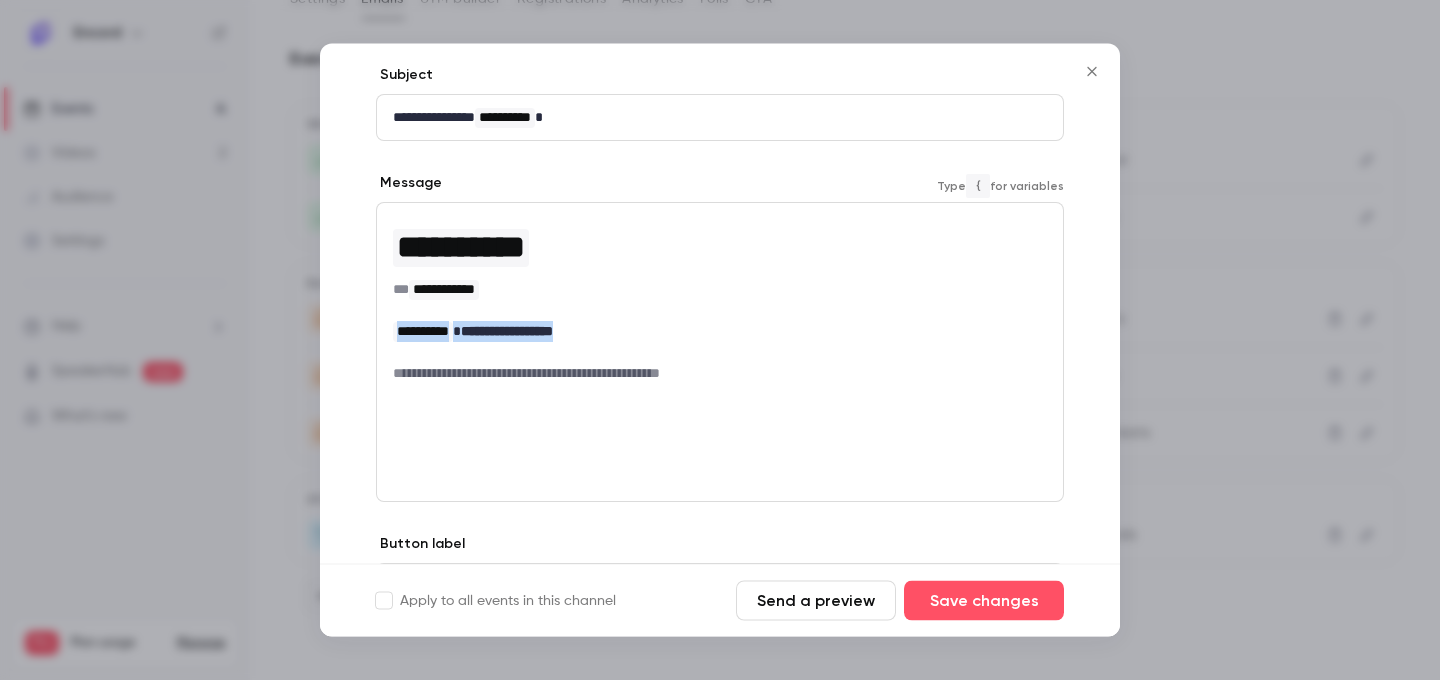 drag, startPoint x: 616, startPoint y: 335, endPoint x: 390, endPoint y: 325, distance: 226.22113 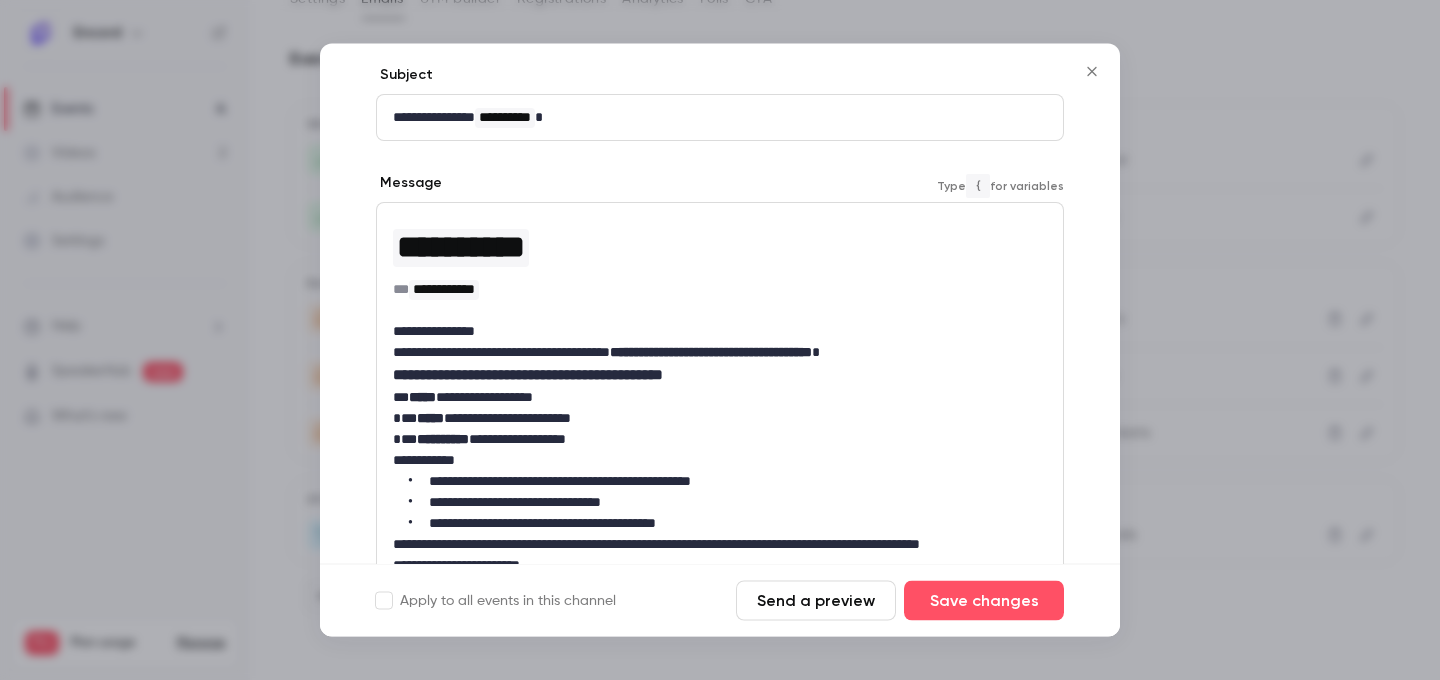scroll, scrollTop: 0, scrollLeft: 0, axis: both 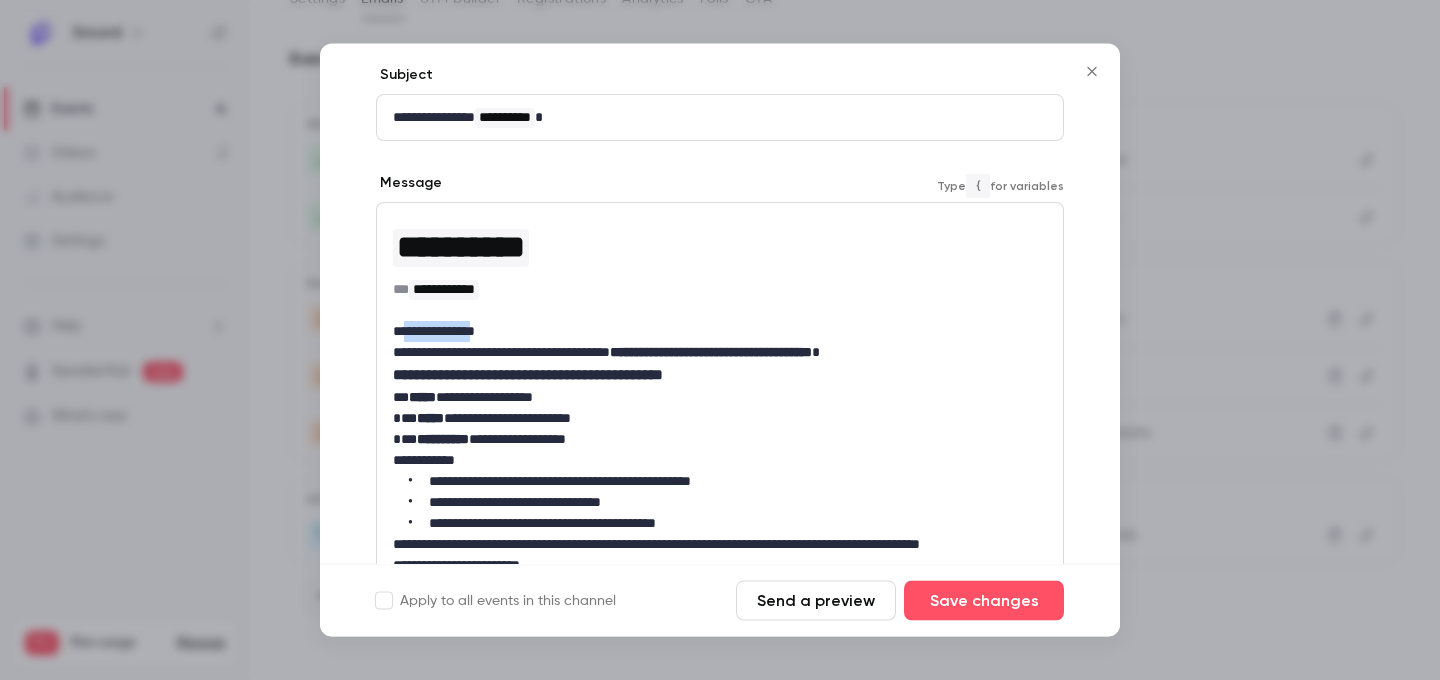 drag, startPoint x: 484, startPoint y: 330, endPoint x: 407, endPoint y: 325, distance: 77.16217 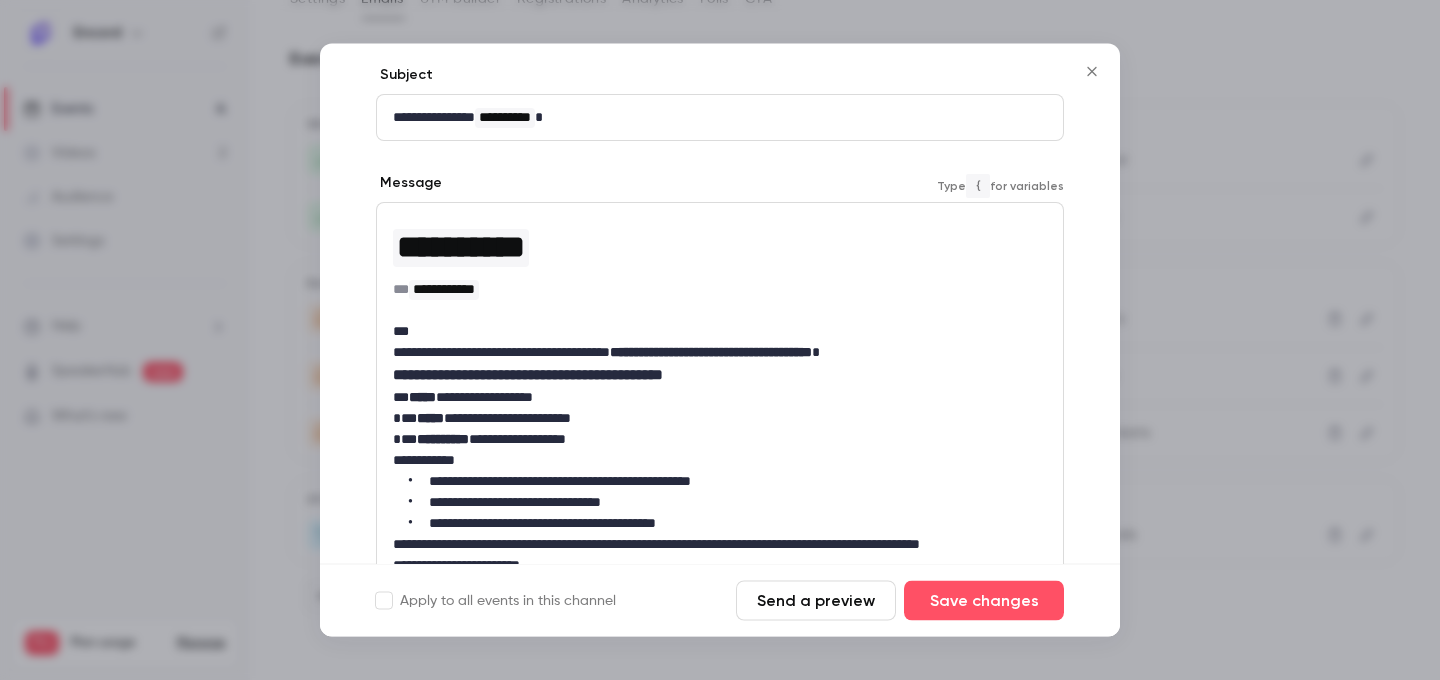 type 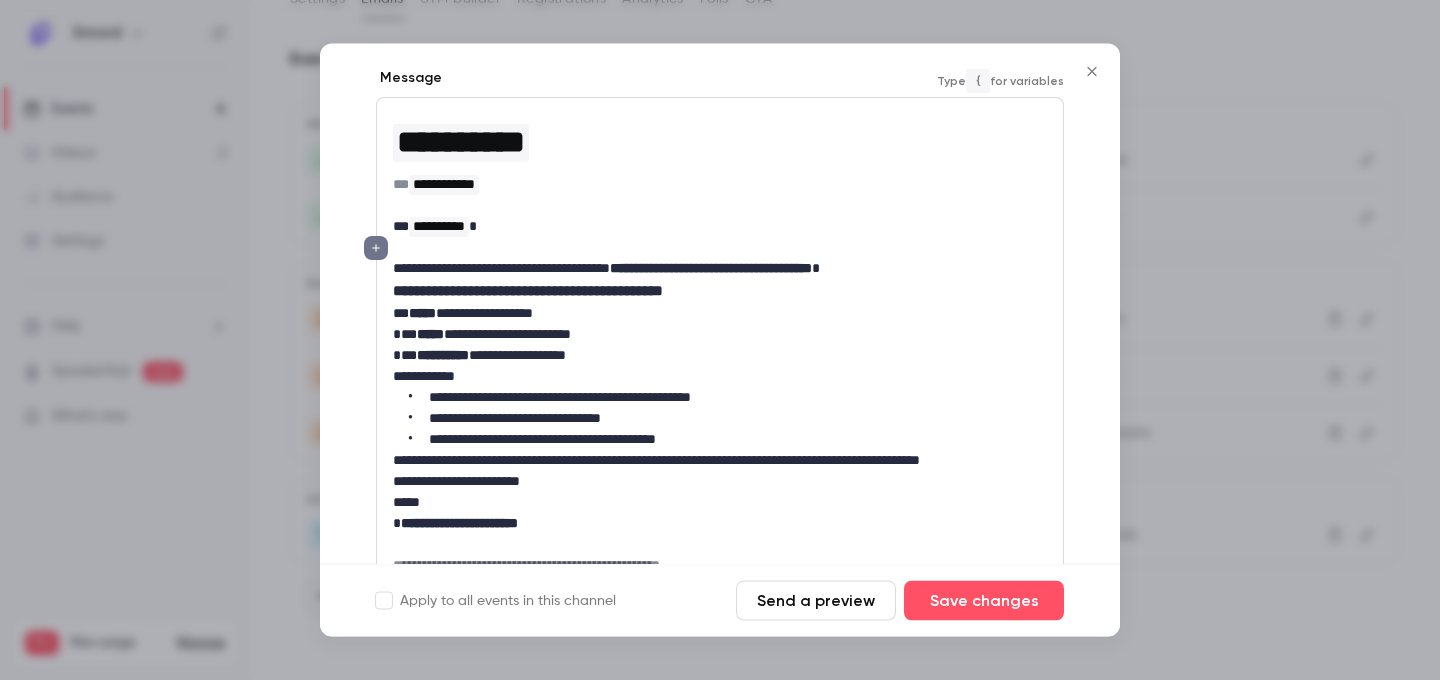 scroll, scrollTop: 317, scrollLeft: 0, axis: vertical 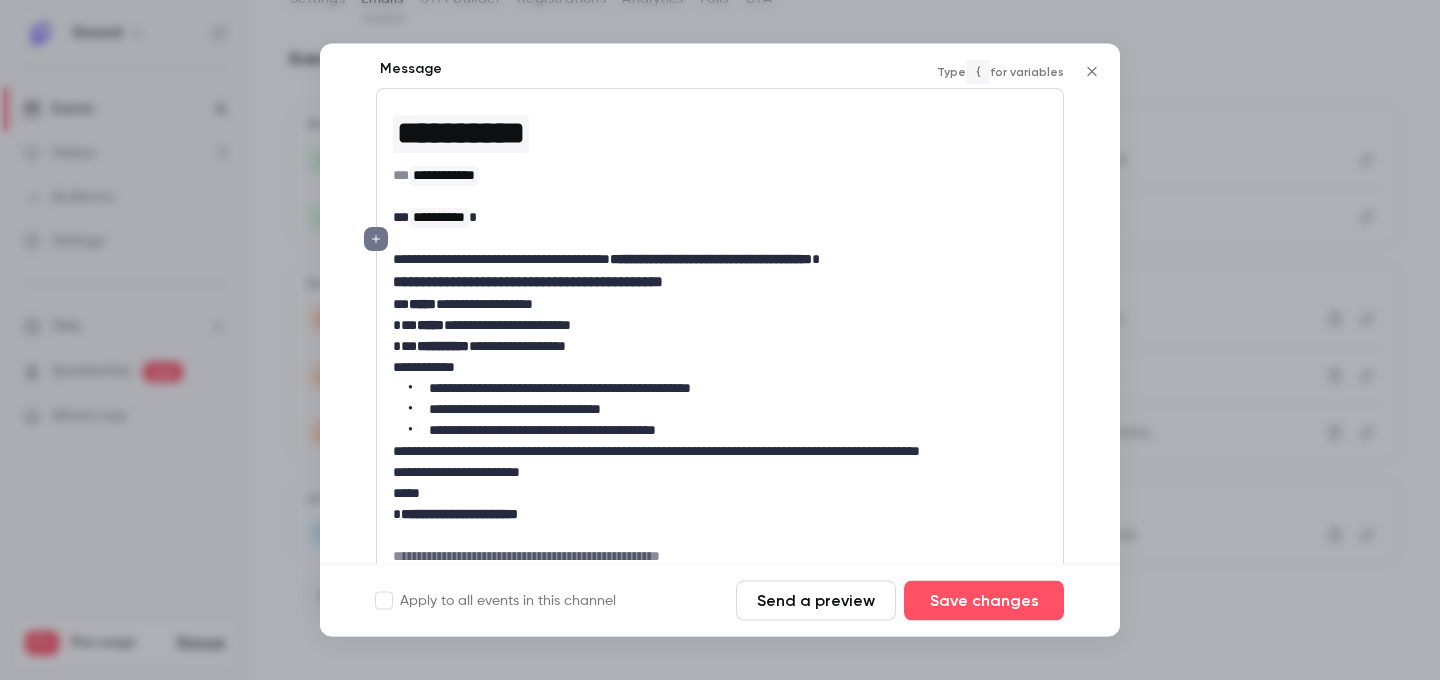 click on "**********" at bounding box center [720, 260] 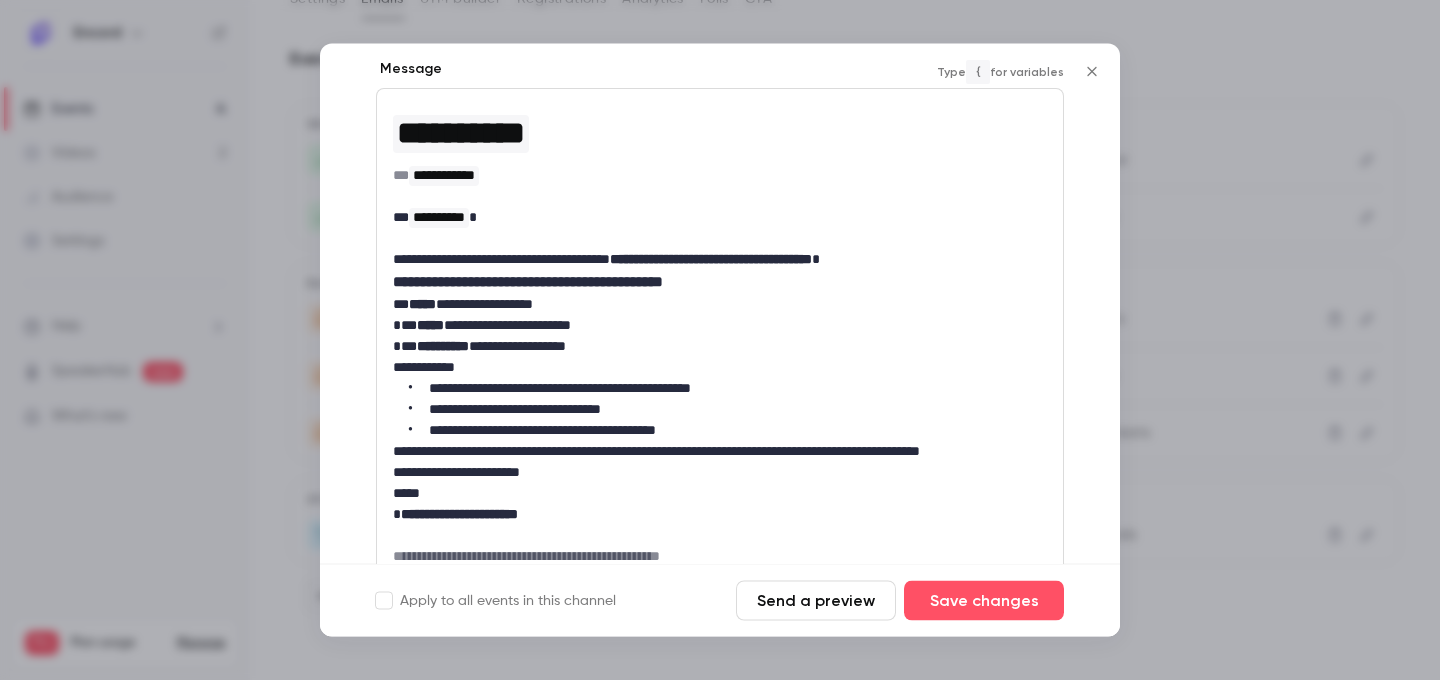 click on "**********" at bounding box center (720, 260) 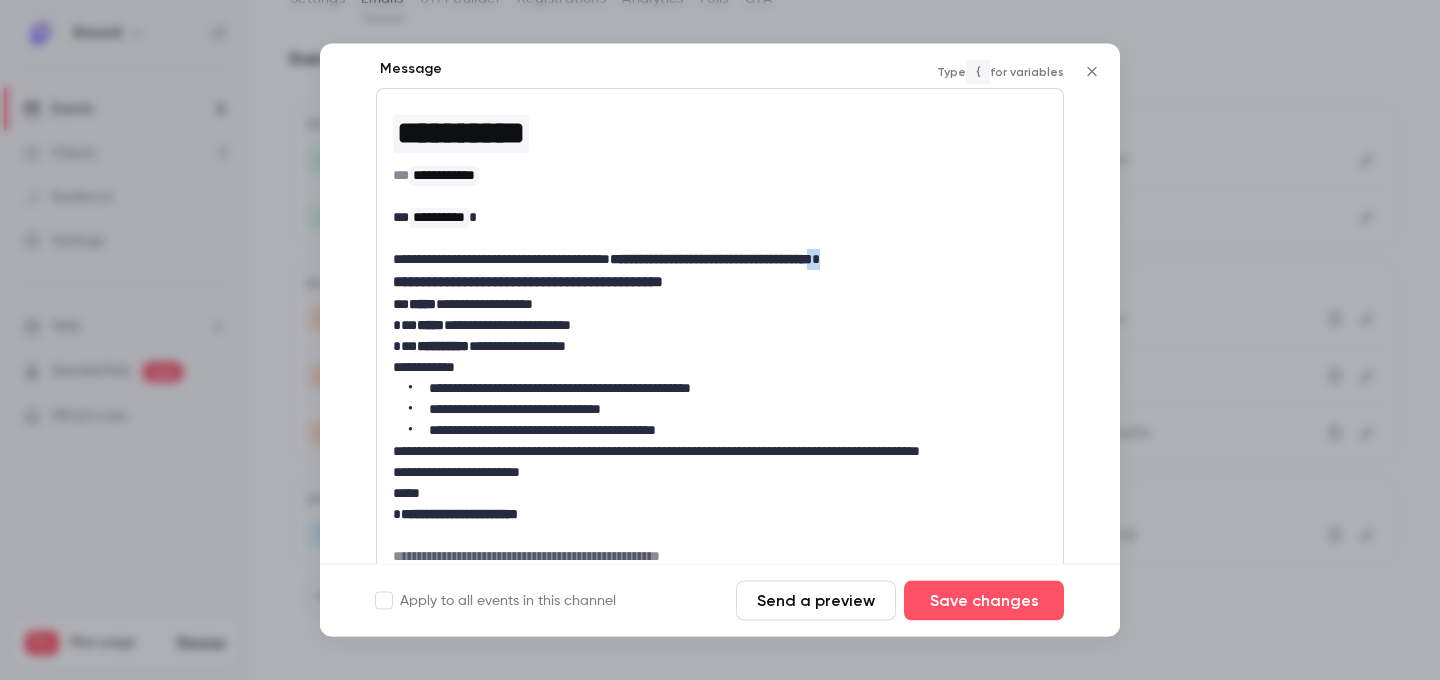 drag, startPoint x: 973, startPoint y: 263, endPoint x: 948, endPoint y: 263, distance: 25 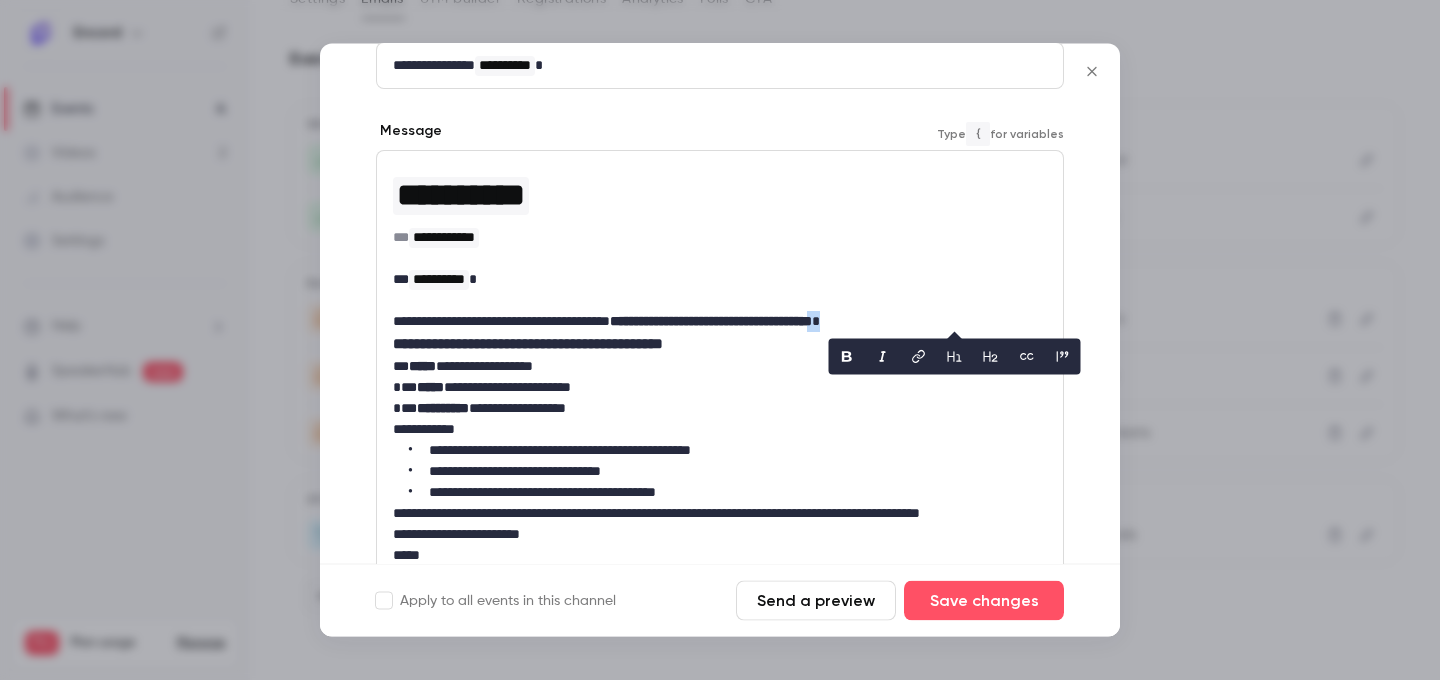 scroll, scrollTop: 268, scrollLeft: 0, axis: vertical 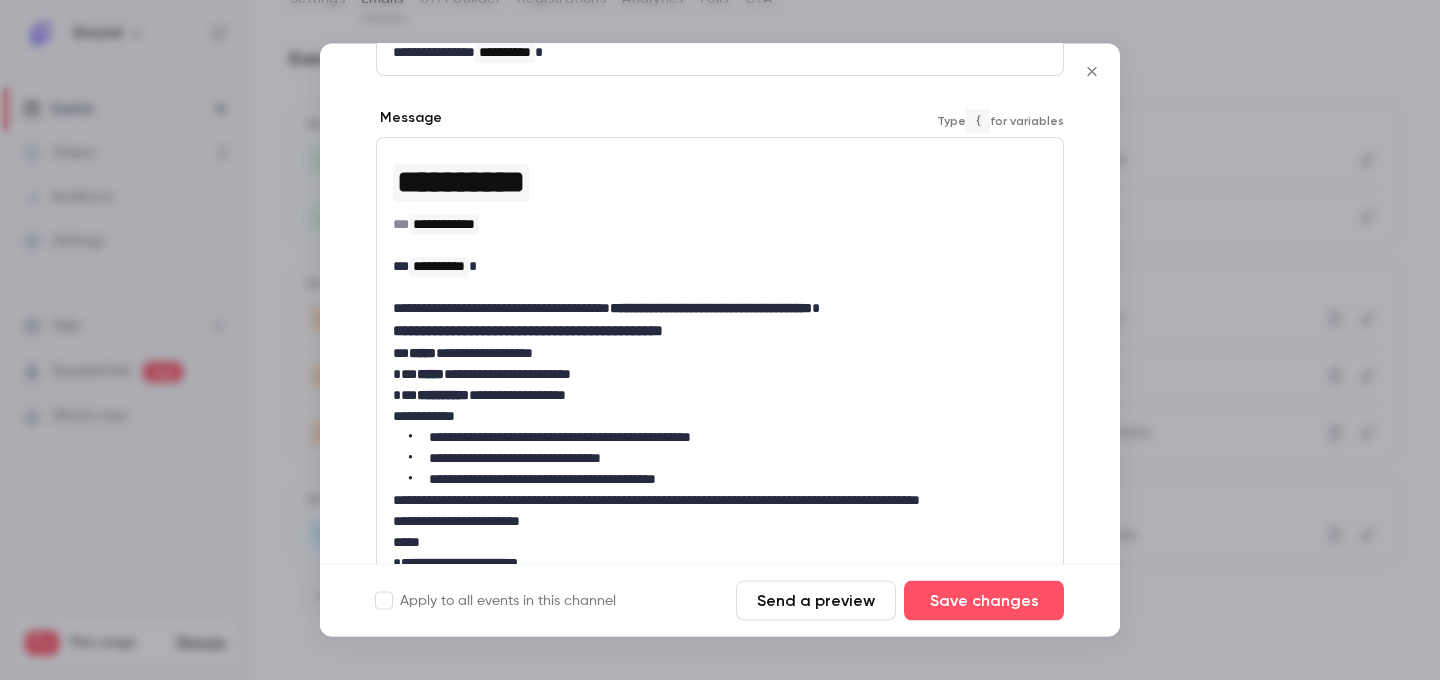 click on "**********" at bounding box center (720, 375) 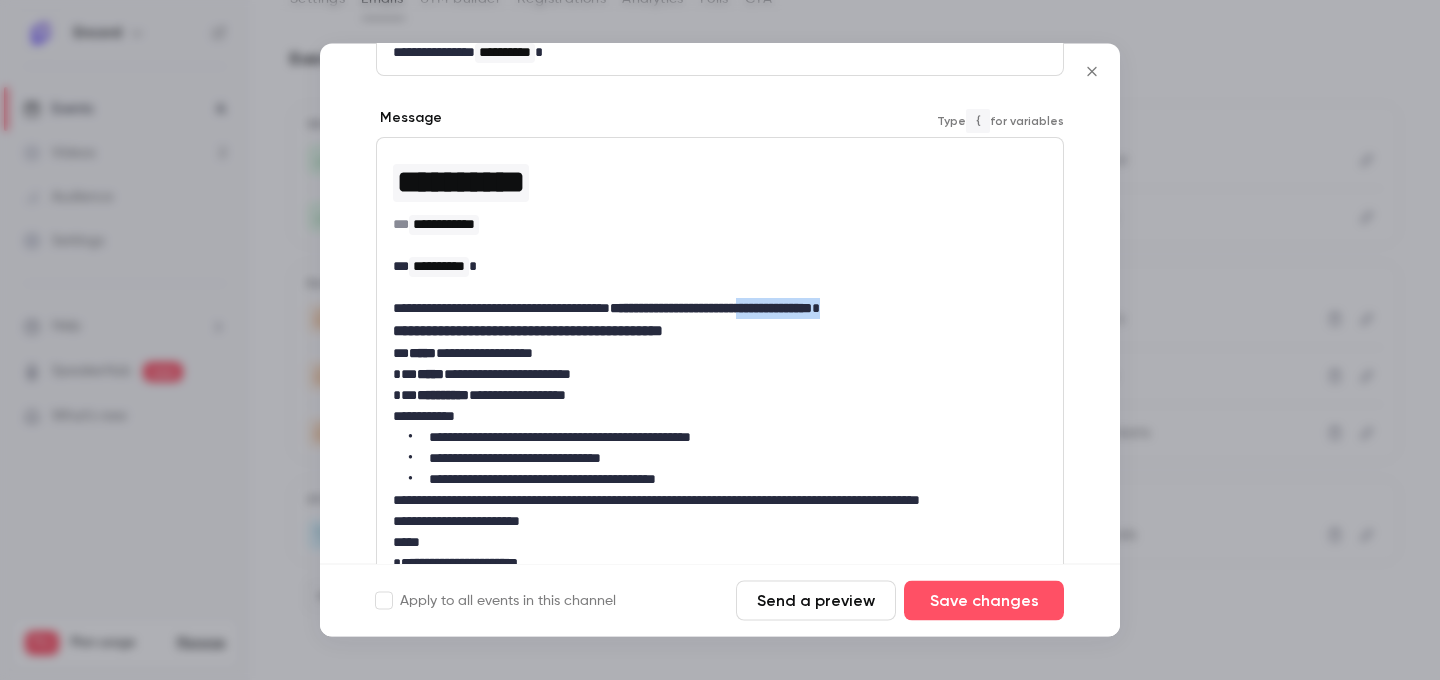 drag, startPoint x: 860, startPoint y: 308, endPoint x: 973, endPoint y: 308, distance: 113 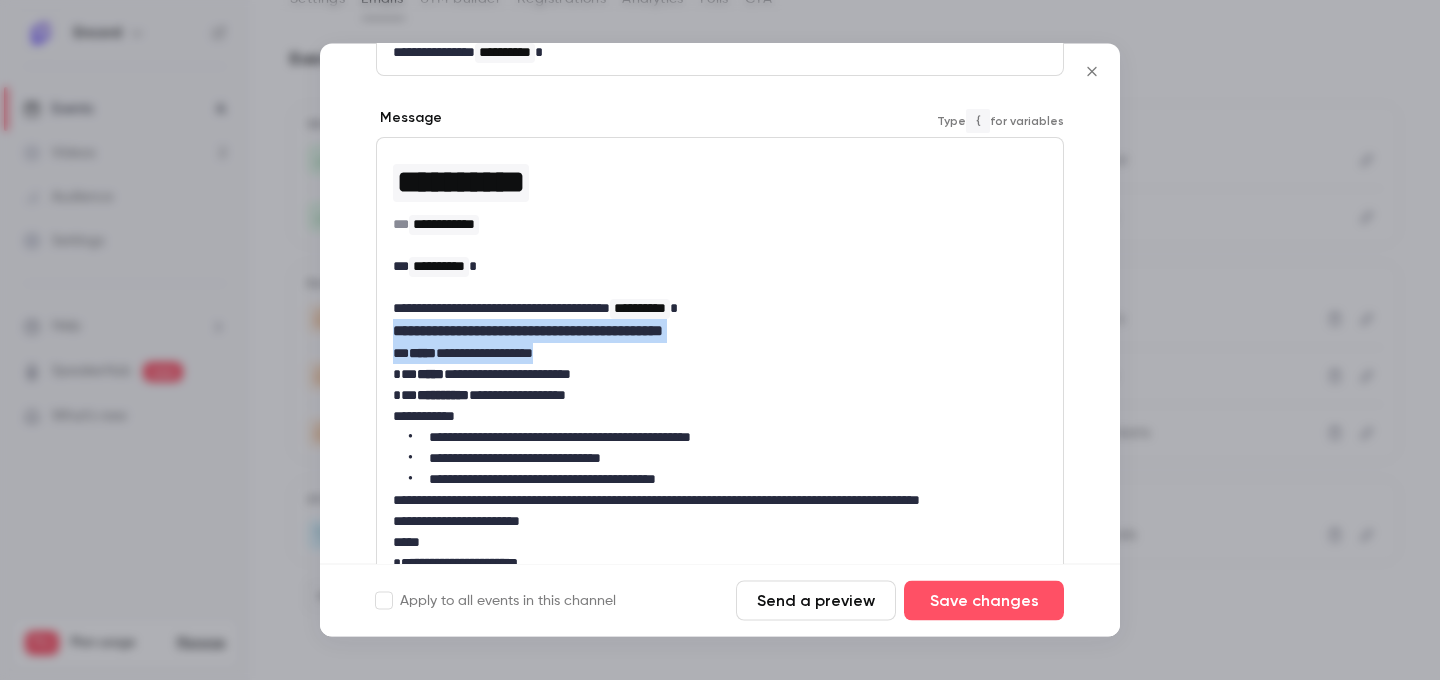 drag, startPoint x: 394, startPoint y: 323, endPoint x: 661, endPoint y: 359, distance: 269.41605 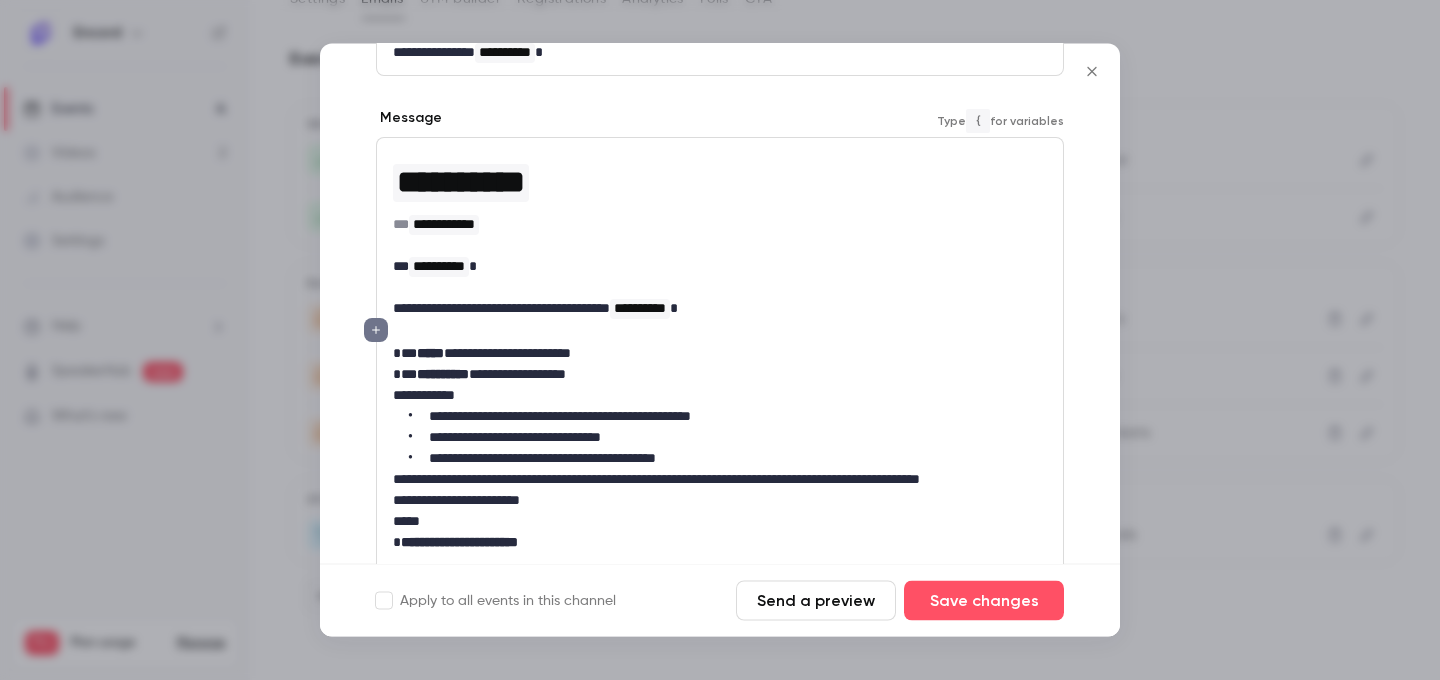 click on "**********" at bounding box center [720, 373] 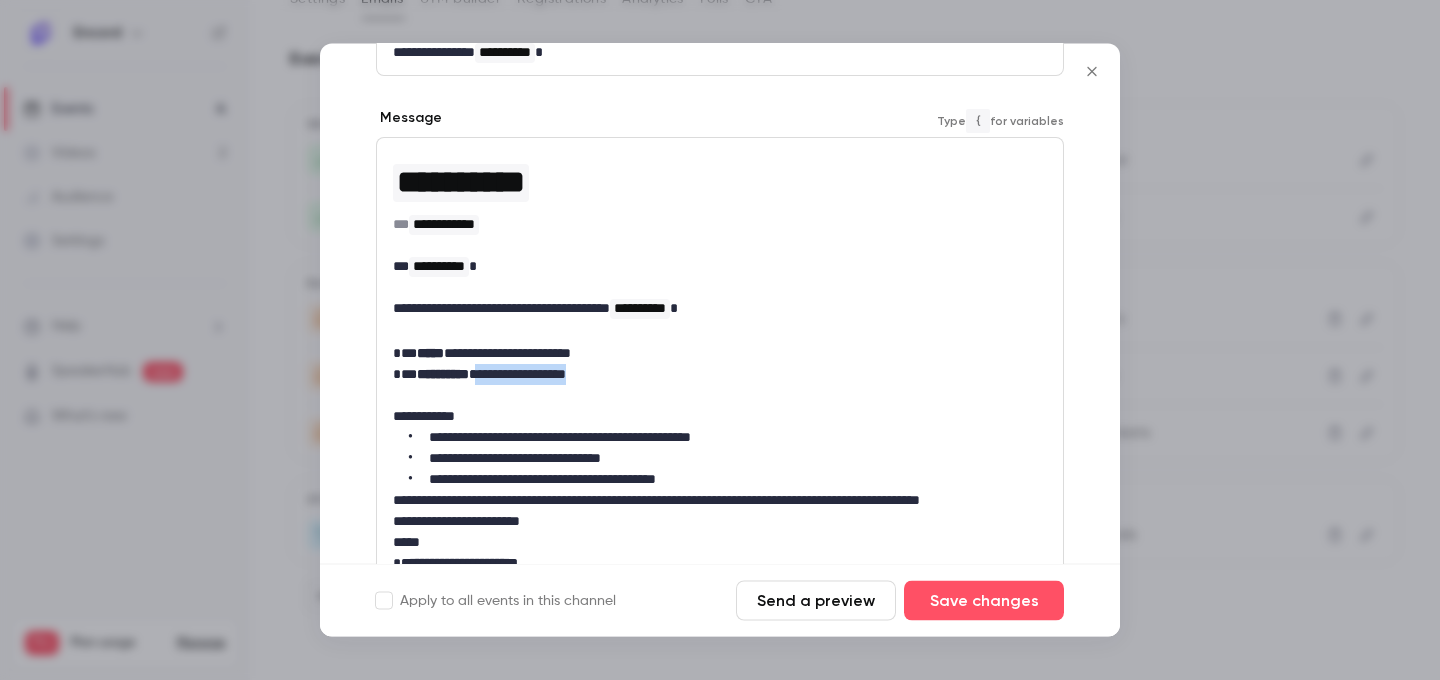 drag, startPoint x: 473, startPoint y: 370, endPoint x: 639, endPoint y: 370, distance: 166 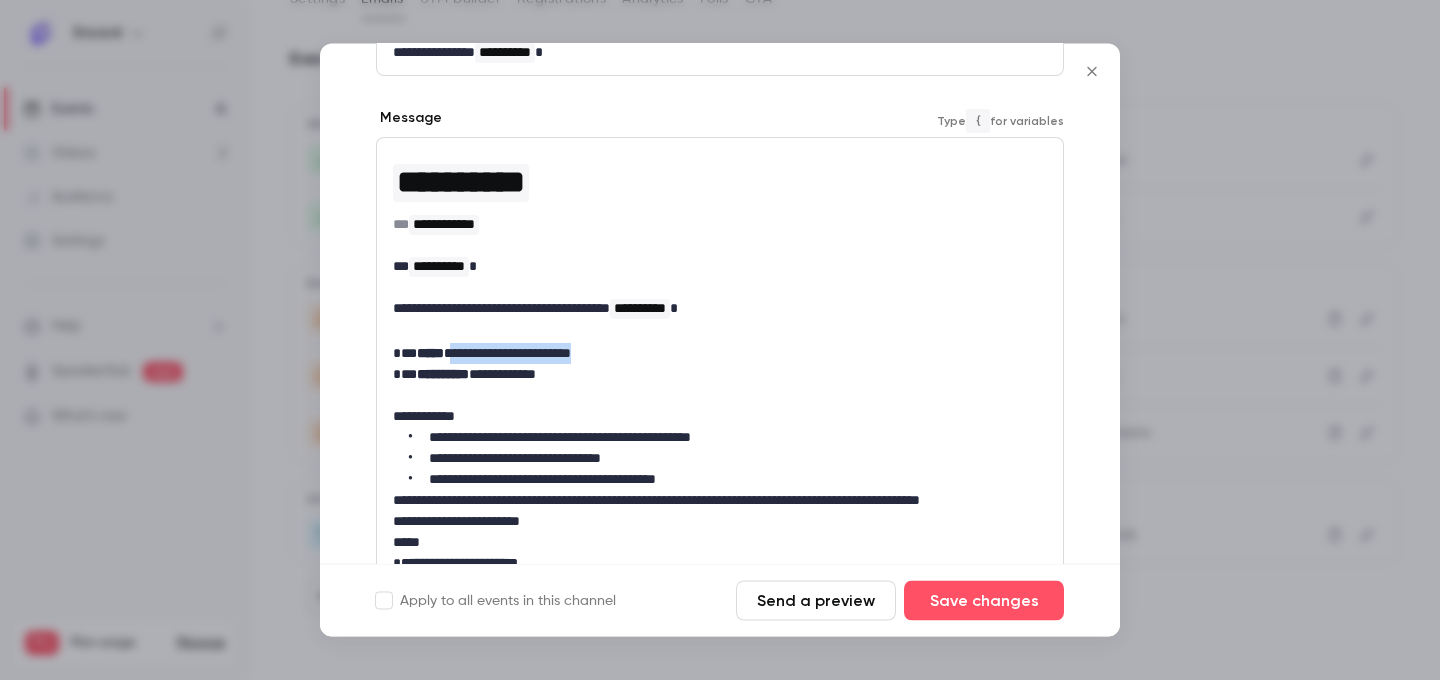 drag, startPoint x: 451, startPoint y: 350, endPoint x: 631, endPoint y: 350, distance: 180 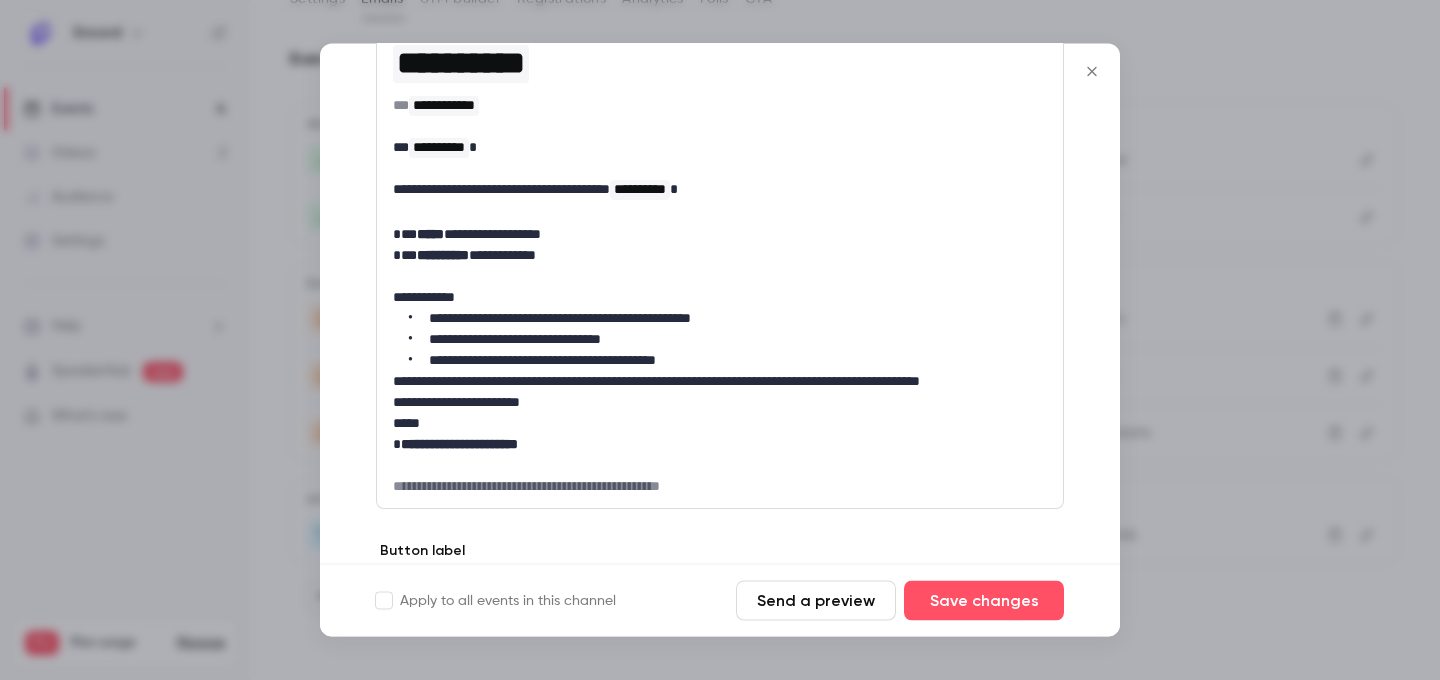 scroll, scrollTop: 426, scrollLeft: 0, axis: vertical 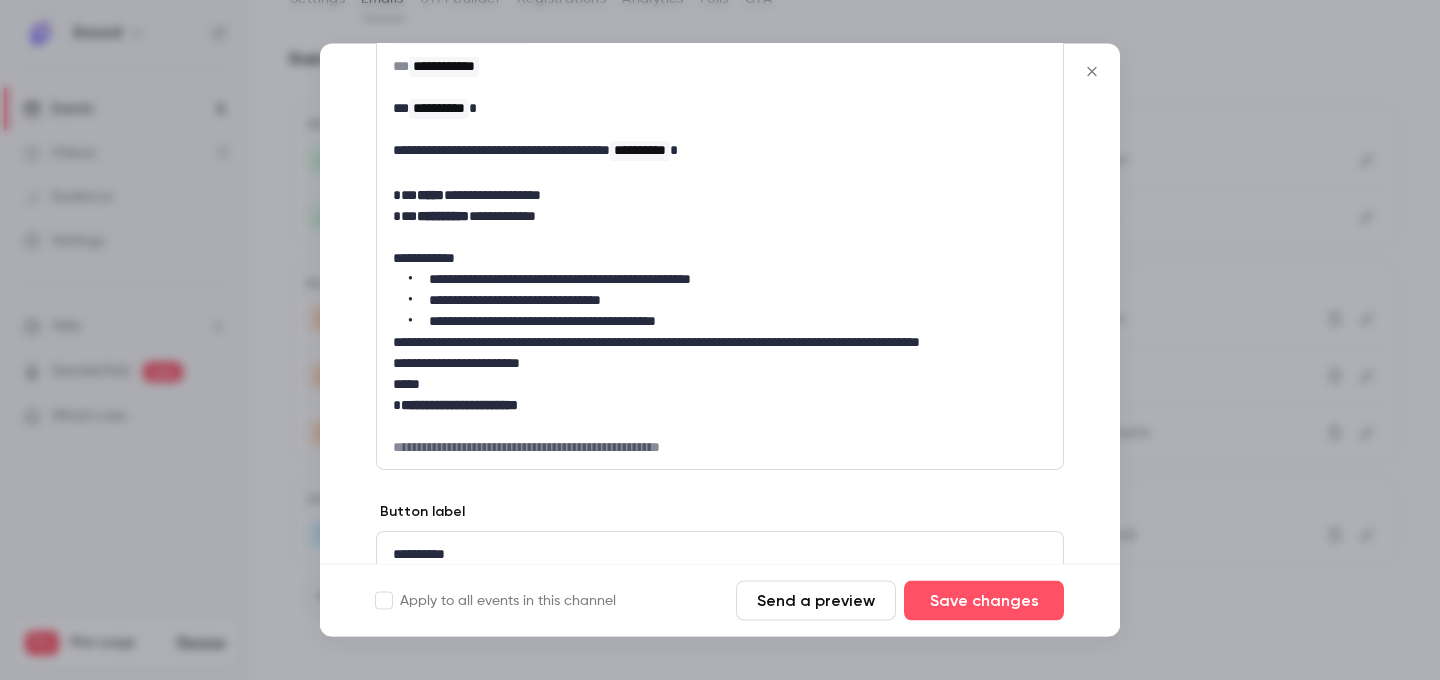click on "**********" at bounding box center [728, 322] 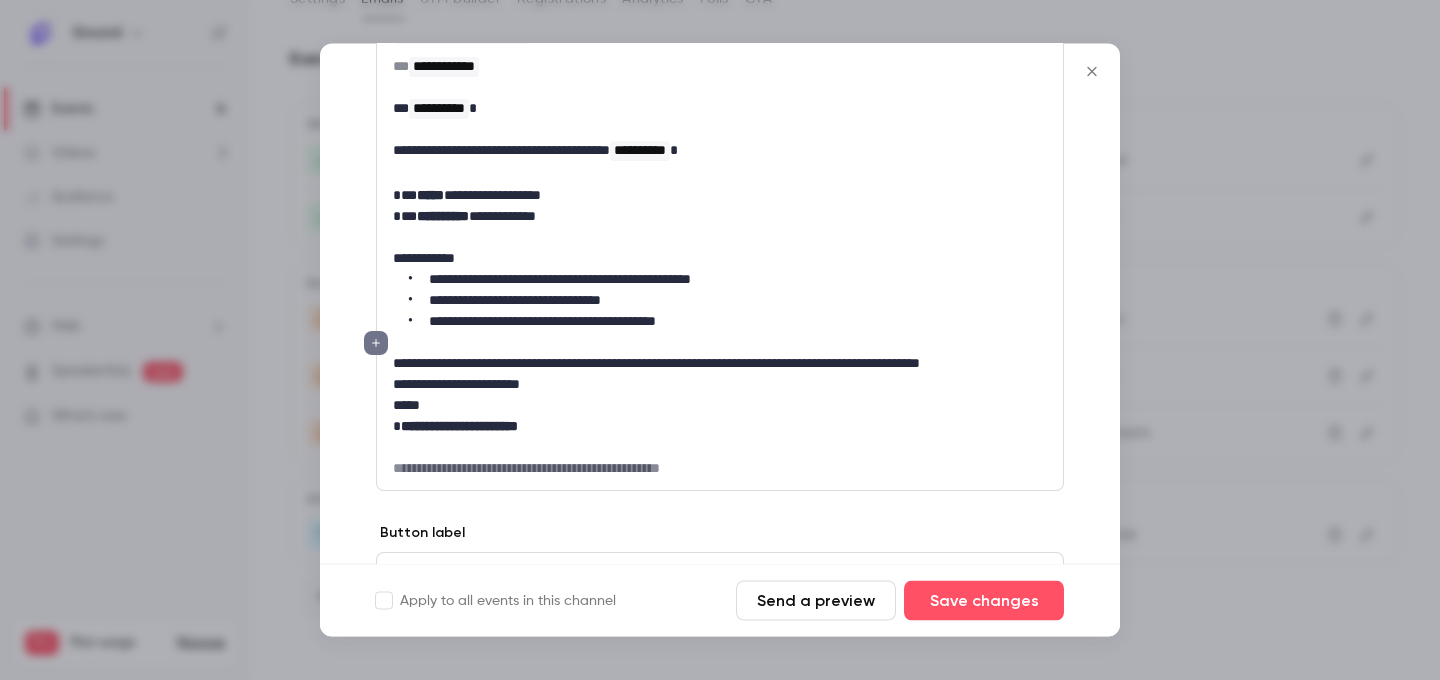 click on "**********" at bounding box center [720, 364] 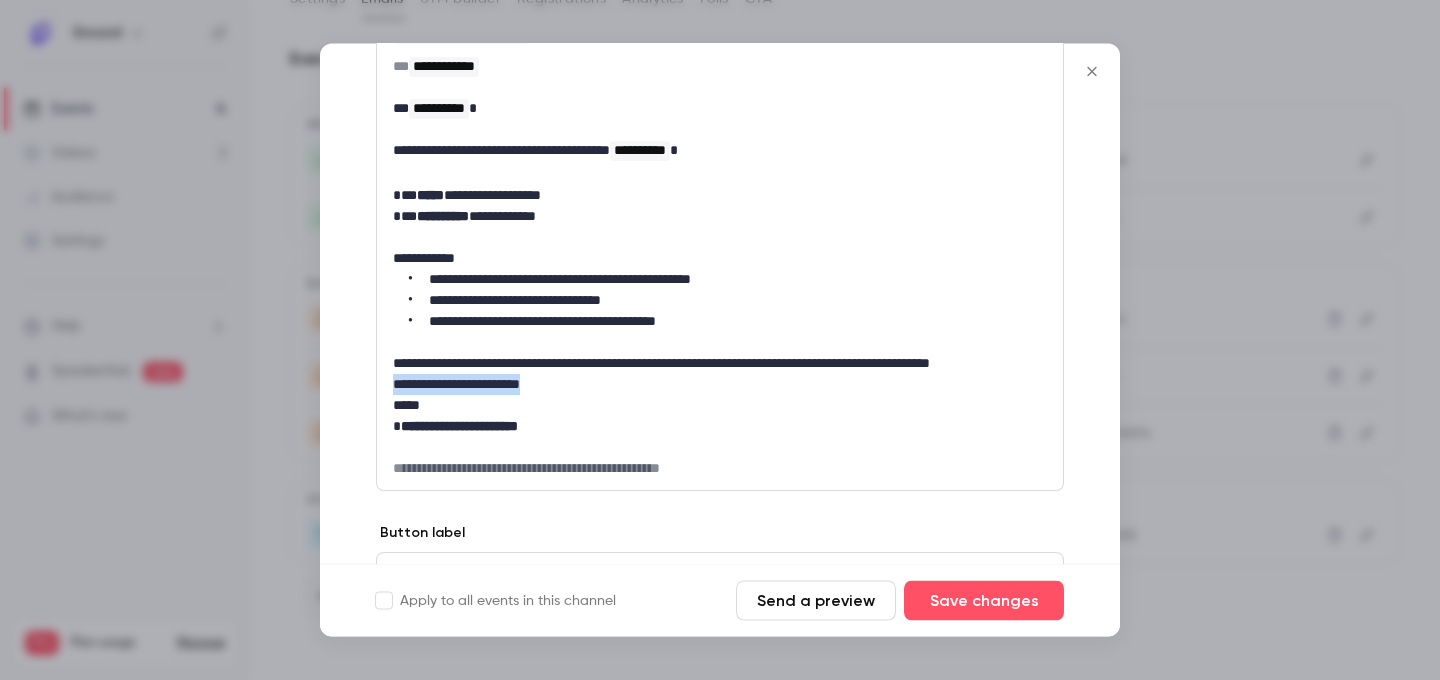 drag, startPoint x: 574, startPoint y: 392, endPoint x: 371, endPoint y: 389, distance: 203.02217 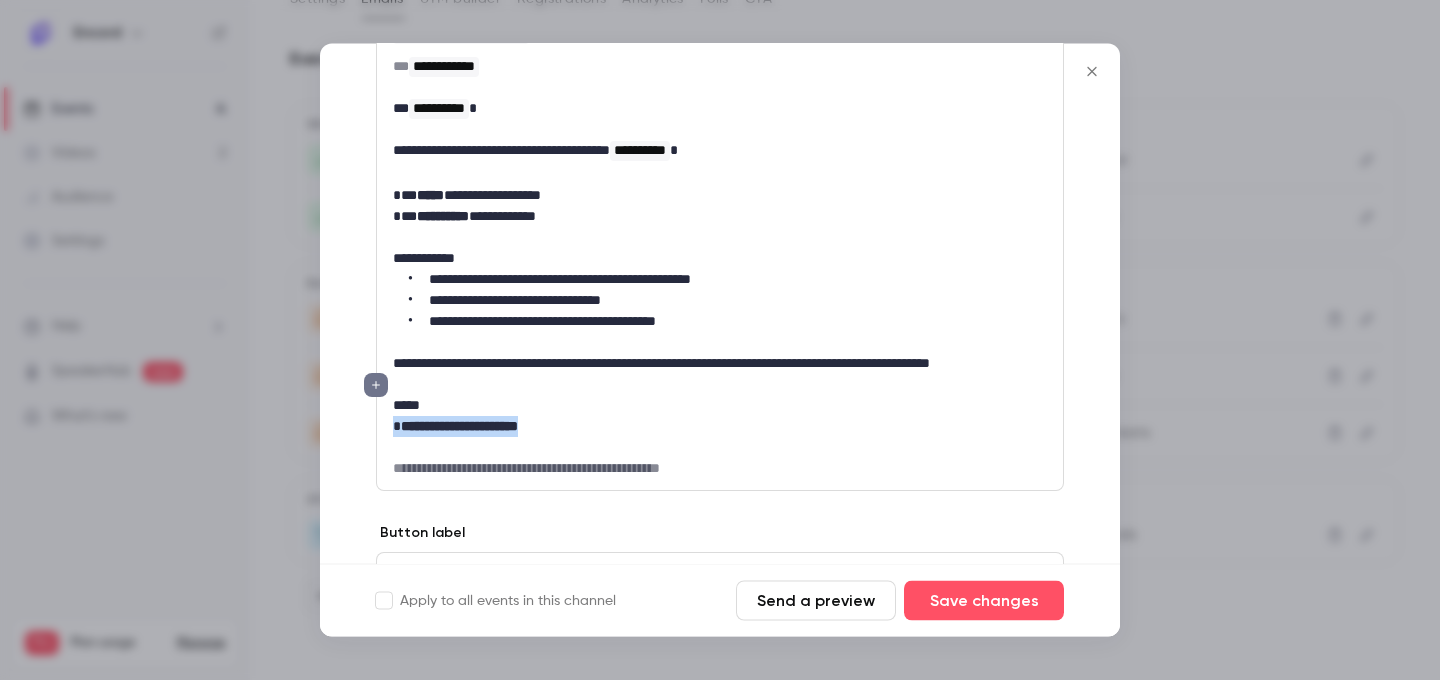 drag, startPoint x: 584, startPoint y: 434, endPoint x: 360, endPoint y: 432, distance: 224.00893 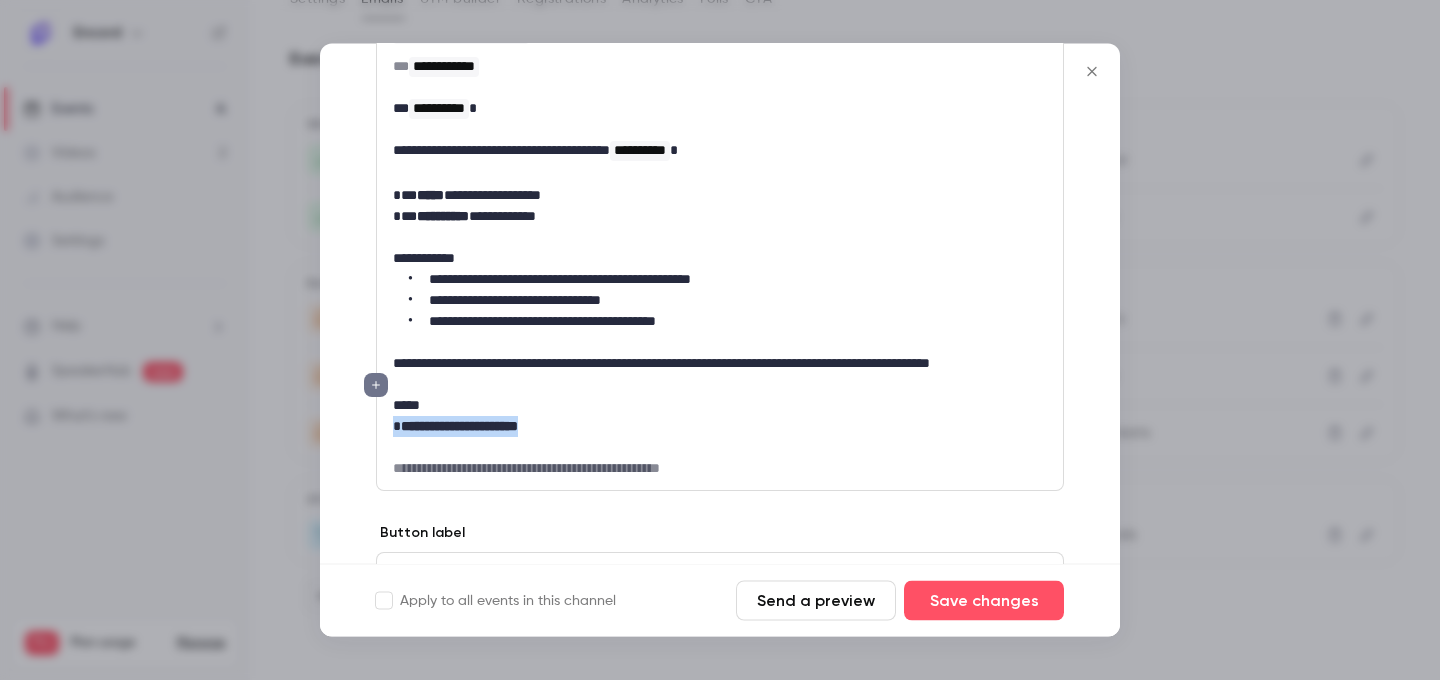 click on "**********" at bounding box center (720, 205) 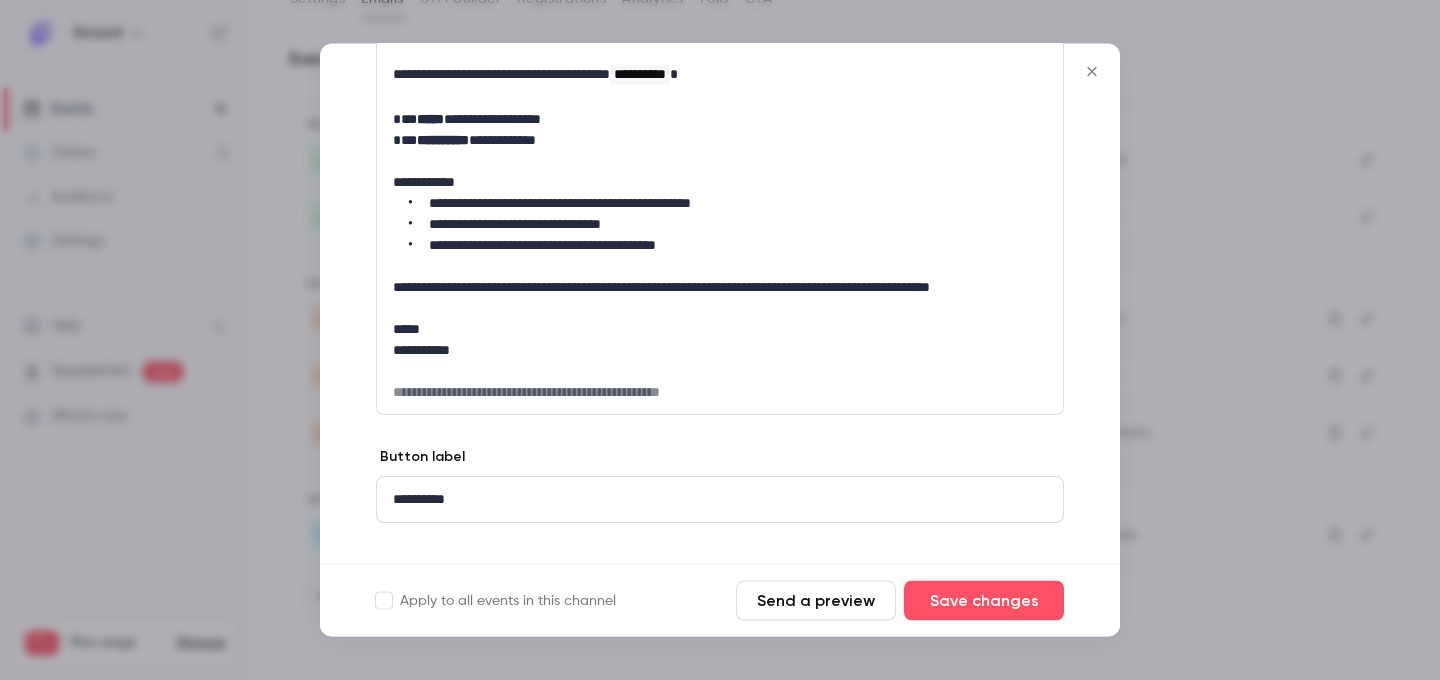 scroll, scrollTop: 534, scrollLeft: 0, axis: vertical 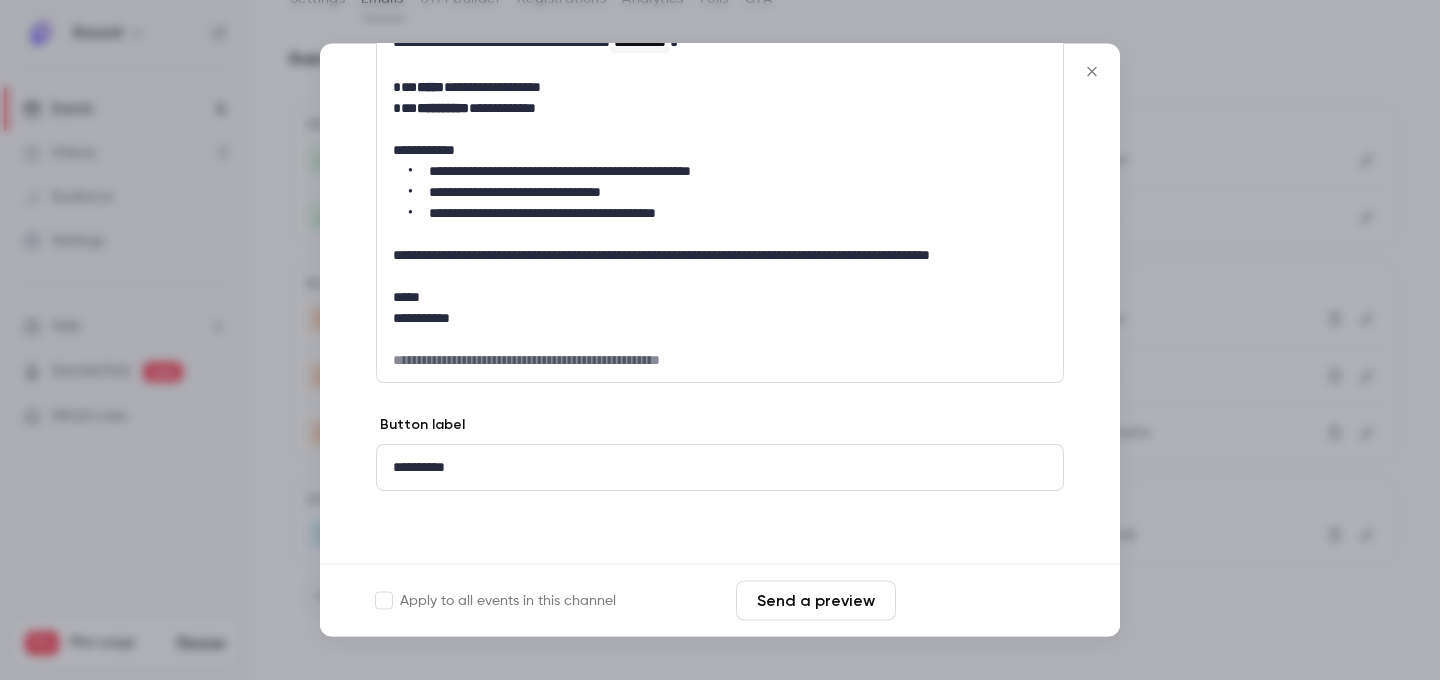 click on "Save changes" at bounding box center (984, 601) 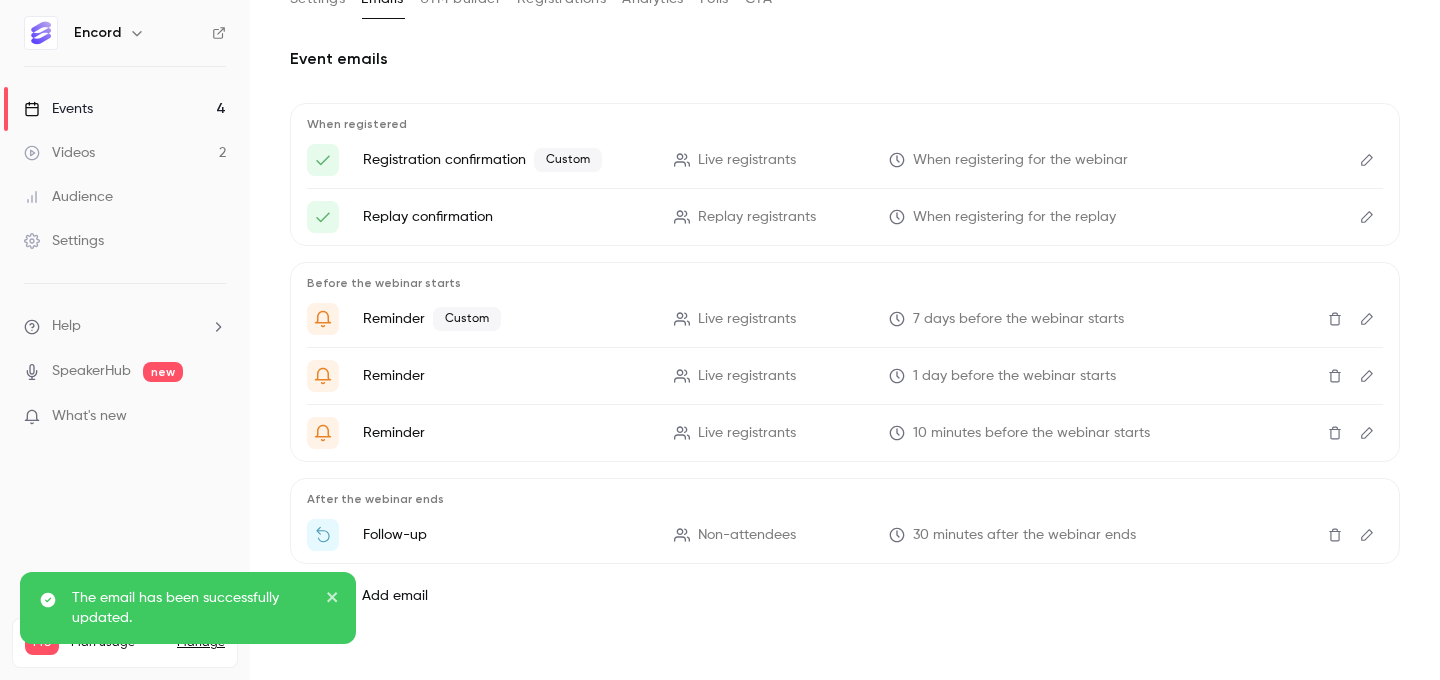 click at bounding box center [1367, 376] 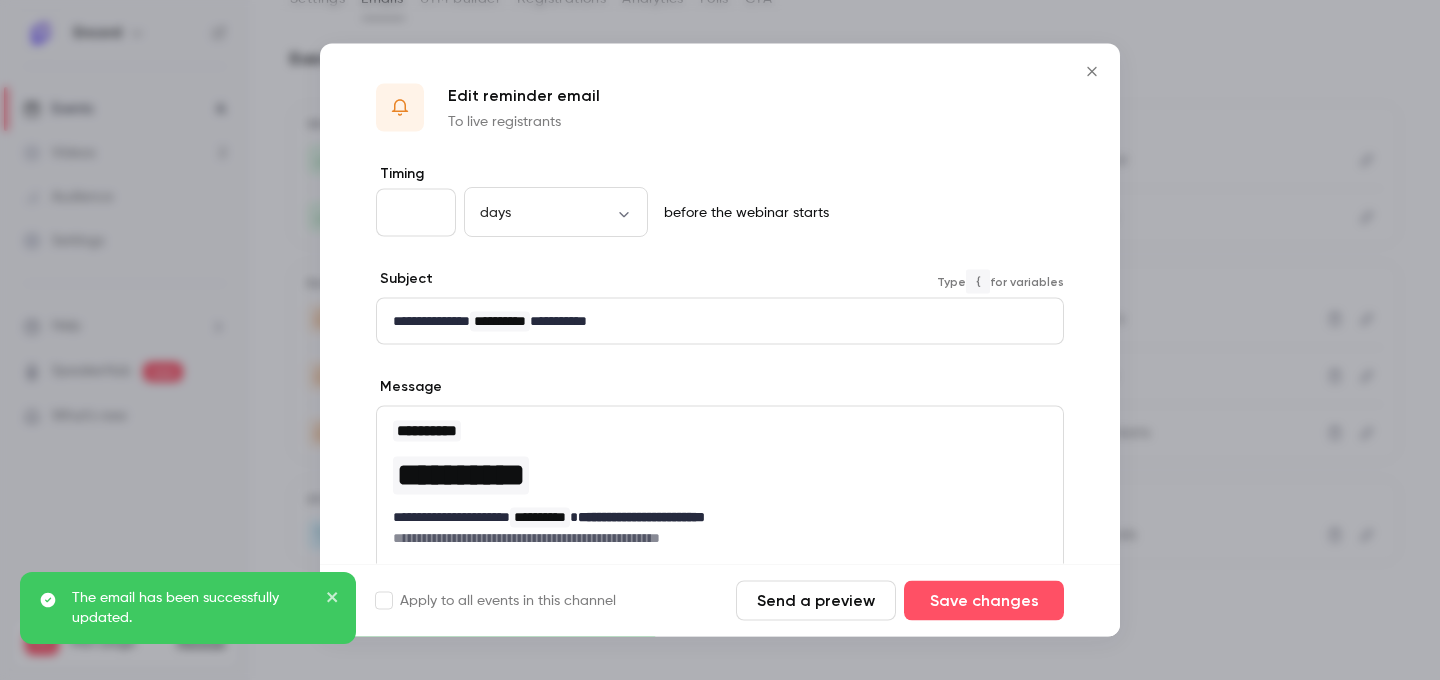 click on "**********" at bounding box center [720, 321] 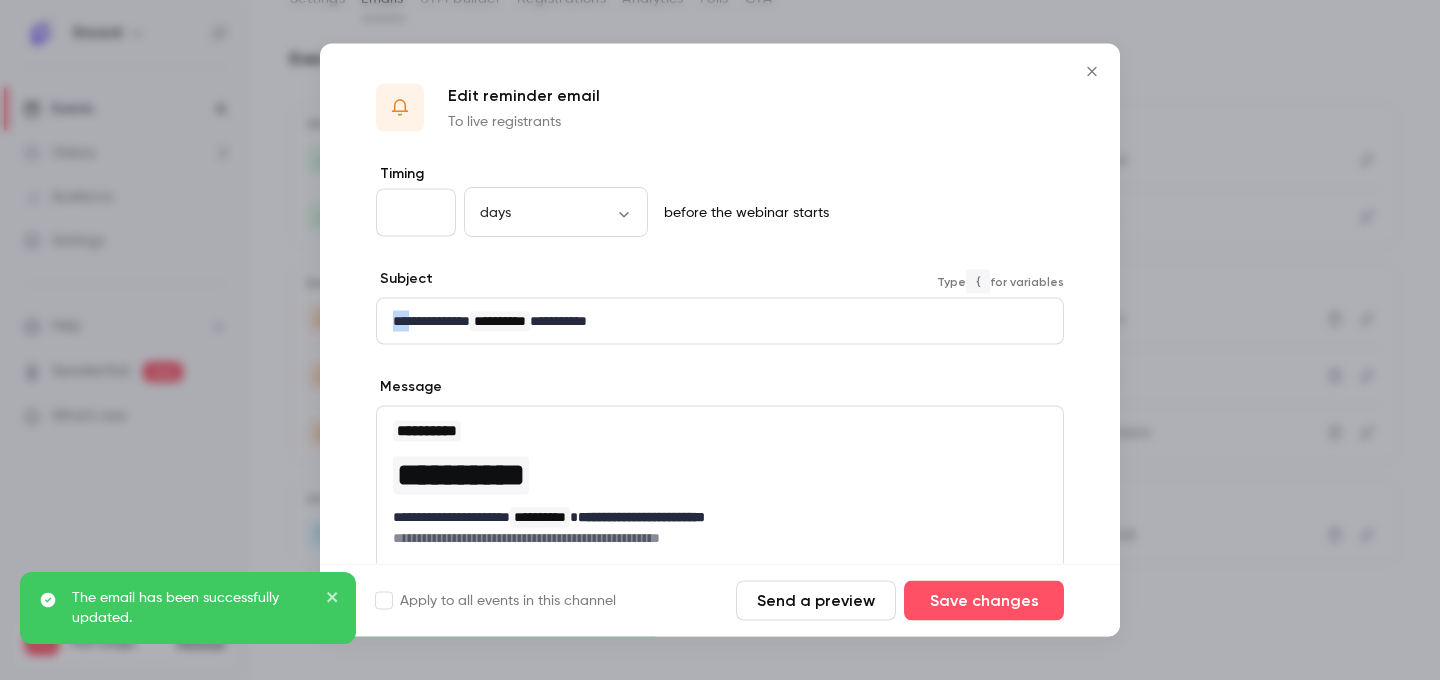 click on "**********" at bounding box center [720, 321] 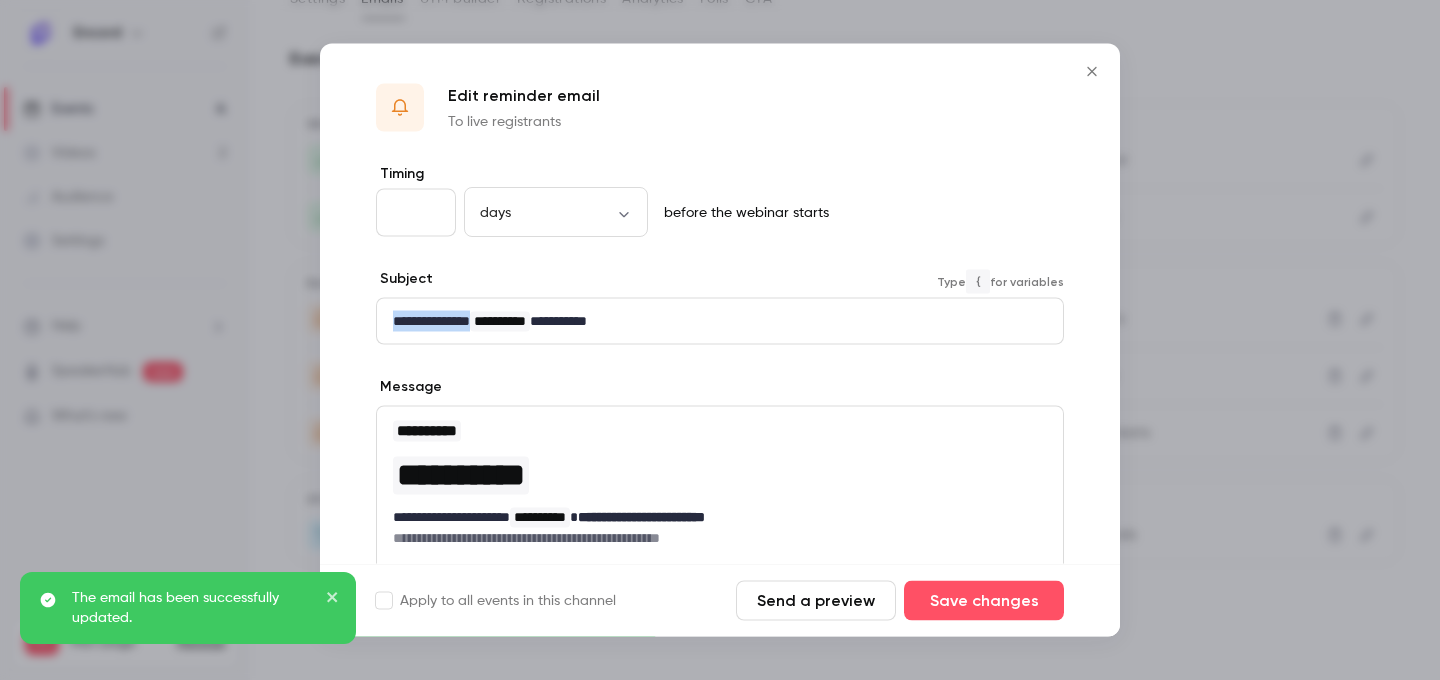 click on "**********" at bounding box center [720, 321] 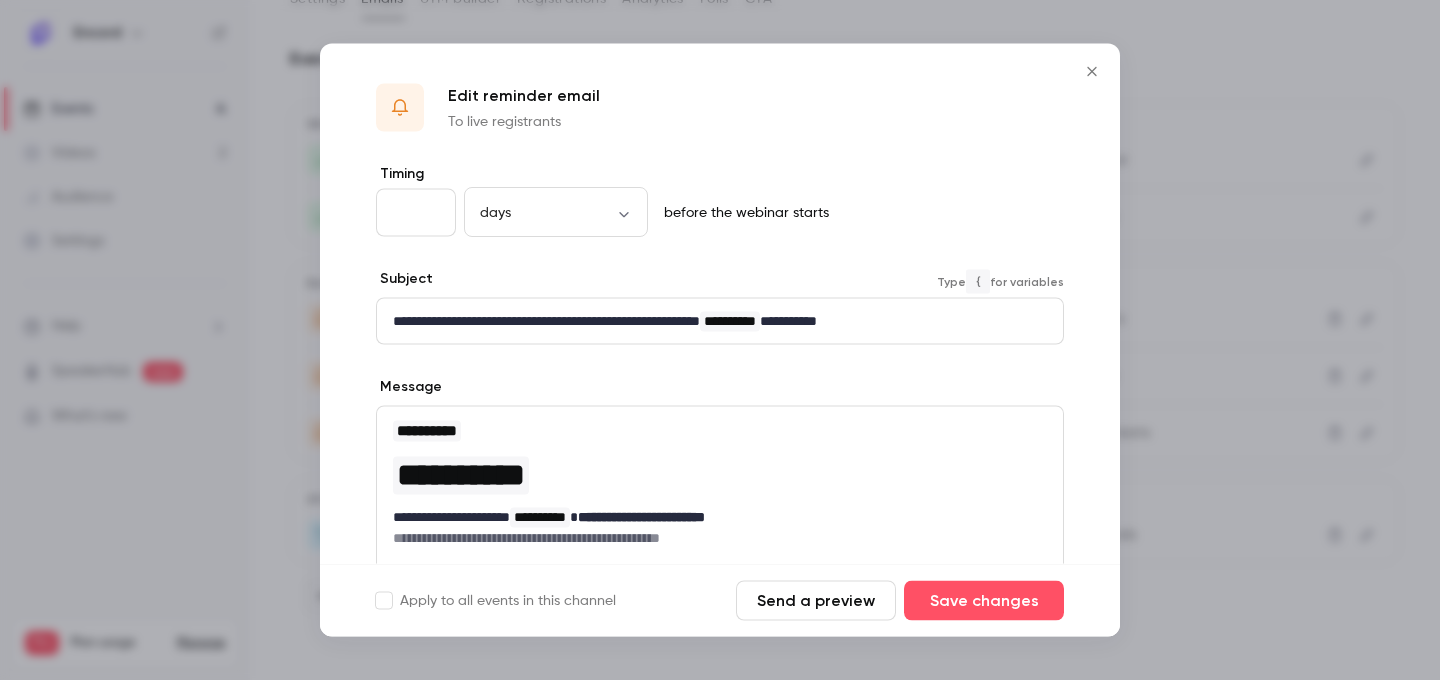 scroll, scrollTop: 0, scrollLeft: 0, axis: both 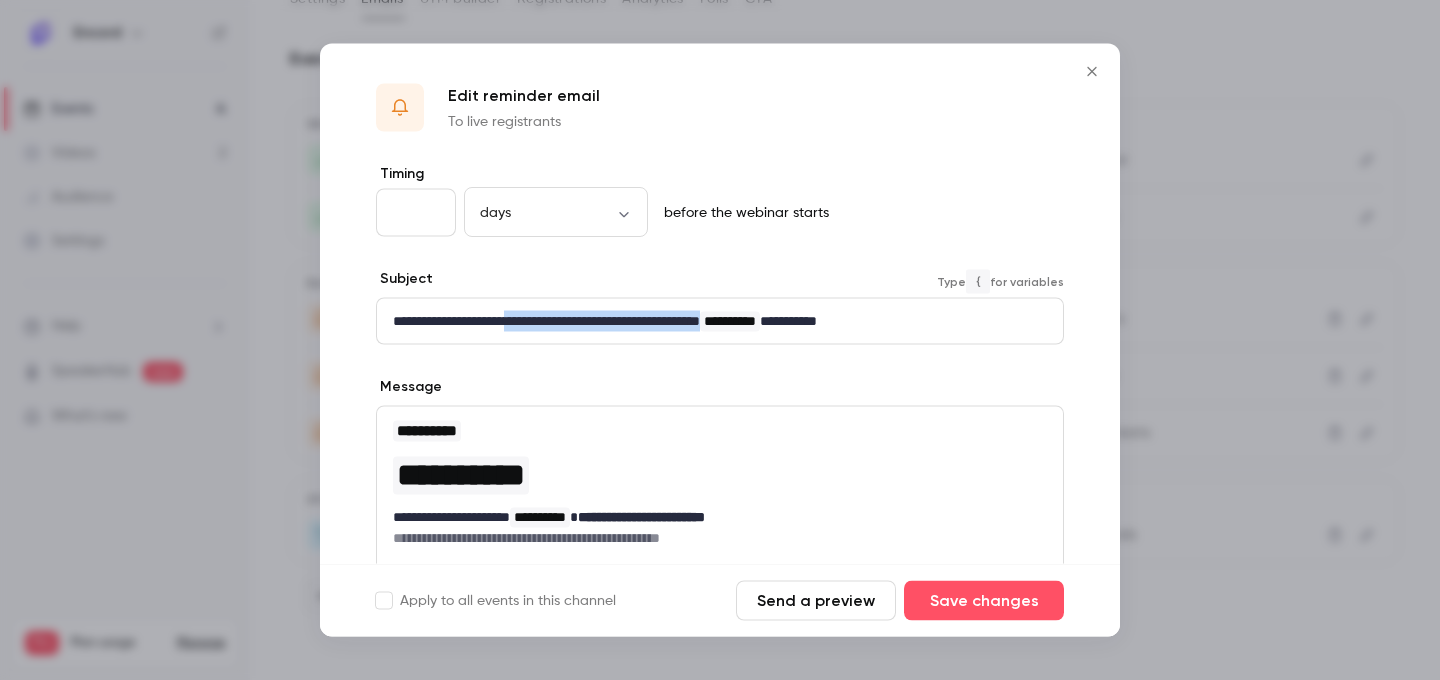 drag, startPoint x: 544, startPoint y: 318, endPoint x: 818, endPoint y: 312, distance: 274.06567 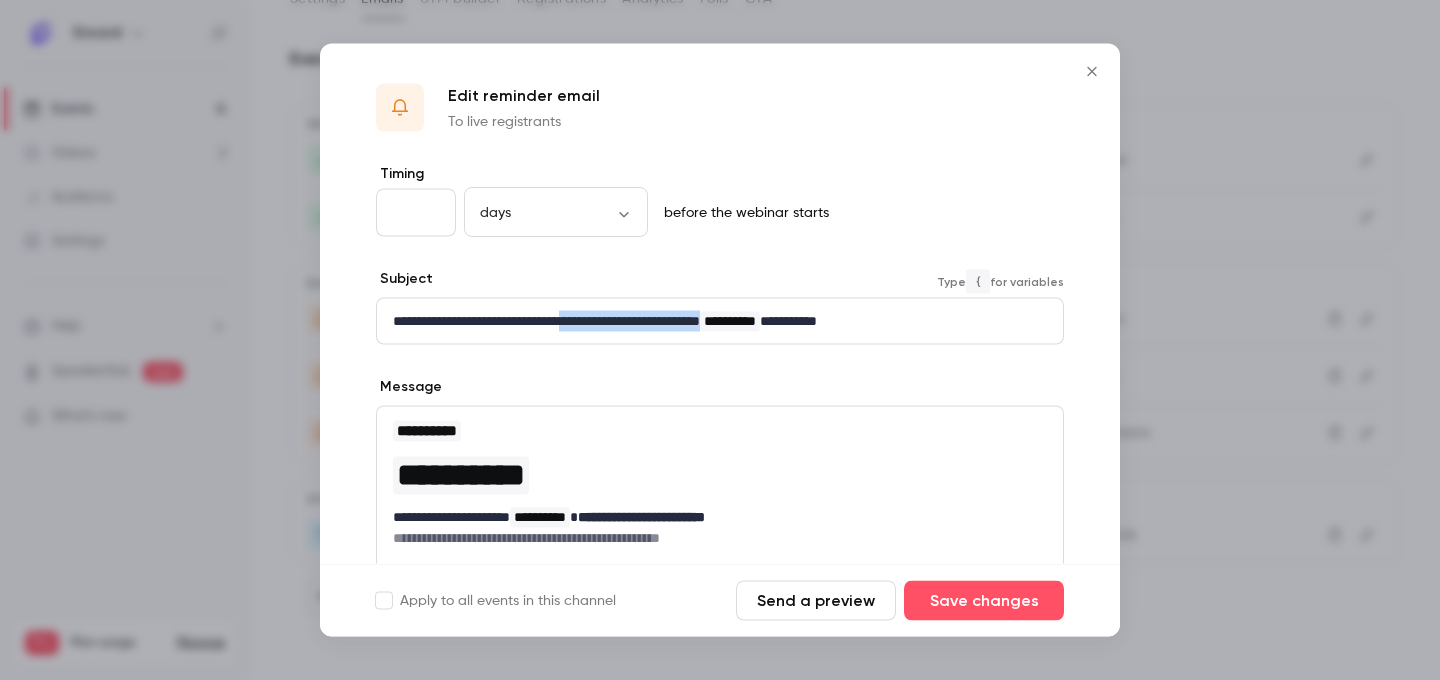 drag, startPoint x: 618, startPoint y: 319, endPoint x: 819, endPoint y: 321, distance: 201.00995 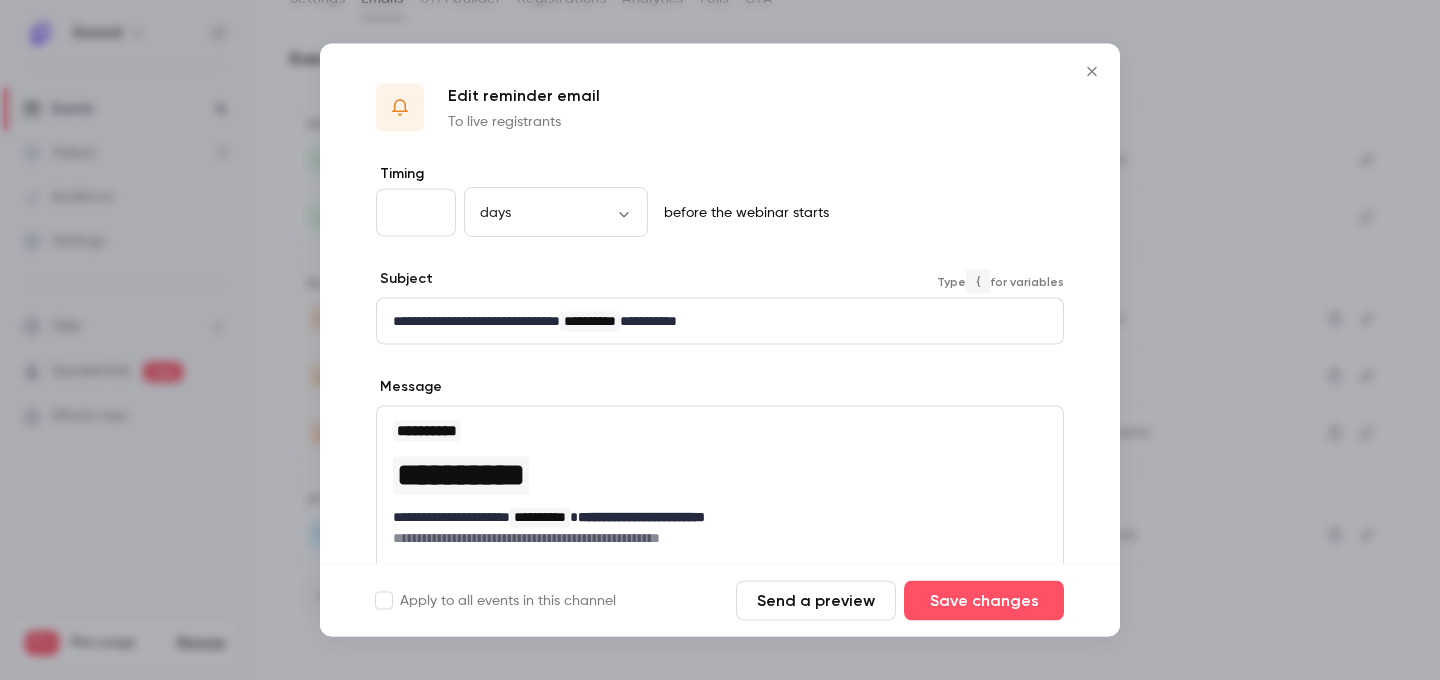 type 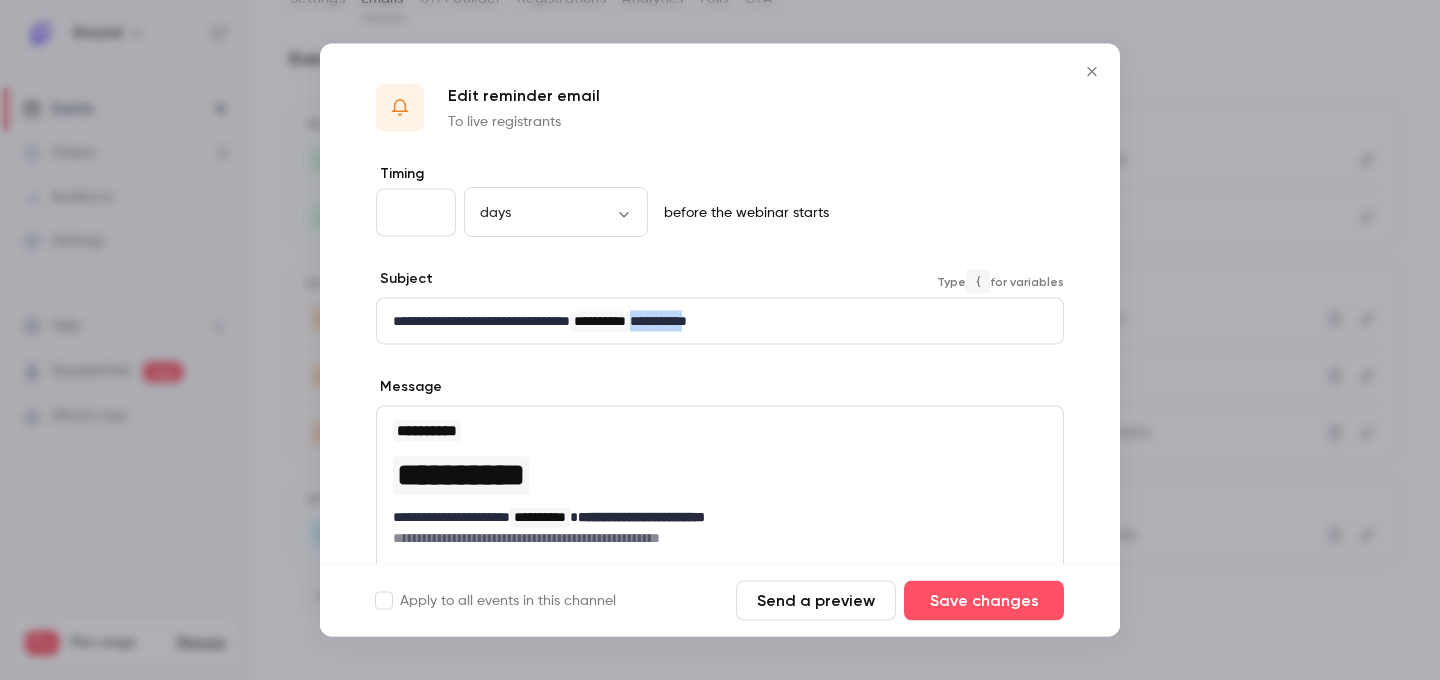 drag, startPoint x: 714, startPoint y: 314, endPoint x: 784, endPoint y: 316, distance: 70.028564 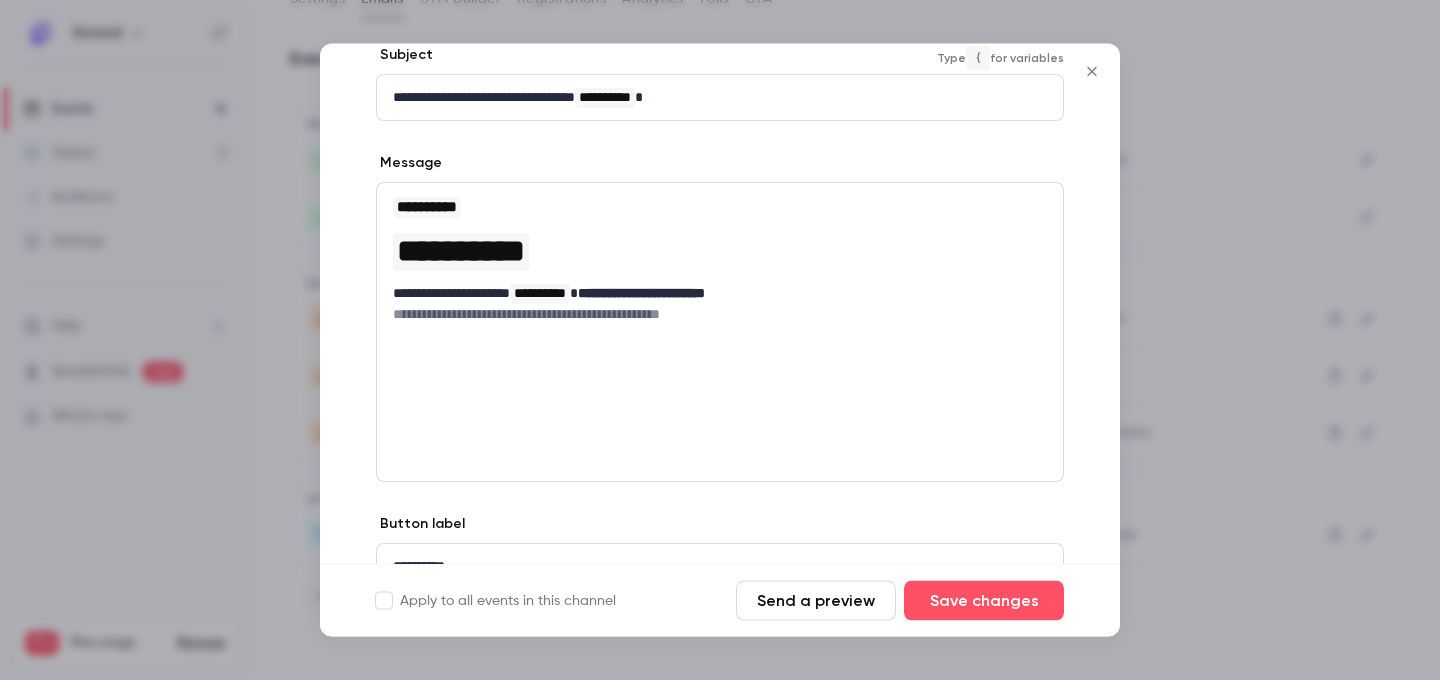 scroll, scrollTop: 322, scrollLeft: 0, axis: vertical 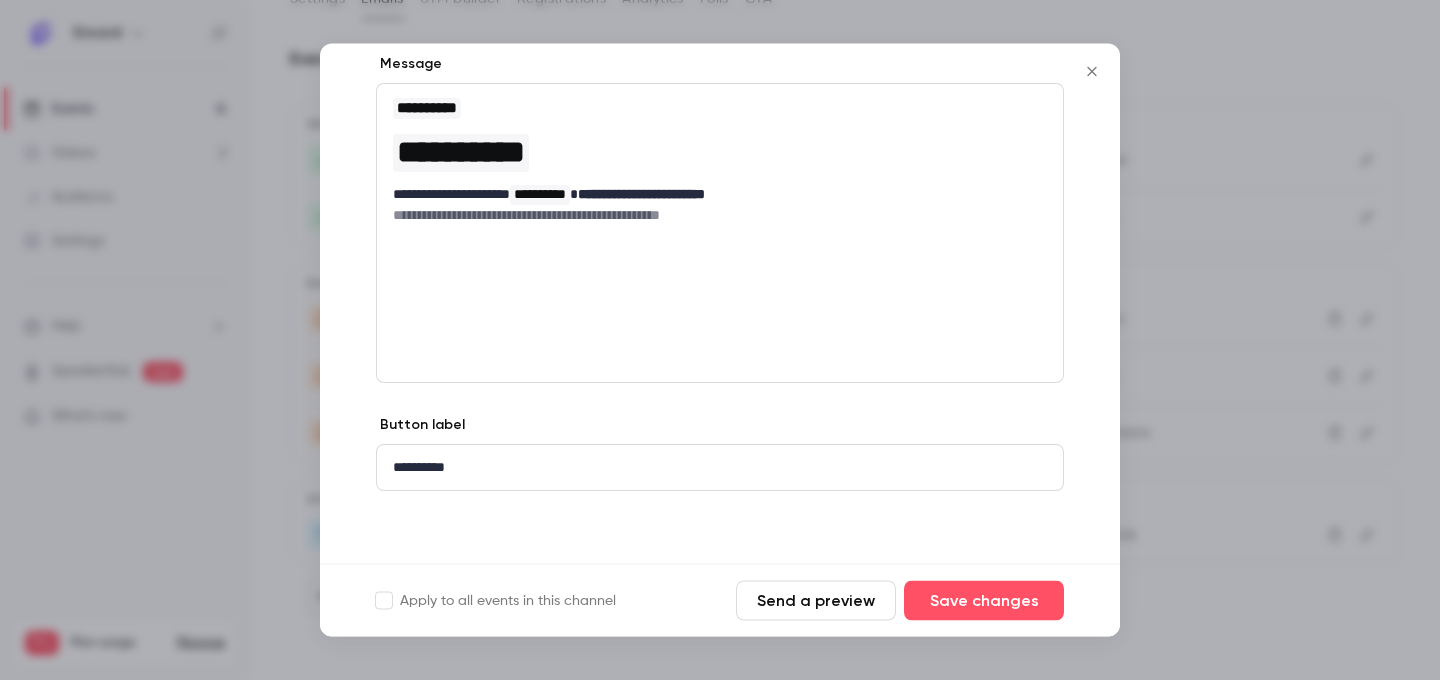 click on "**********" at bounding box center (720, 234) 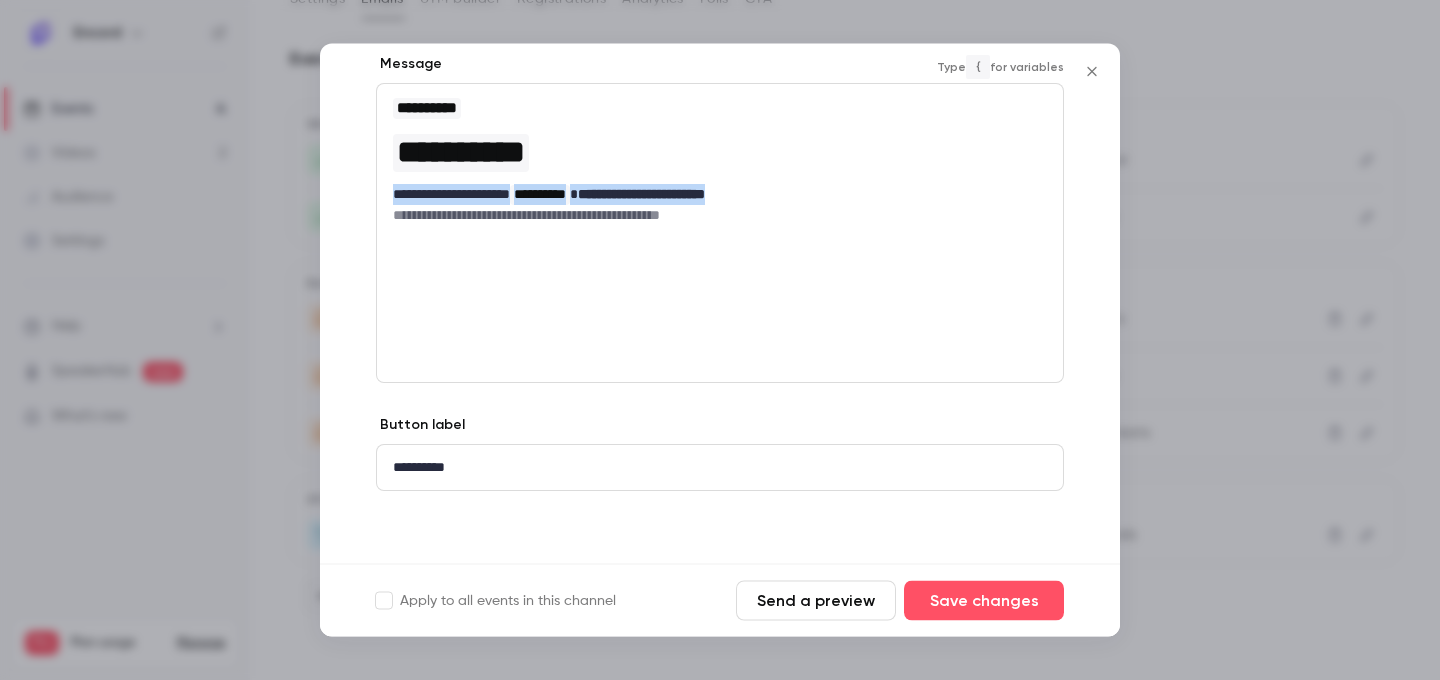 drag, startPoint x: 392, startPoint y: 194, endPoint x: 813, endPoint y: 199, distance: 421.0297 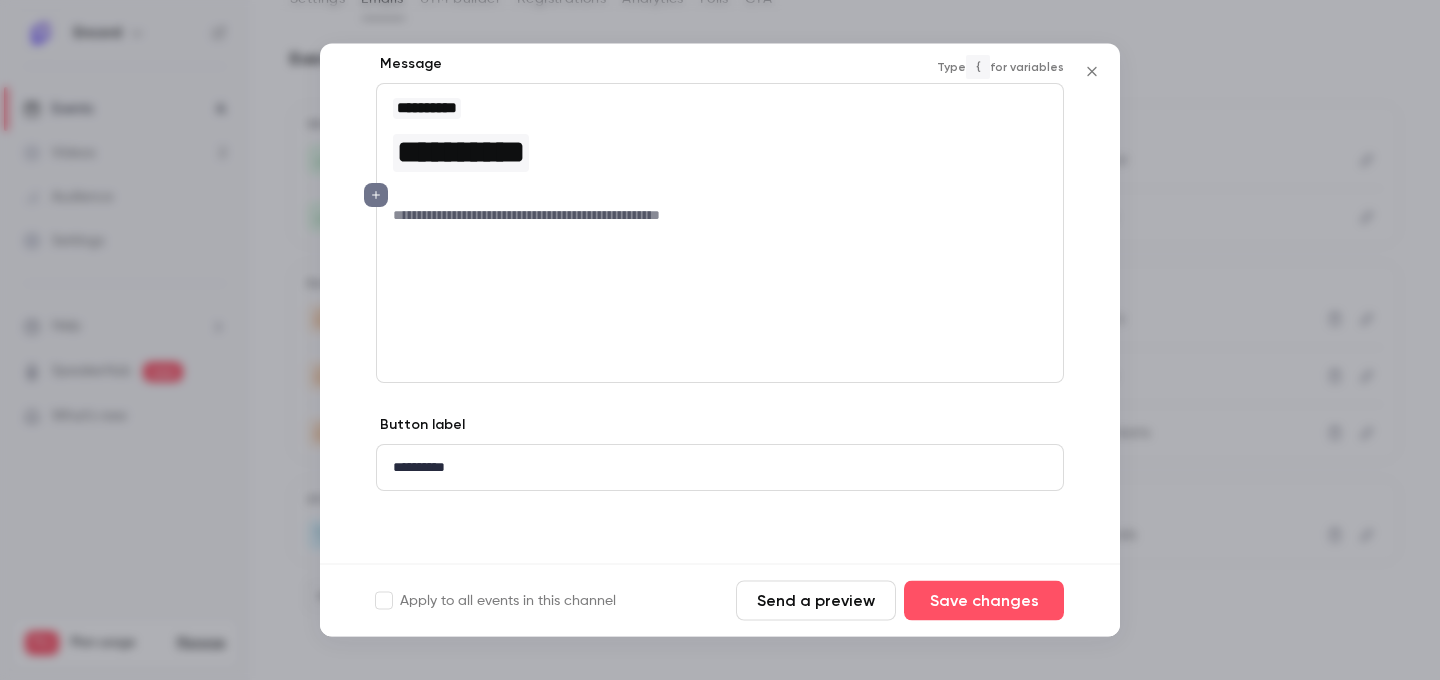 scroll, scrollTop: 0, scrollLeft: 0, axis: both 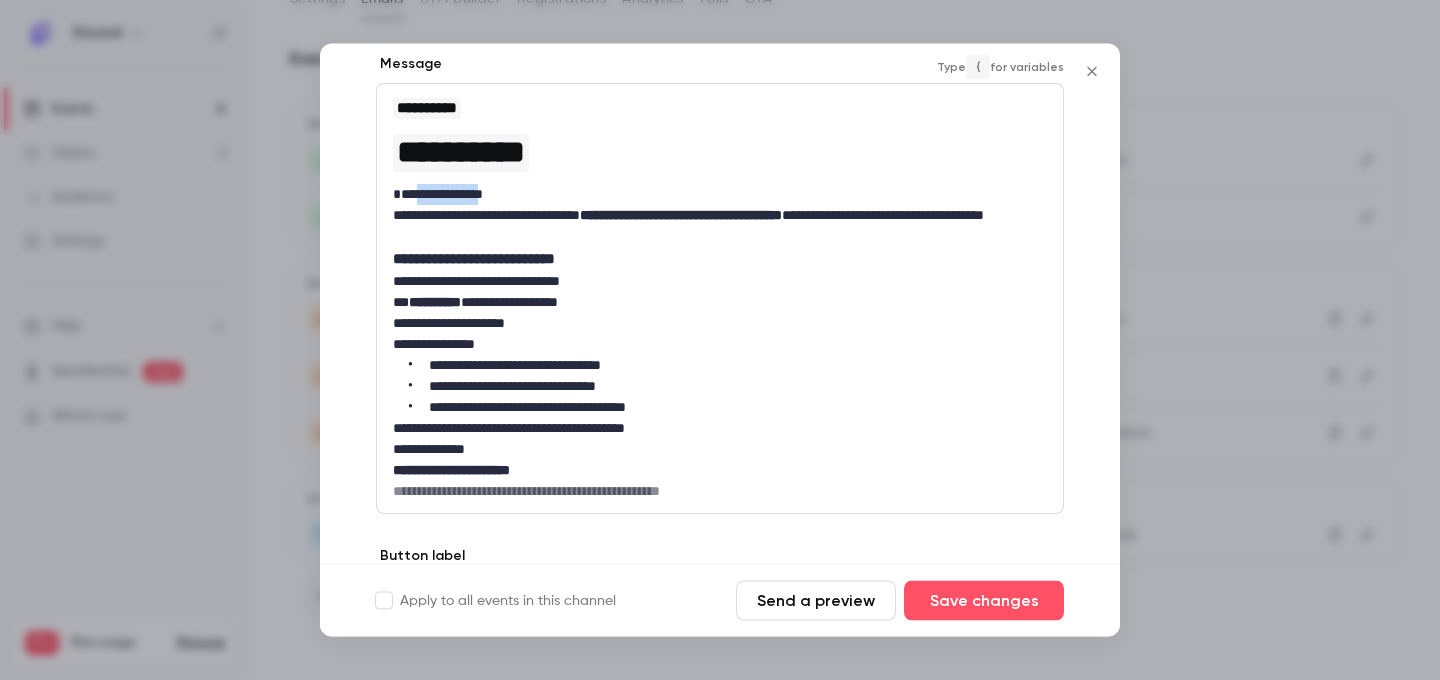 drag, startPoint x: 410, startPoint y: 193, endPoint x: 484, endPoint y: 193, distance: 74 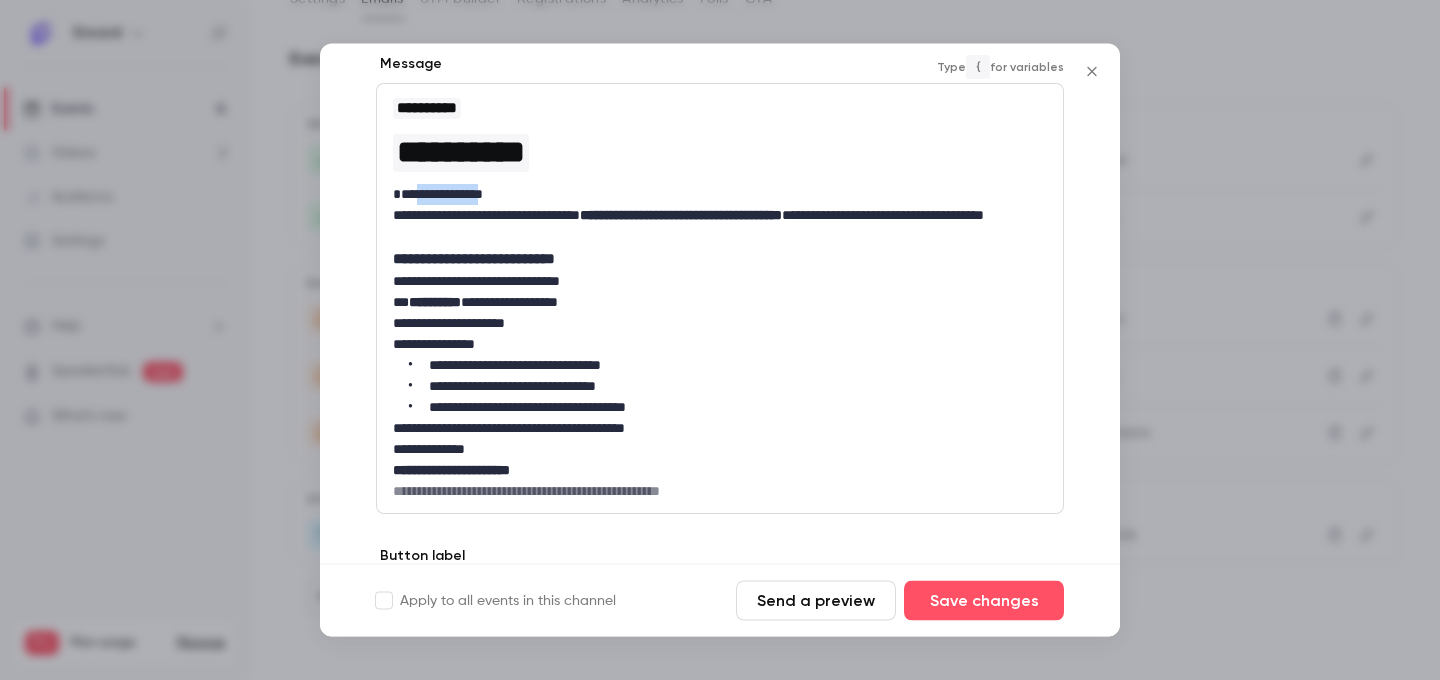 click on "**********" at bounding box center [720, 195] 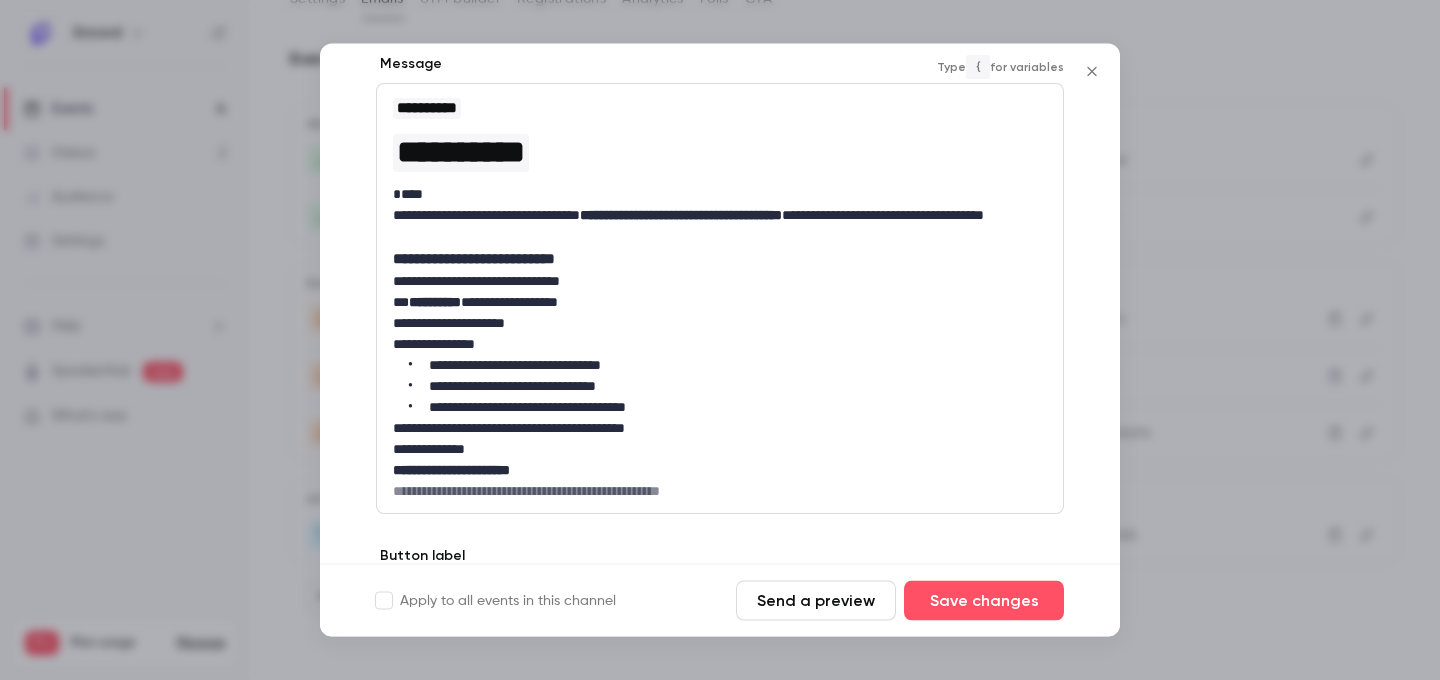 type 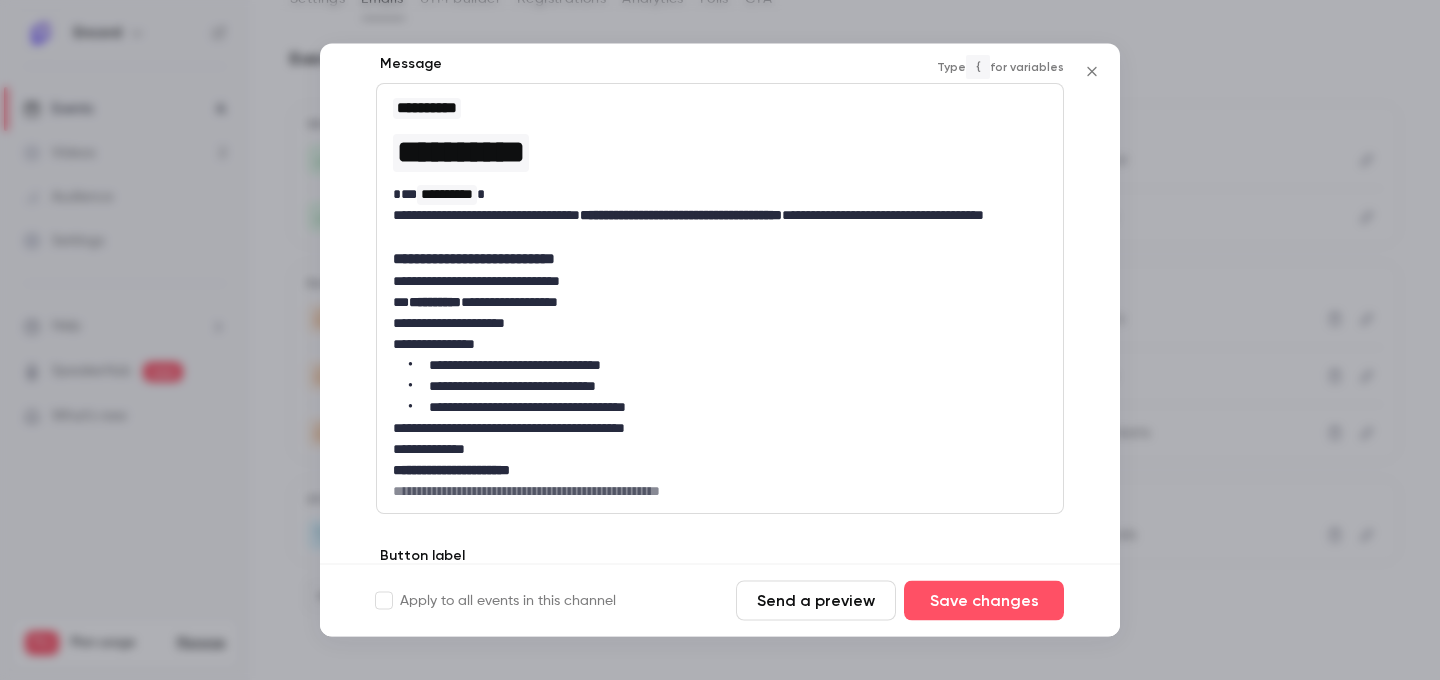 click on "**********" at bounding box center [720, 195] 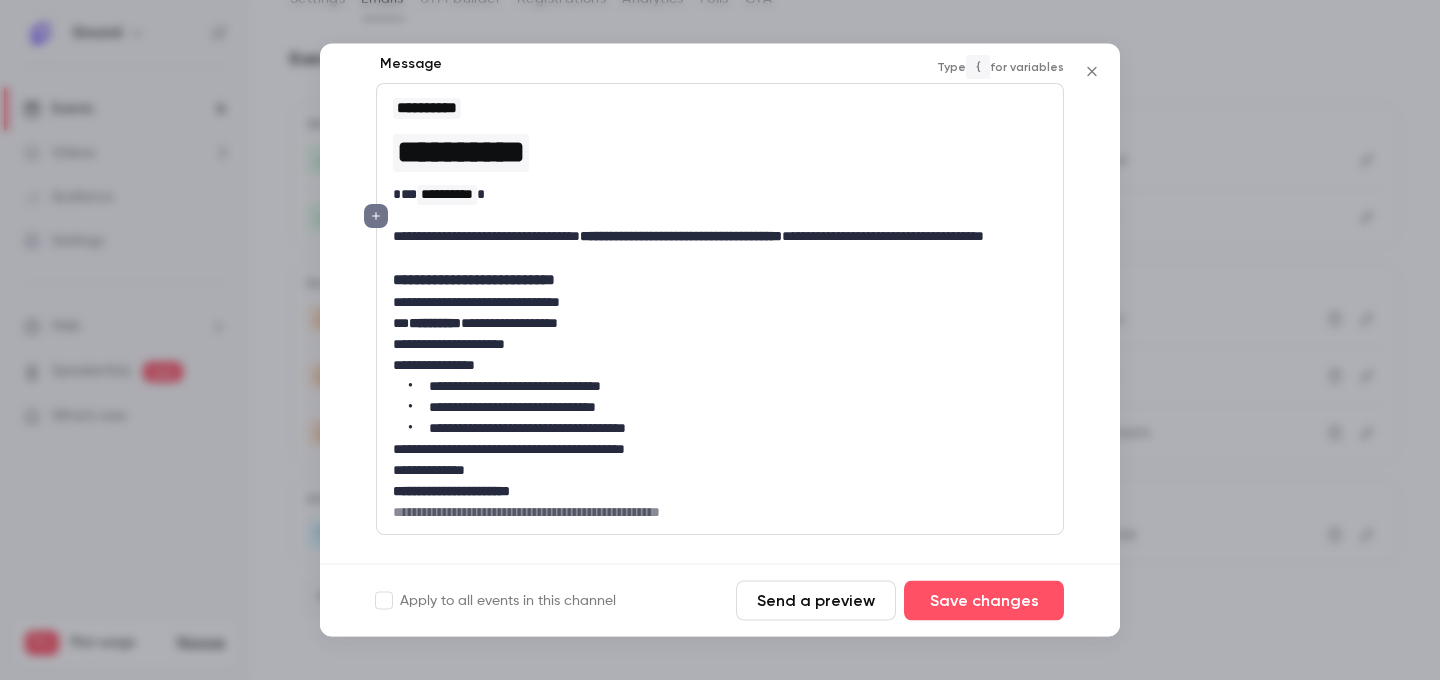 click on "**********" at bounding box center (720, 248) 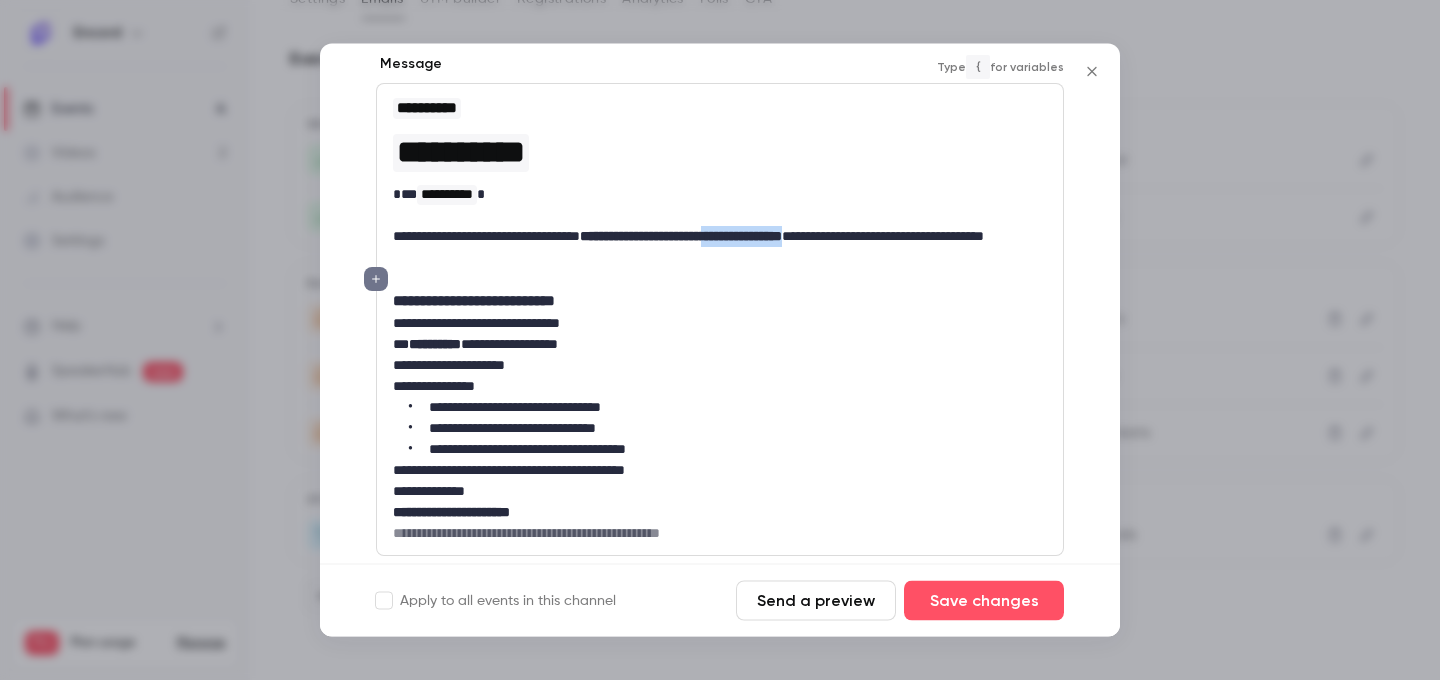 drag, startPoint x: 804, startPoint y: 241, endPoint x: 900, endPoint y: 239, distance: 96.02083 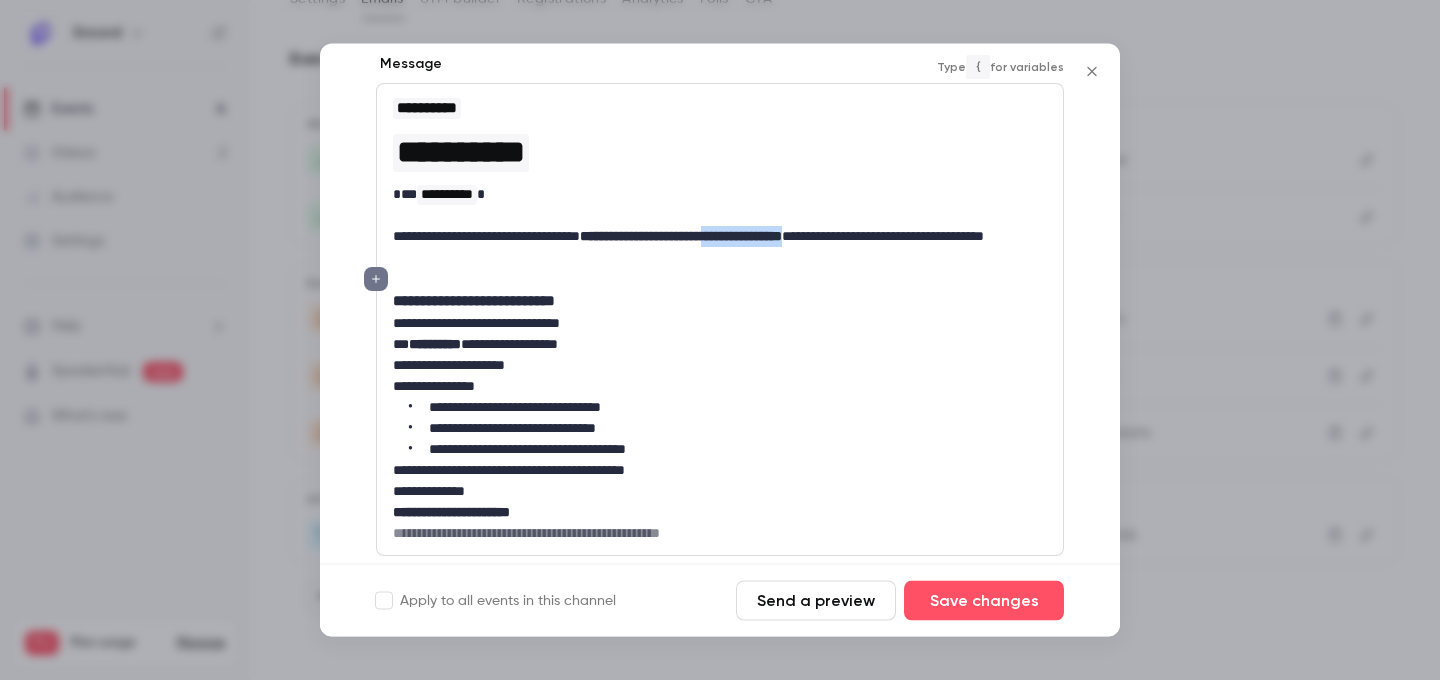 click on "**********" at bounding box center [681, 237] 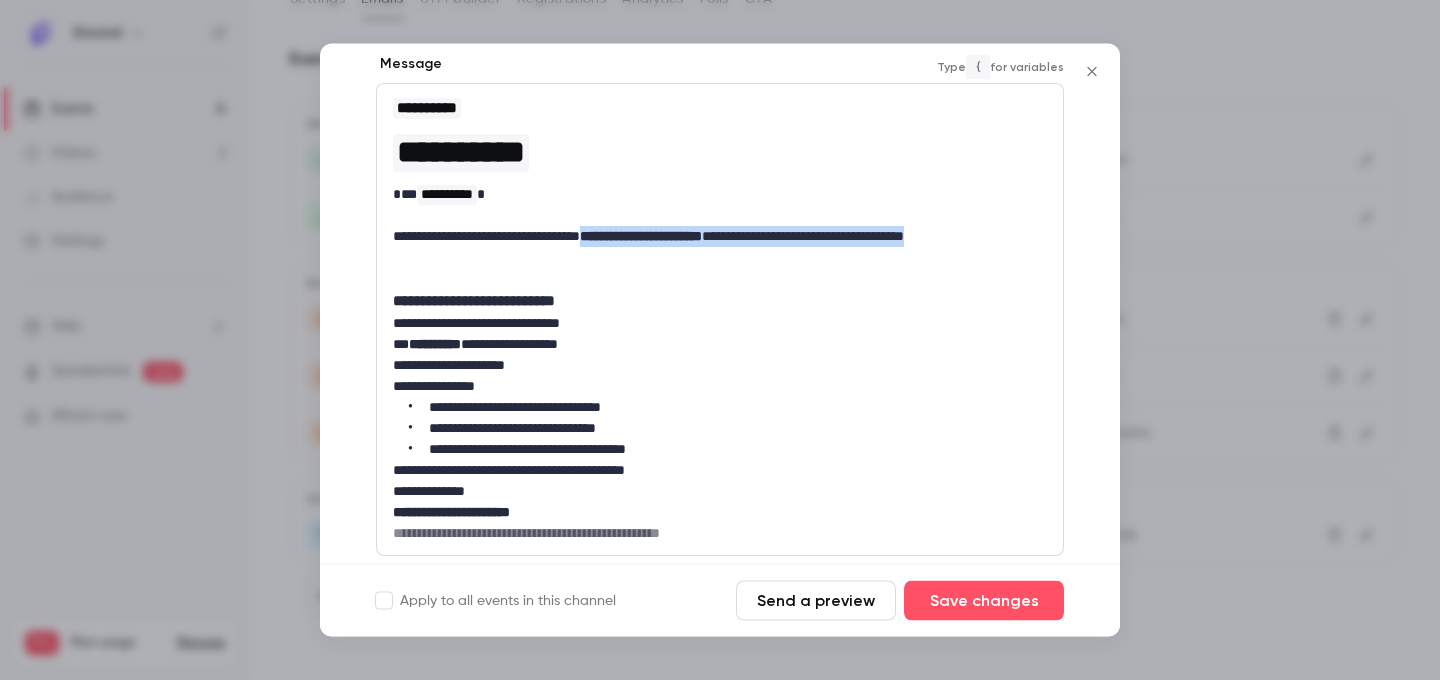 drag, startPoint x: 638, startPoint y: 239, endPoint x: 661, endPoint y: 248, distance: 24.698177 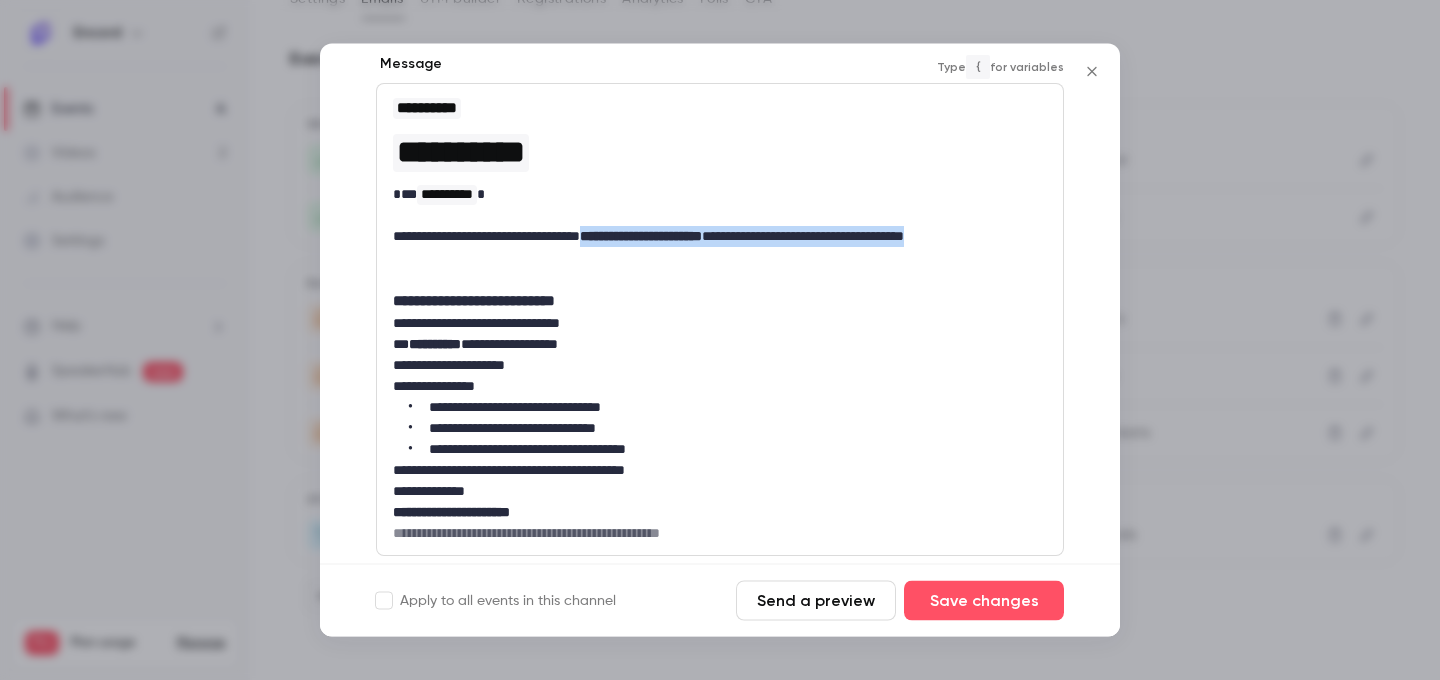 click on "**********" at bounding box center [720, 248] 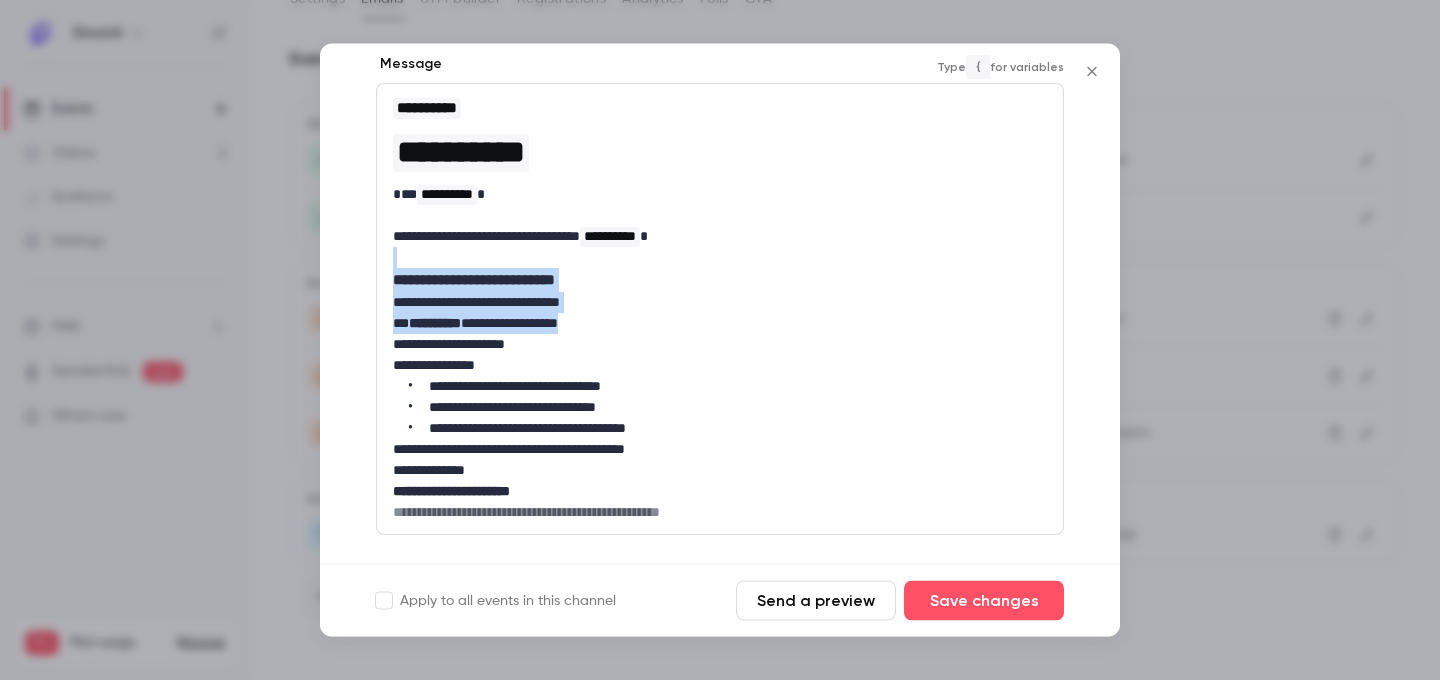 drag, startPoint x: 586, startPoint y: 324, endPoint x: 396, endPoint y: 263, distance: 199.552 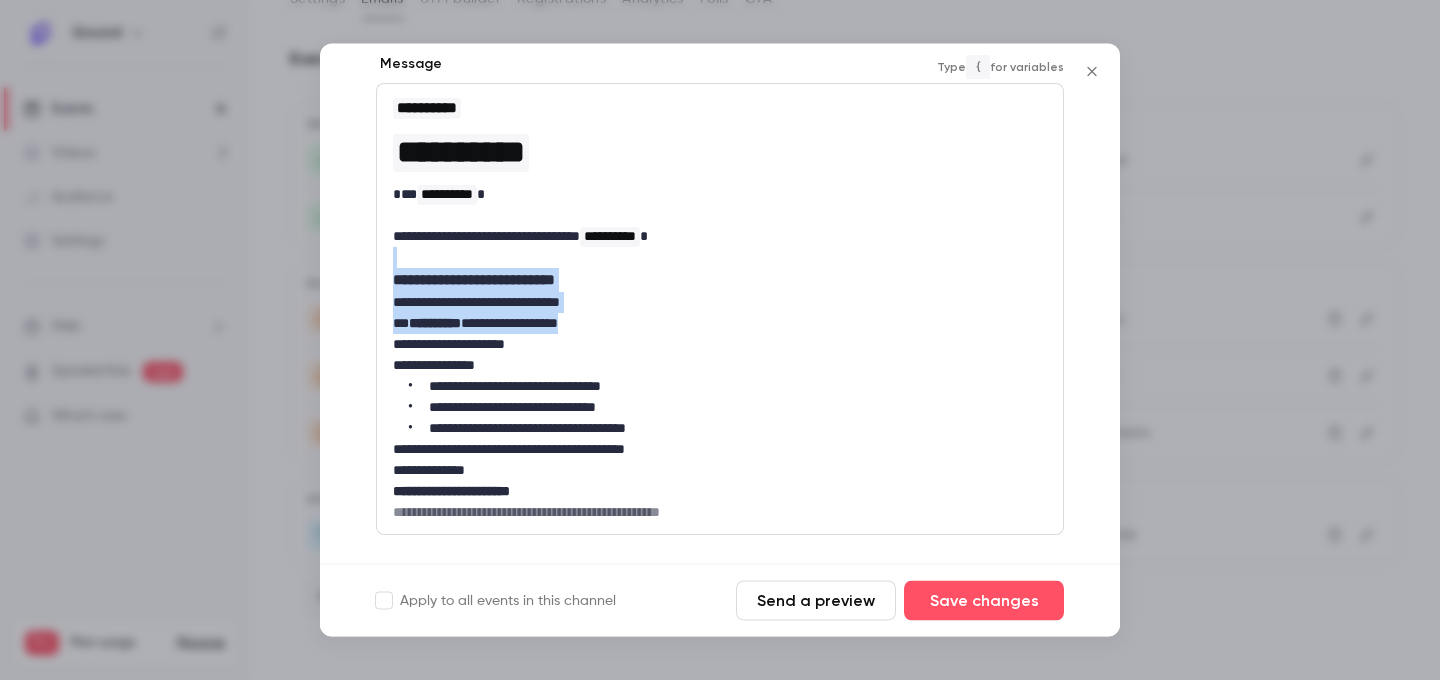 click on "**********" at bounding box center (720, 310) 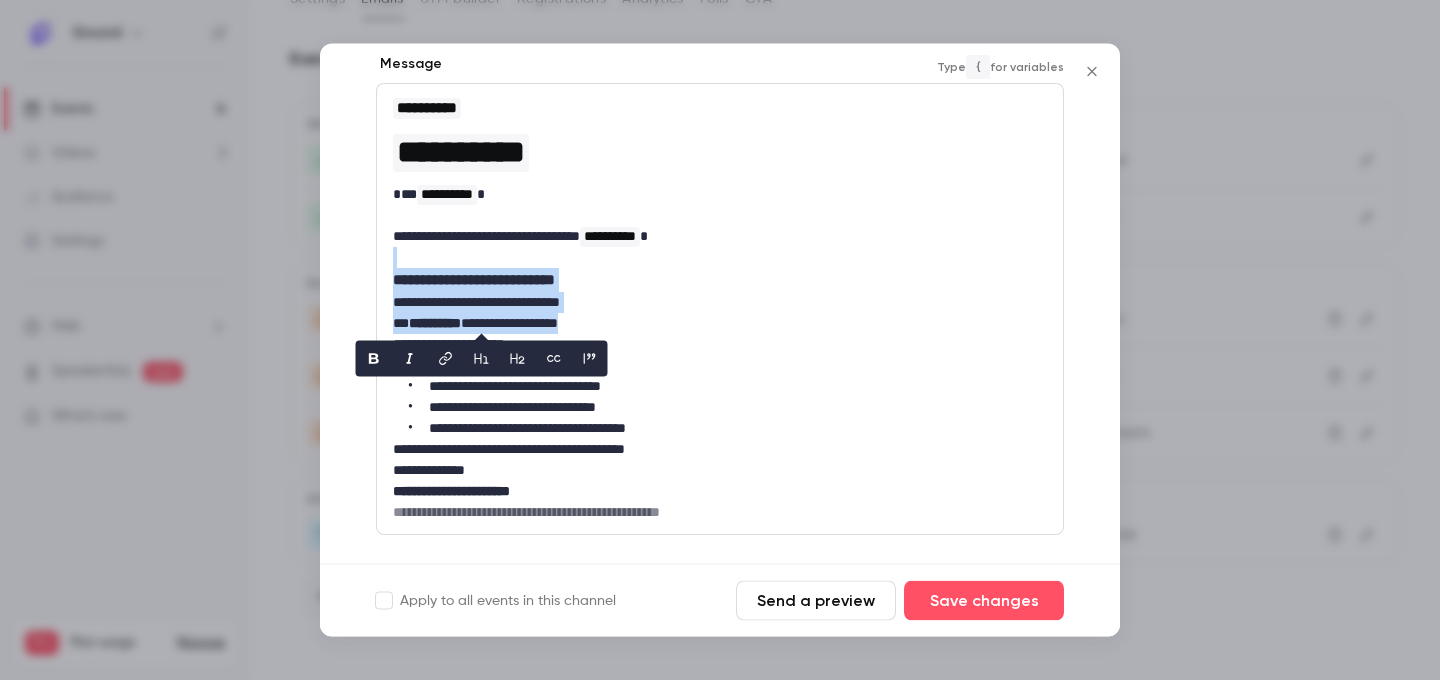 click on "**********" at bounding box center (720, 281) 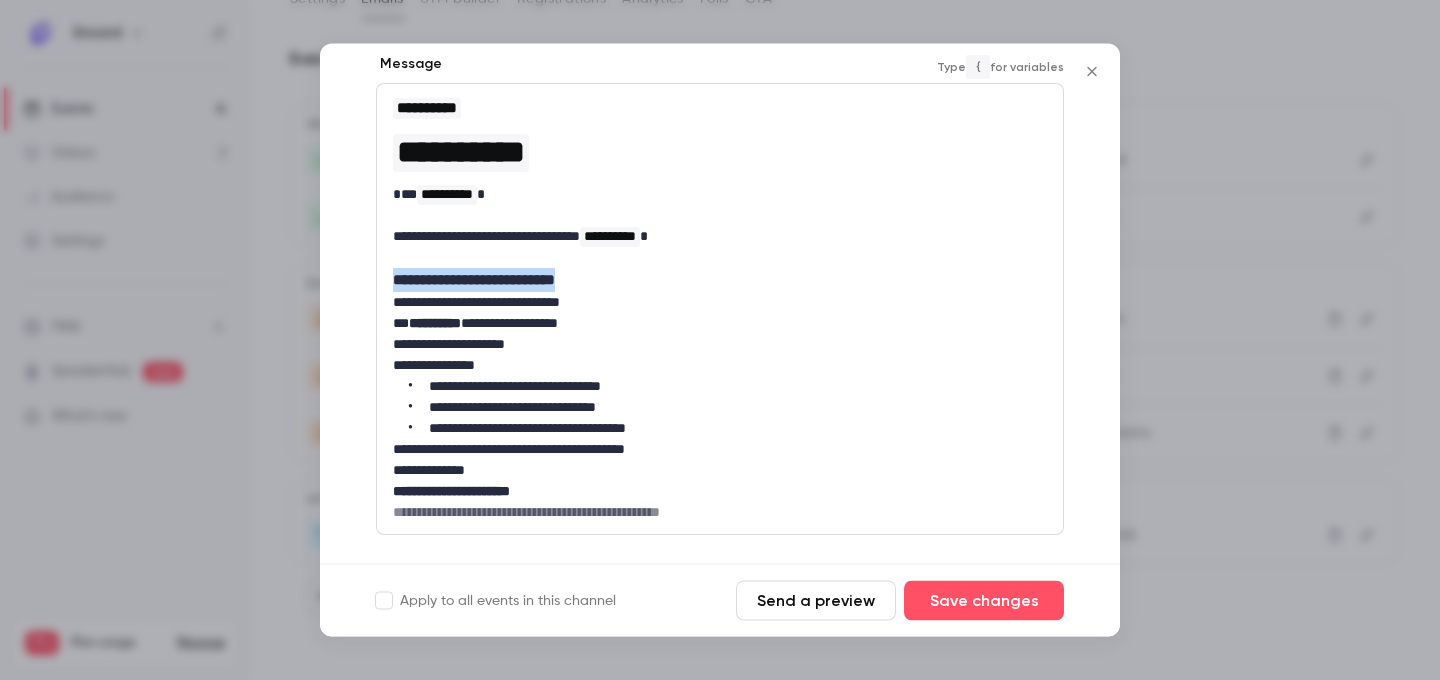 drag, startPoint x: 589, startPoint y: 283, endPoint x: 387, endPoint y: 281, distance: 202.0099 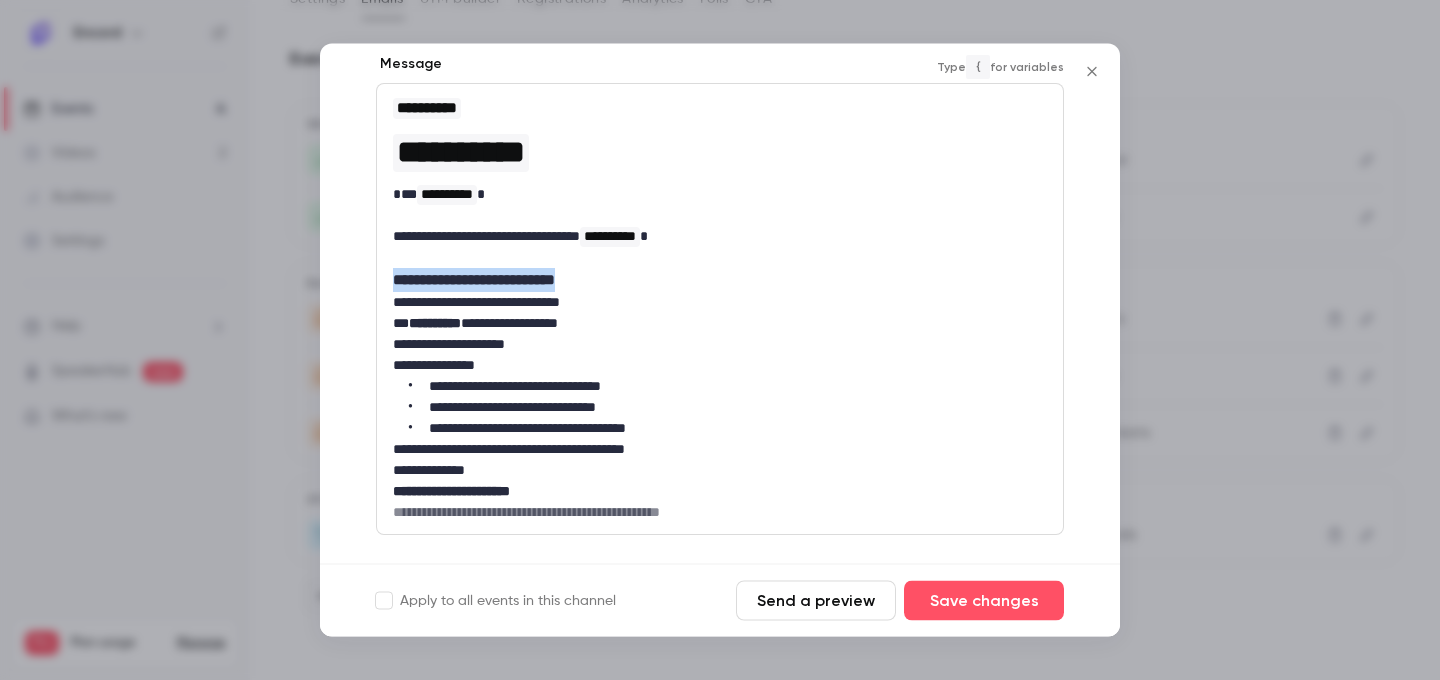 click on "**********" at bounding box center (720, 310) 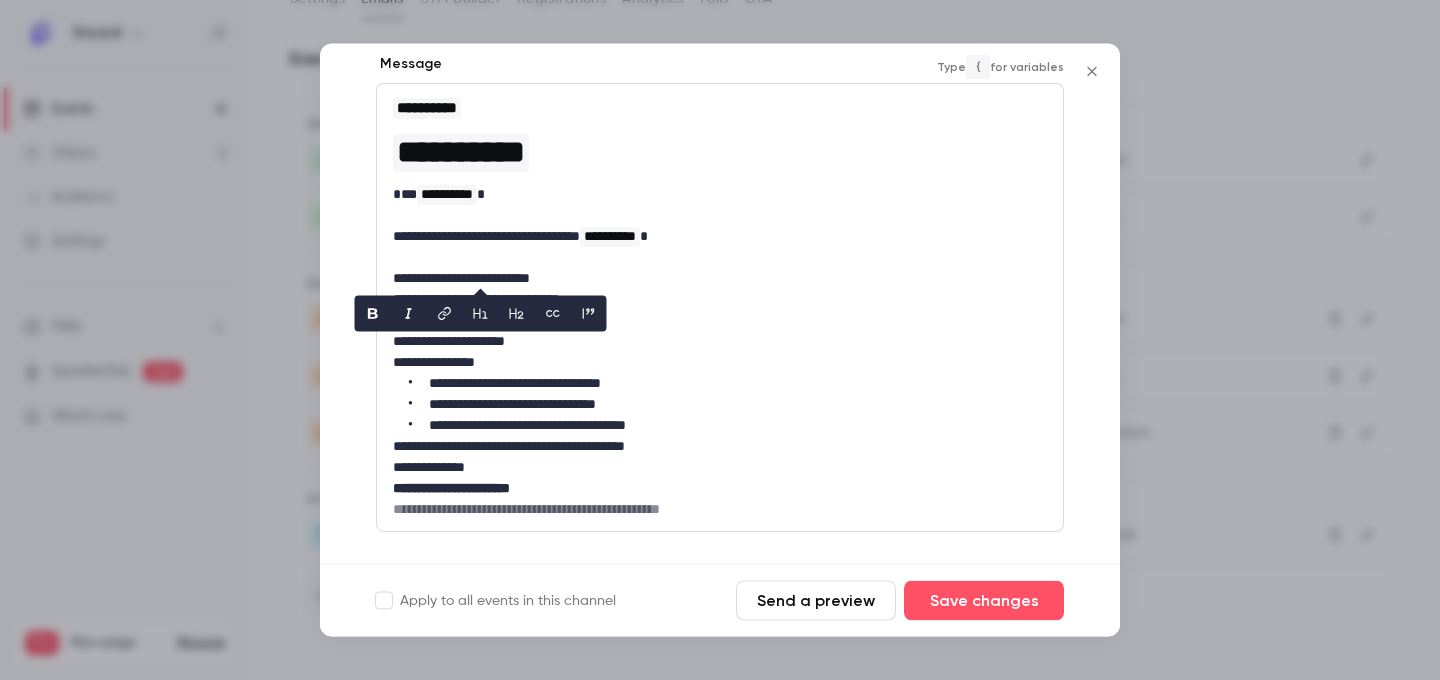 click on "**********" at bounding box center (720, 279) 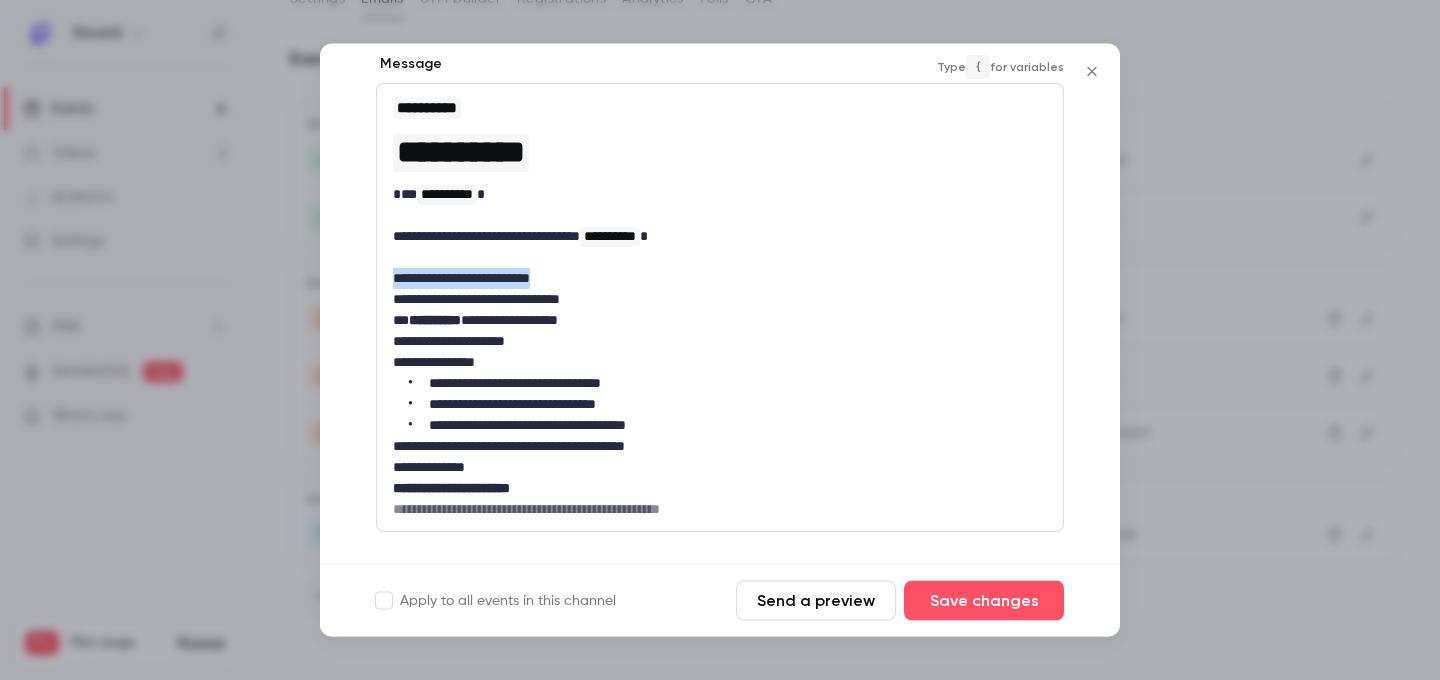 drag, startPoint x: 574, startPoint y: 276, endPoint x: 369, endPoint y: 277, distance: 205.00244 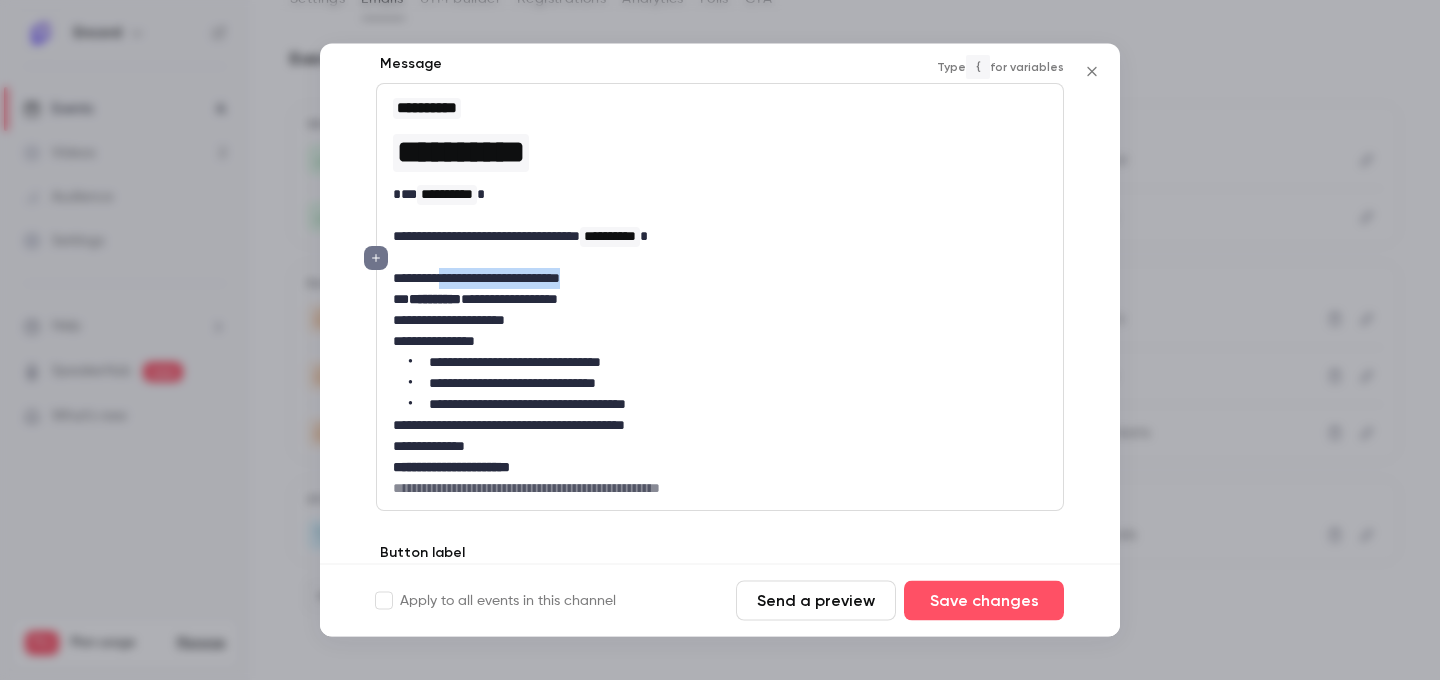 drag, startPoint x: 450, startPoint y: 279, endPoint x: 650, endPoint y: 279, distance: 200 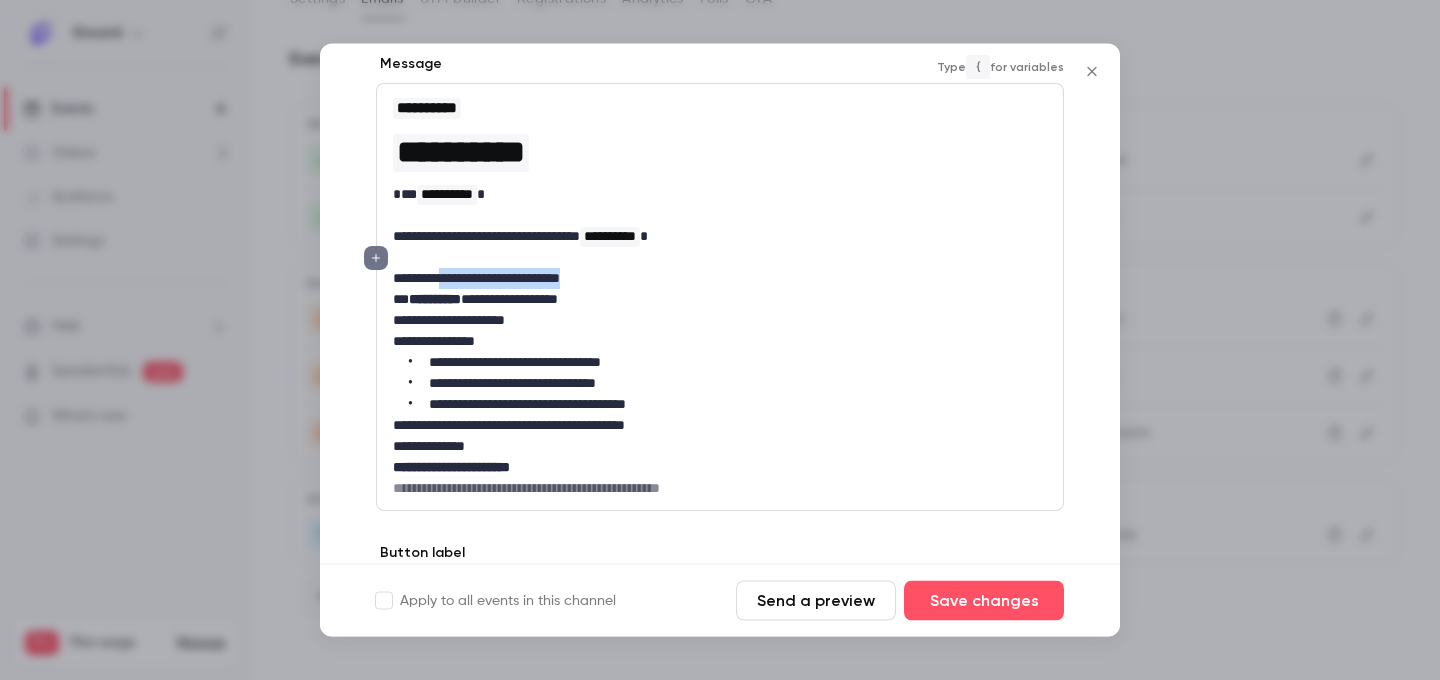 click on "**********" at bounding box center (720, 279) 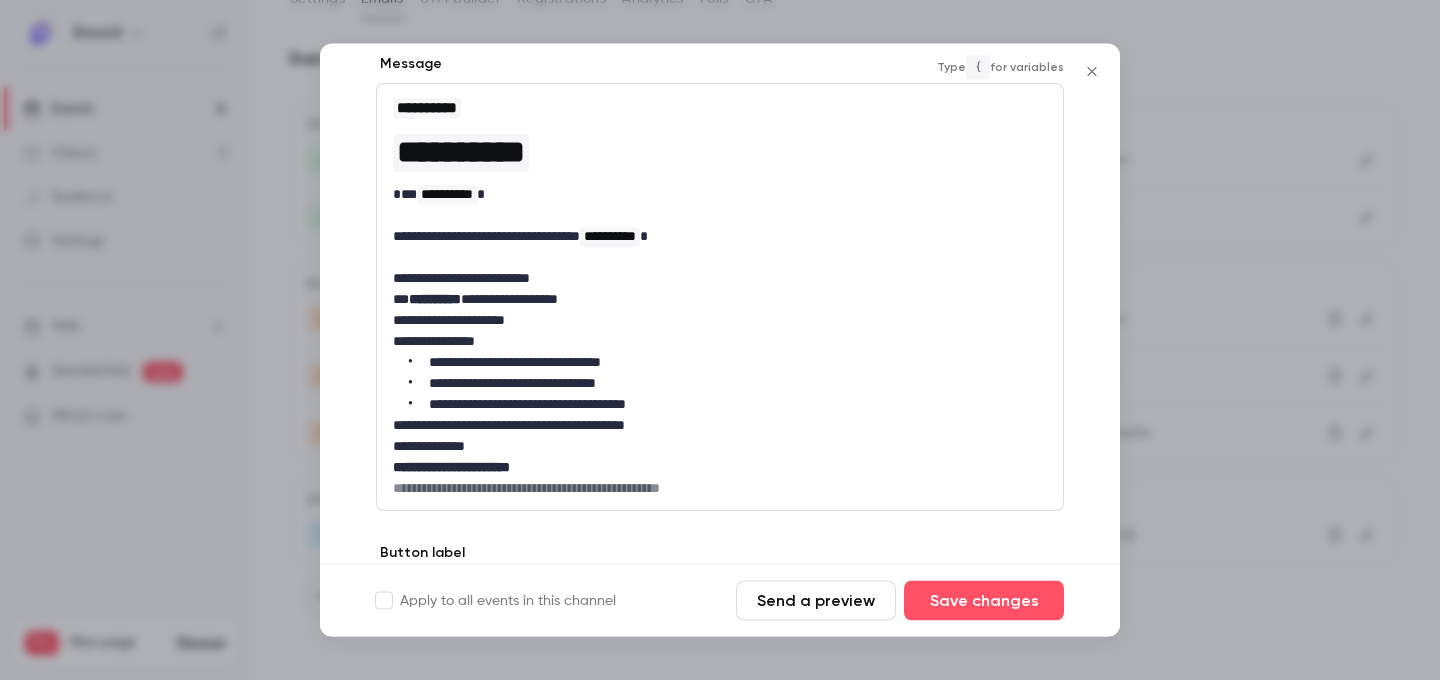 drag, startPoint x: 569, startPoint y: 309, endPoint x: 371, endPoint y: 330, distance: 199.11052 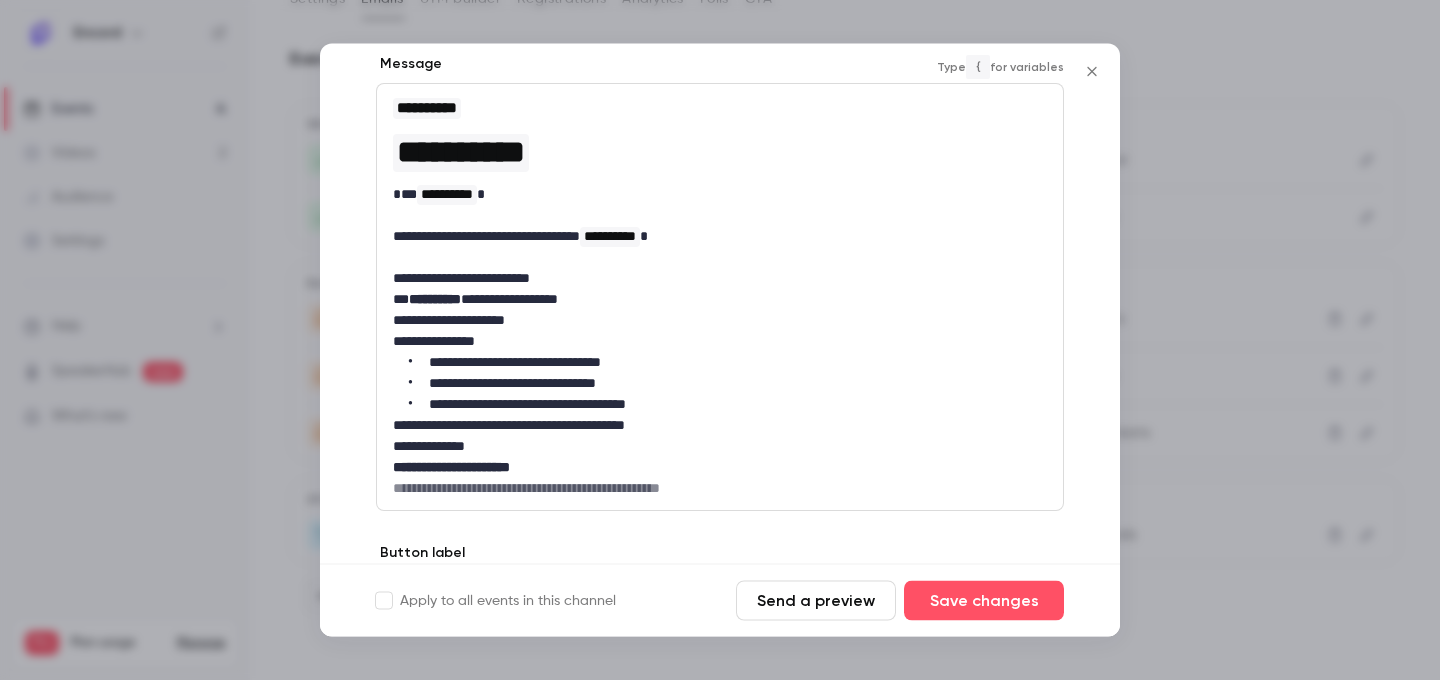 click on "**********" at bounding box center (720, 267) 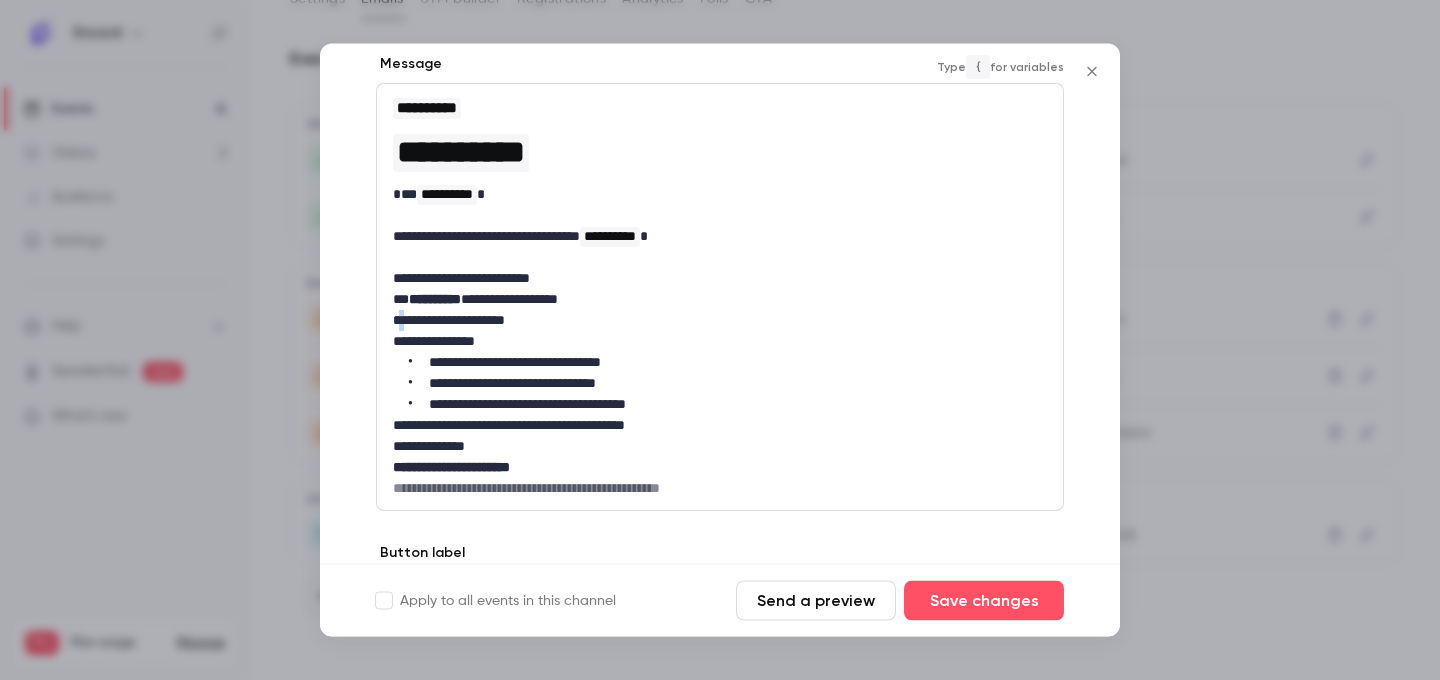 click on "**********" at bounding box center (720, 321) 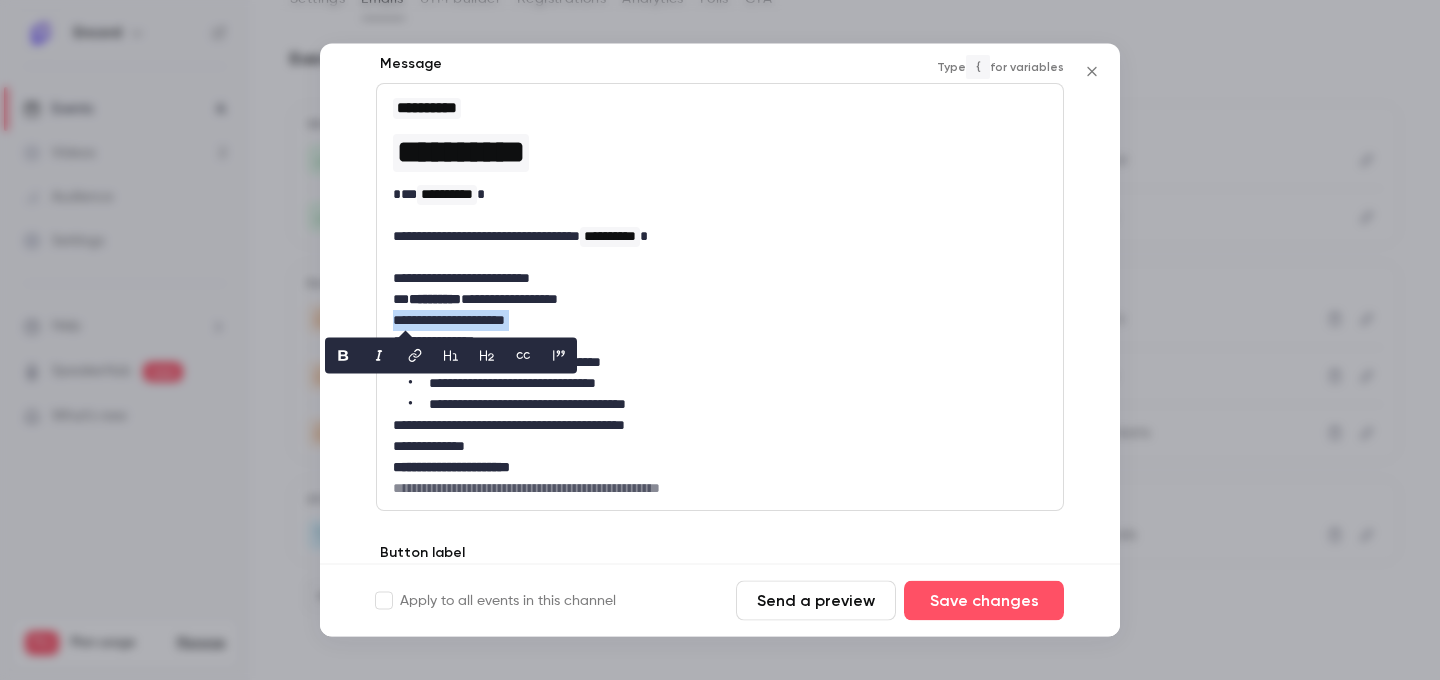 click on "**********" at bounding box center (720, 321) 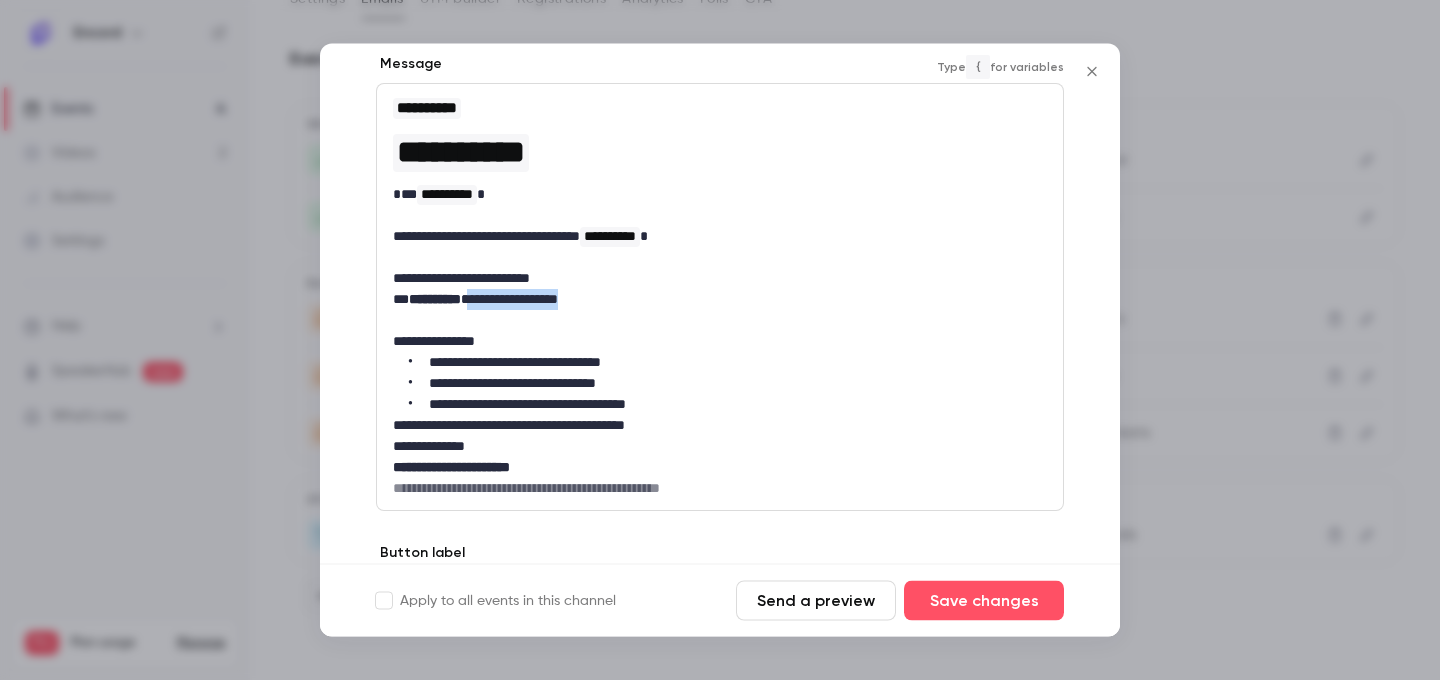 drag, startPoint x: 468, startPoint y: 295, endPoint x: 621, endPoint y: 295, distance: 153 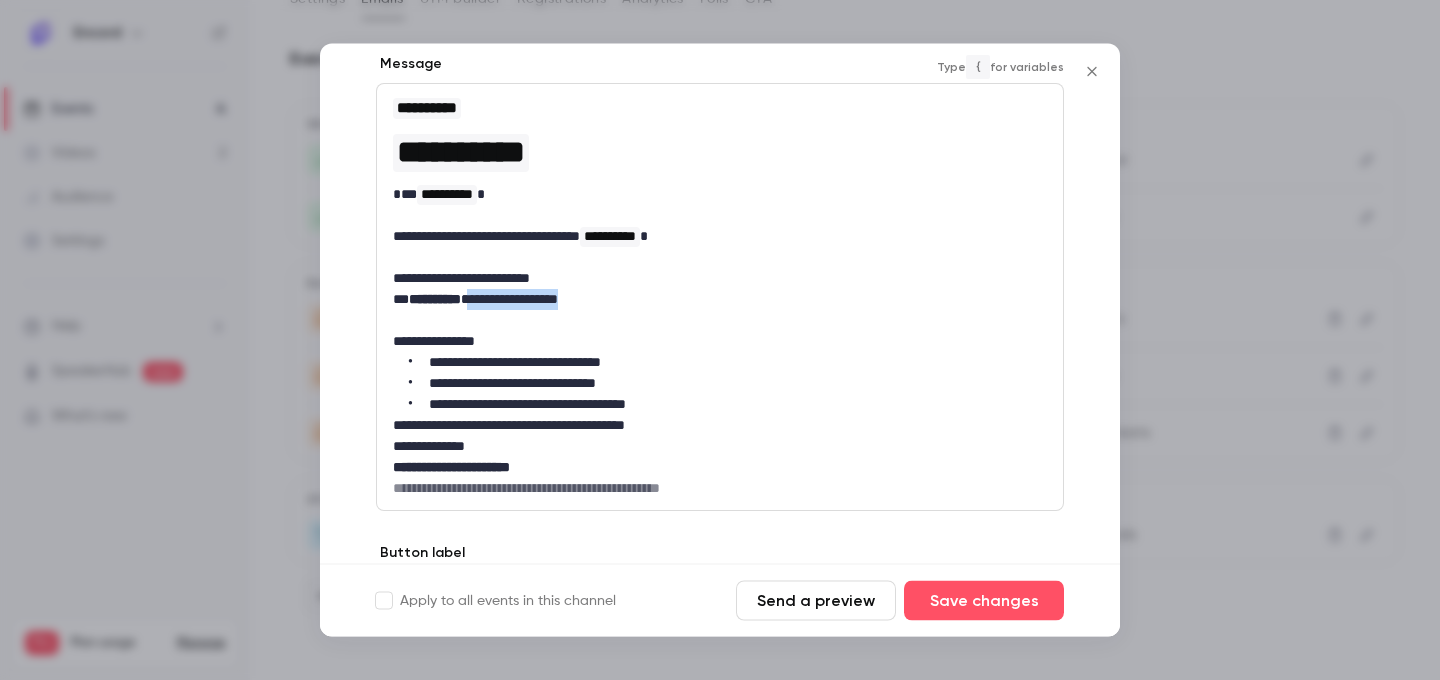 click on "**********" at bounding box center [720, 300] 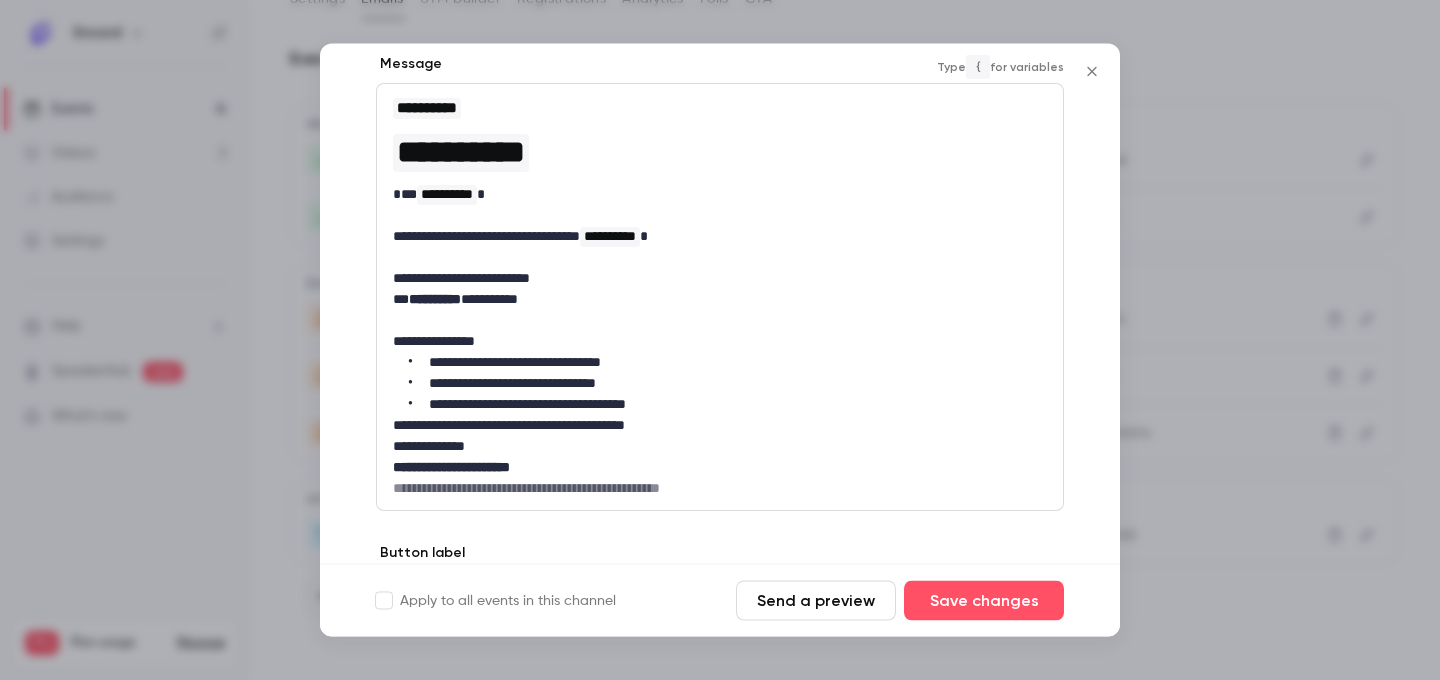 scroll, scrollTop: 373, scrollLeft: 0, axis: vertical 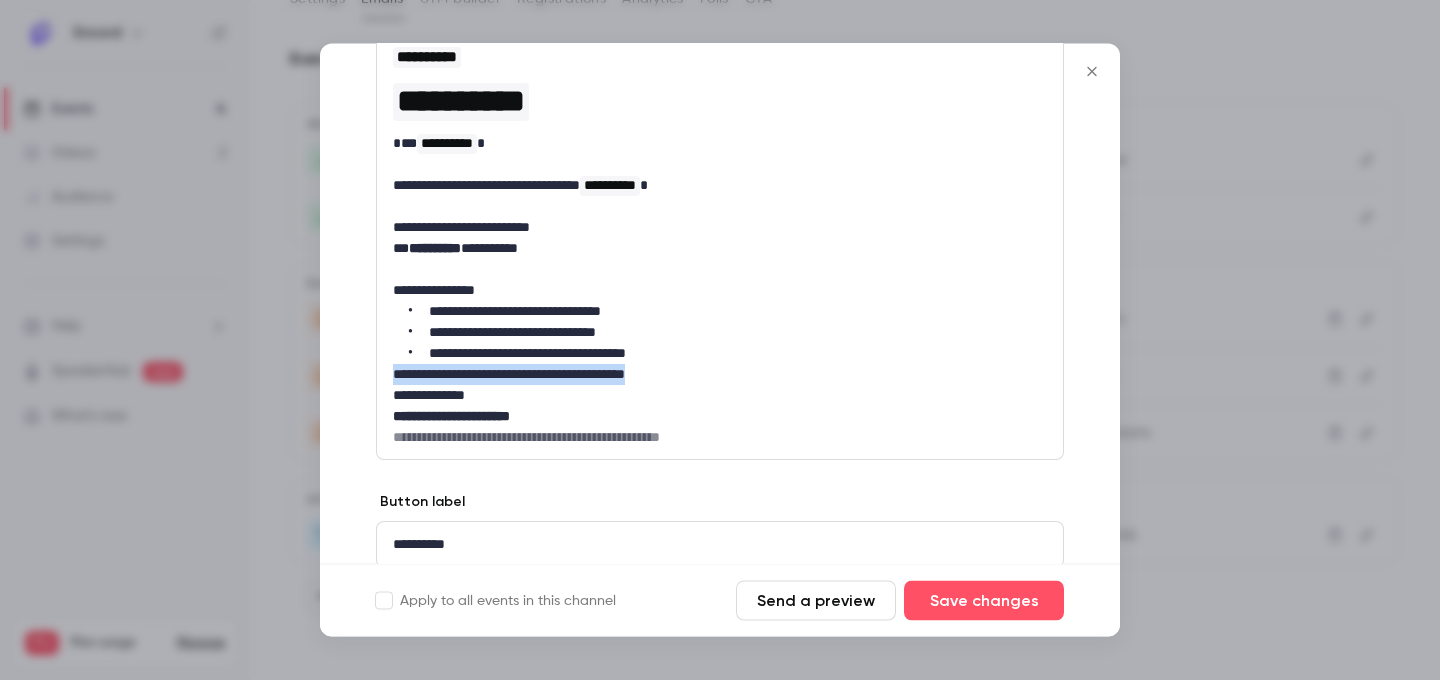 drag, startPoint x: 397, startPoint y: 374, endPoint x: 739, endPoint y: 374, distance: 342 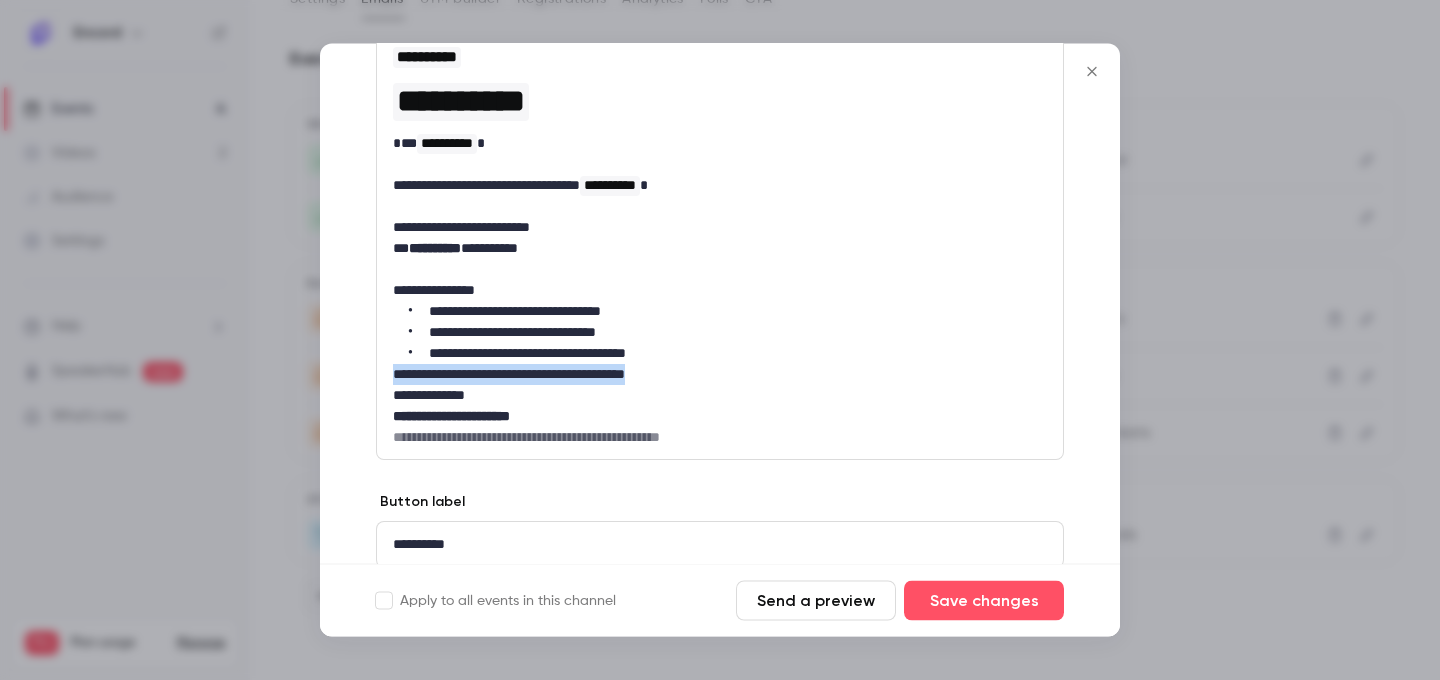 click on "**********" at bounding box center (720, 375) 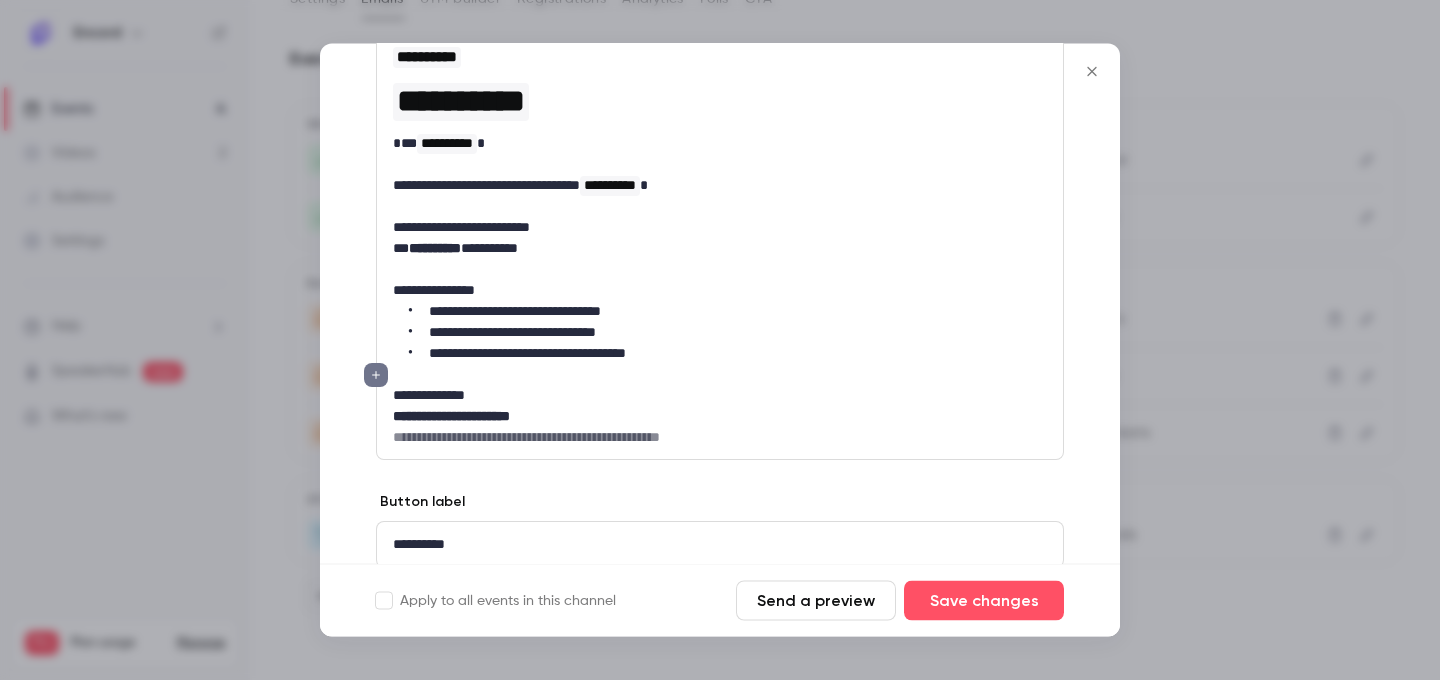 scroll, scrollTop: 450, scrollLeft: 0, axis: vertical 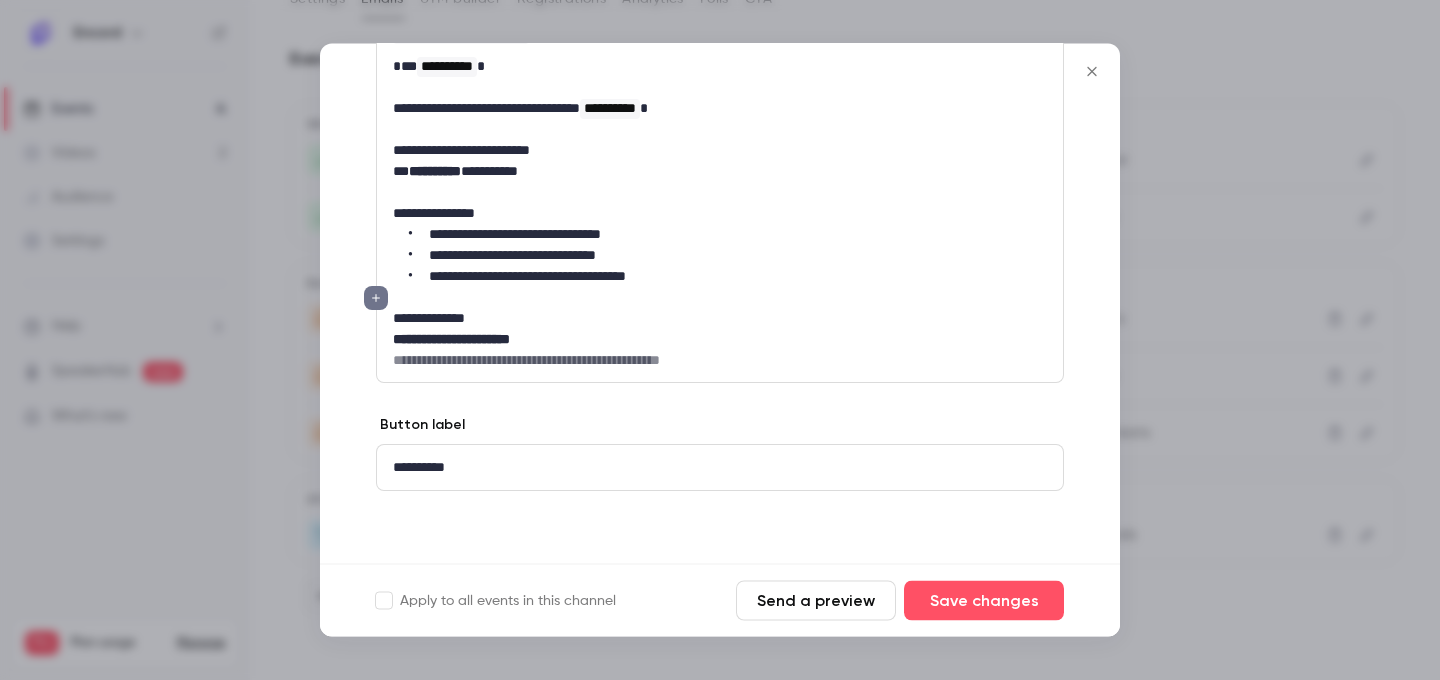 click on "**********" at bounding box center (720, 170) 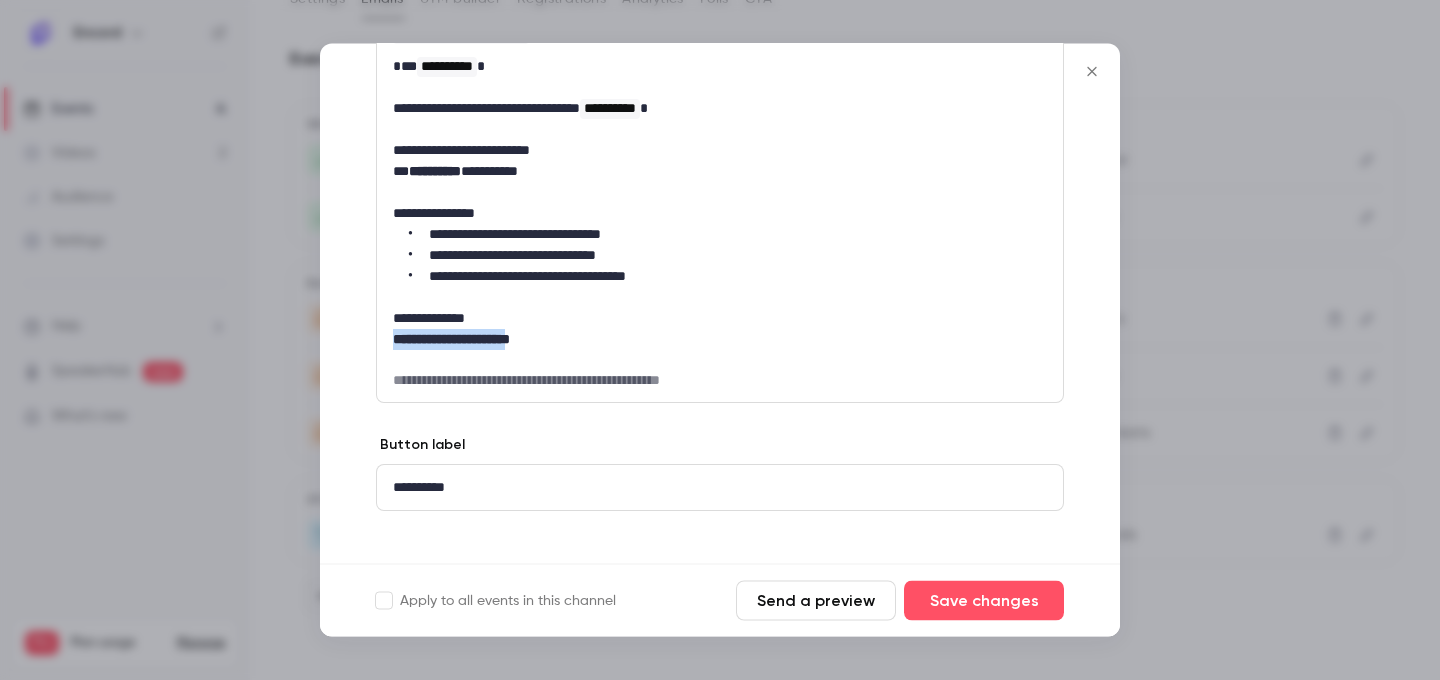drag, startPoint x: 391, startPoint y: 338, endPoint x: 600, endPoint y: 338, distance: 209 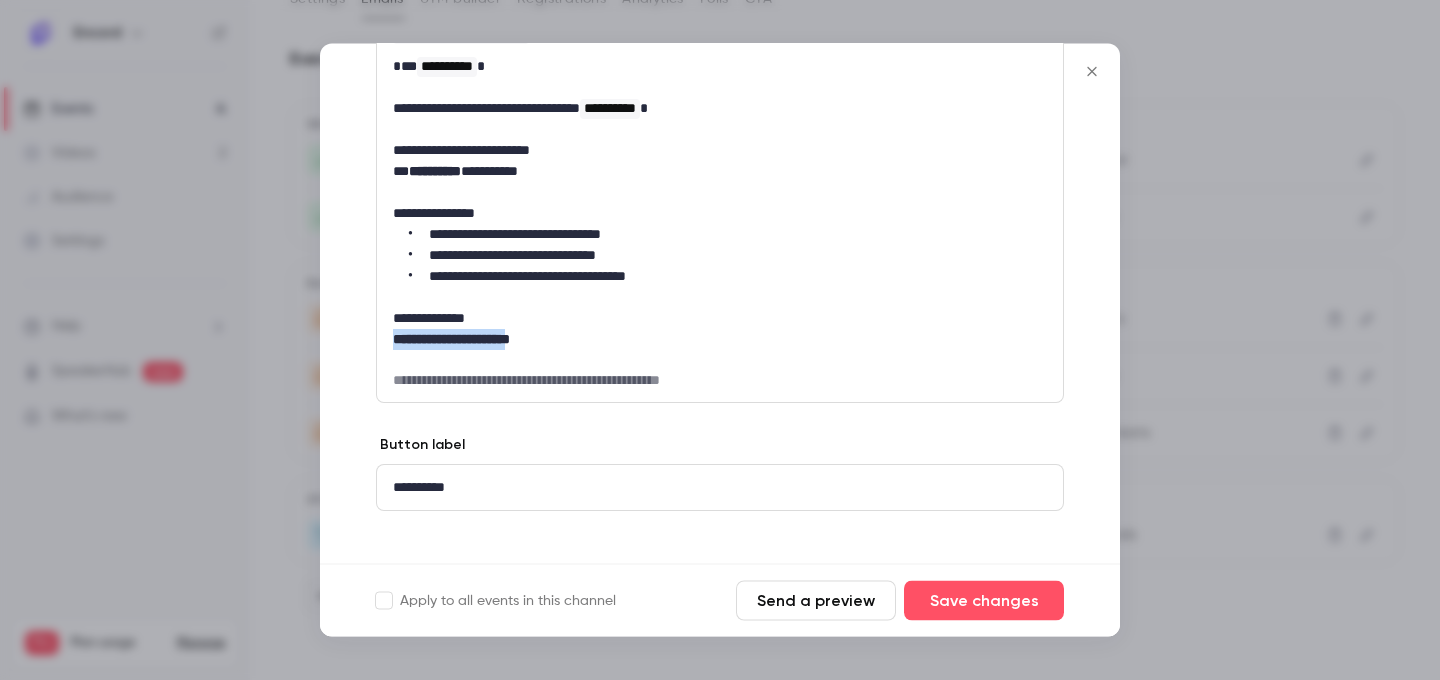 click on "**********" at bounding box center [720, 180] 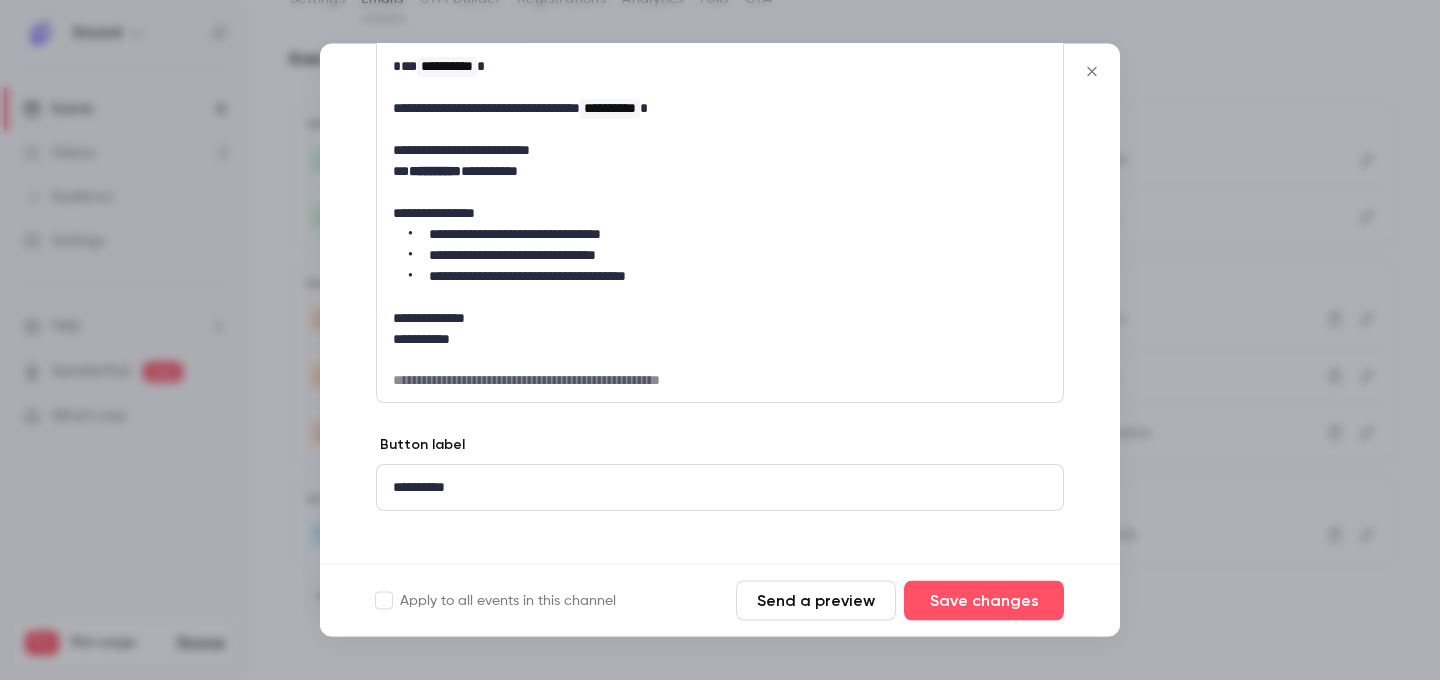 scroll, scrollTop: 470, scrollLeft: 0, axis: vertical 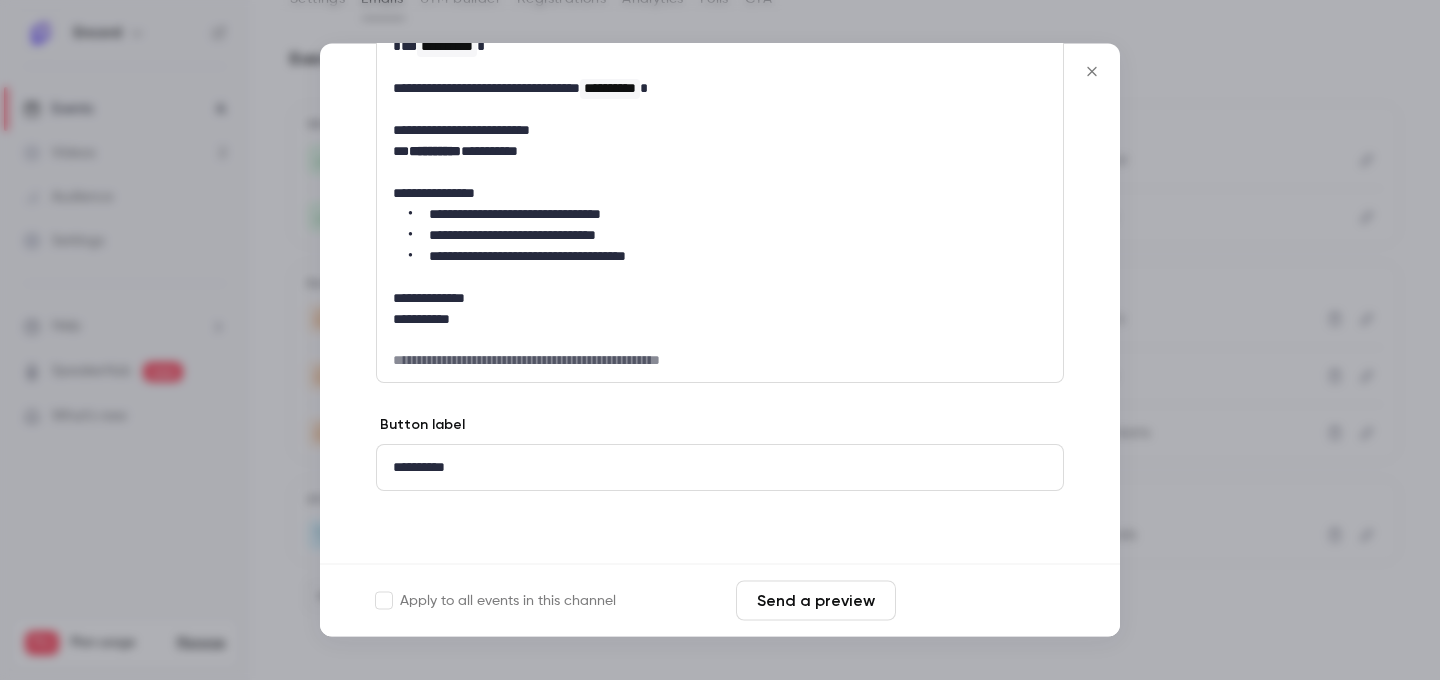 click on "Save changes" at bounding box center [984, 601] 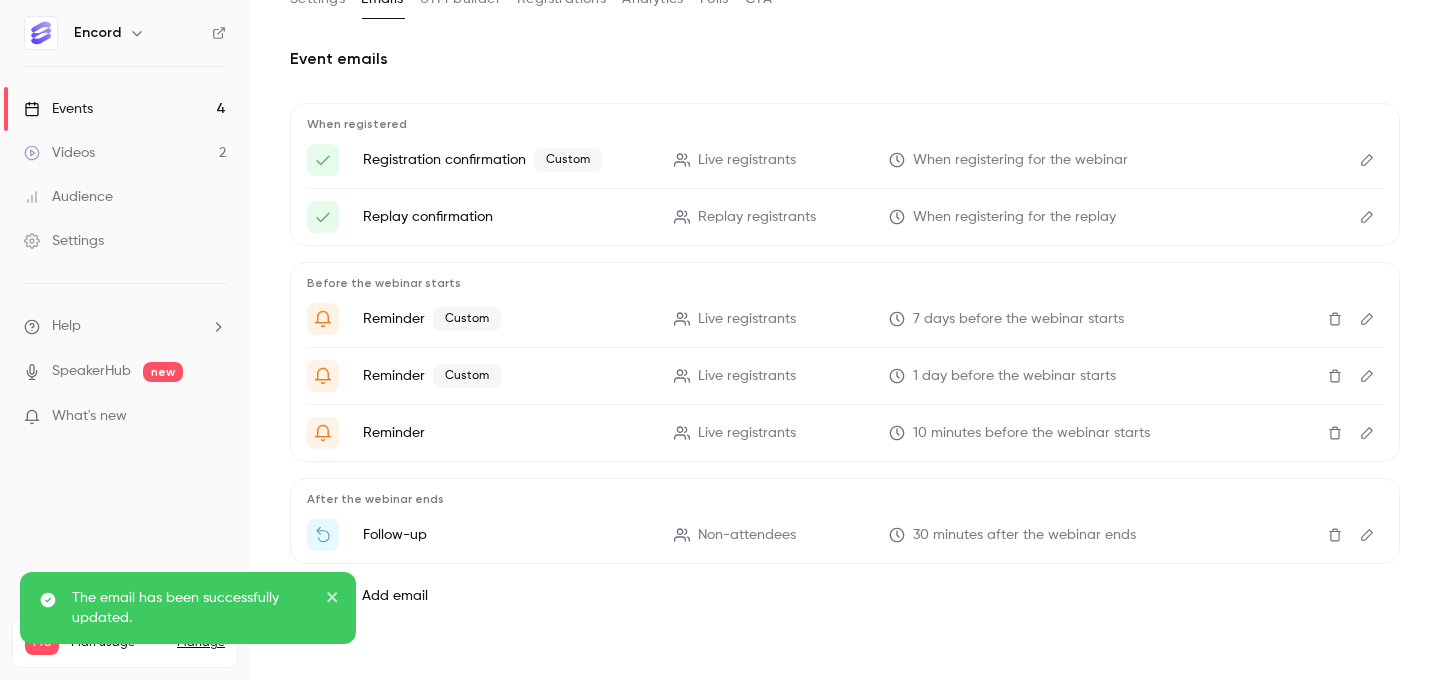 click 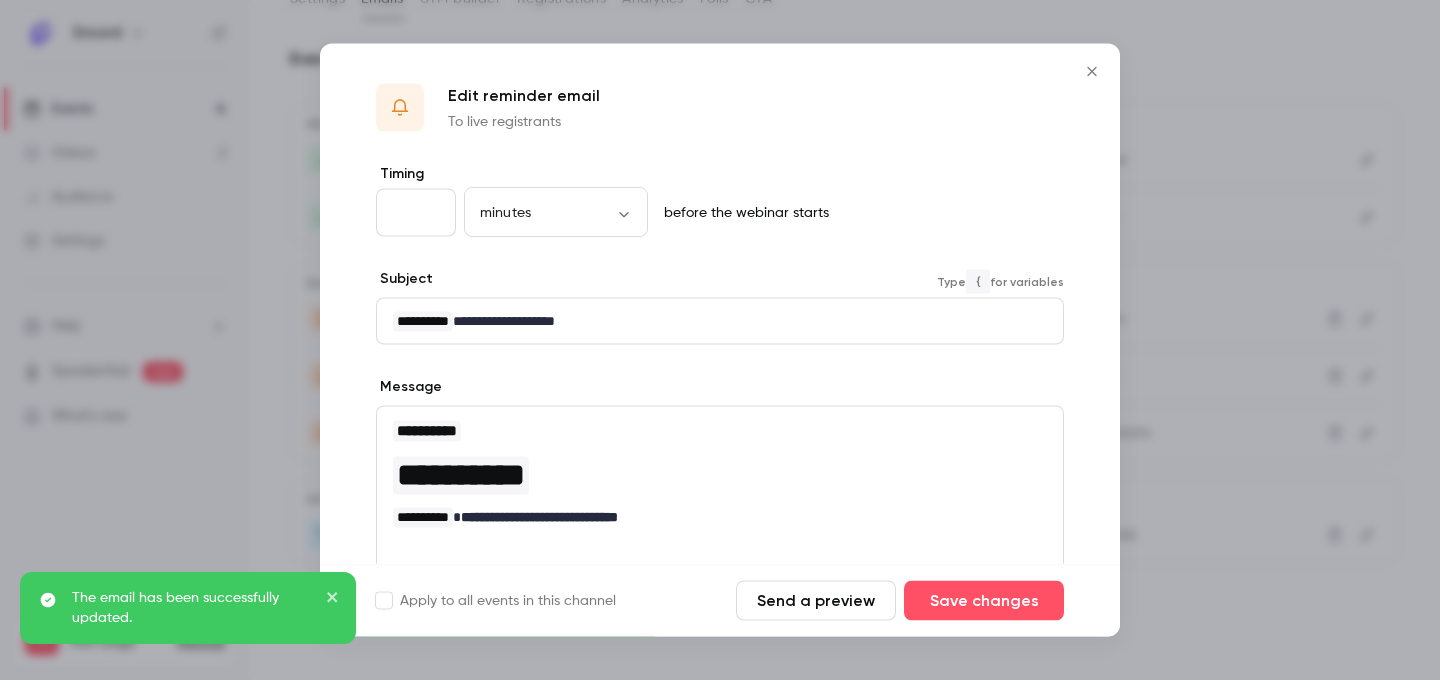 click on "**********" at bounding box center [720, 321] 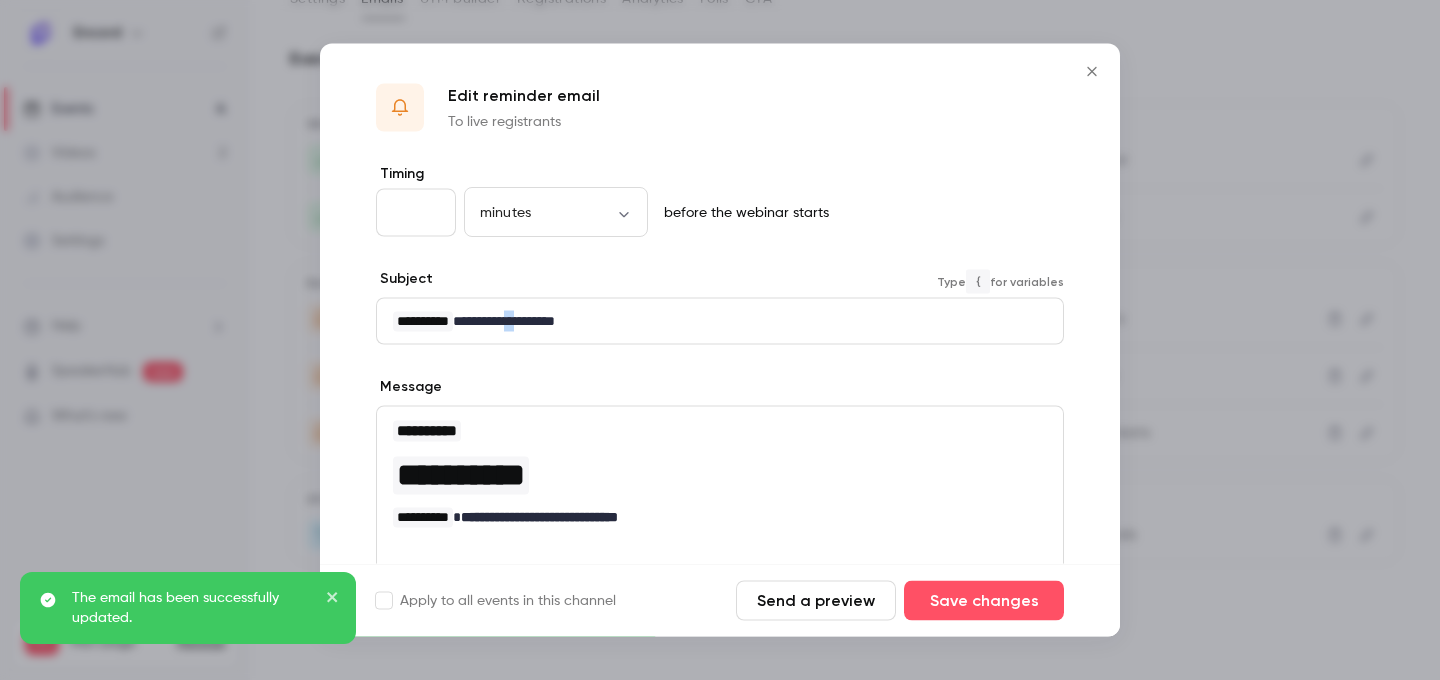 click on "**********" at bounding box center (720, 321) 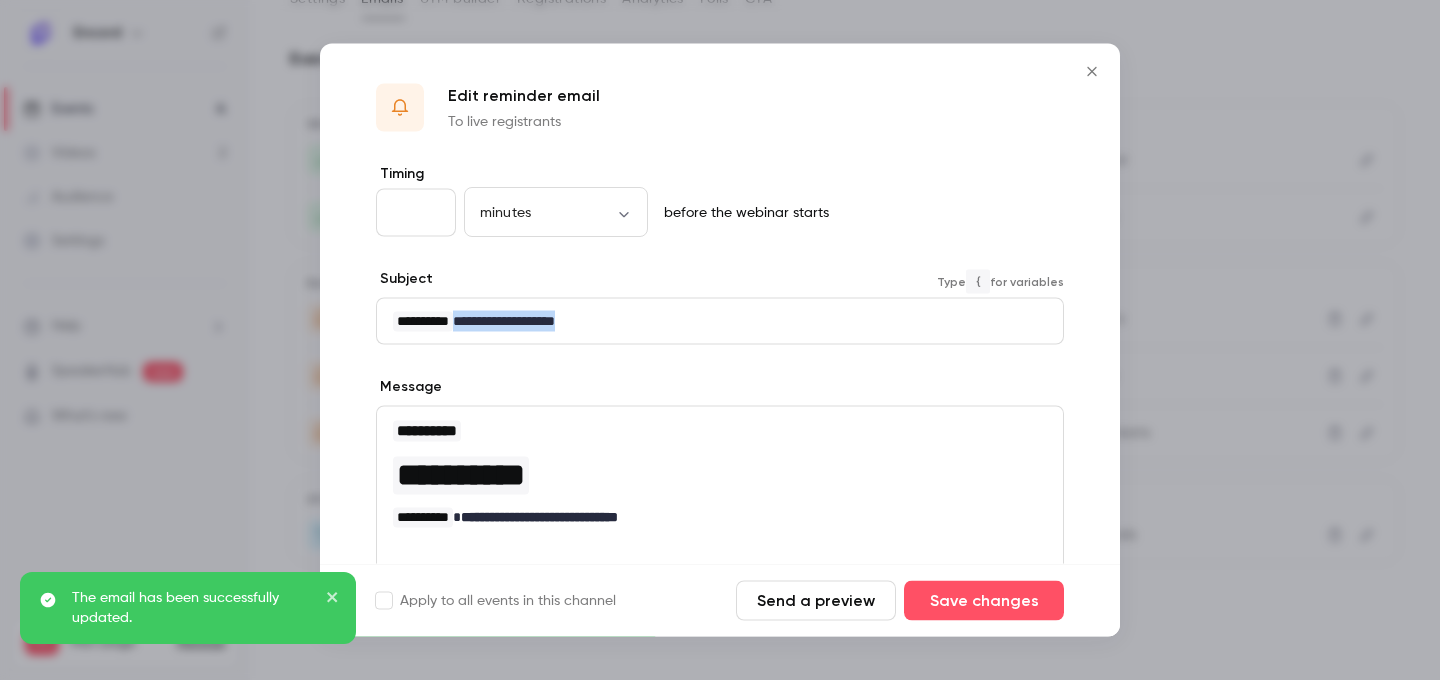 click on "**********" at bounding box center (720, 321) 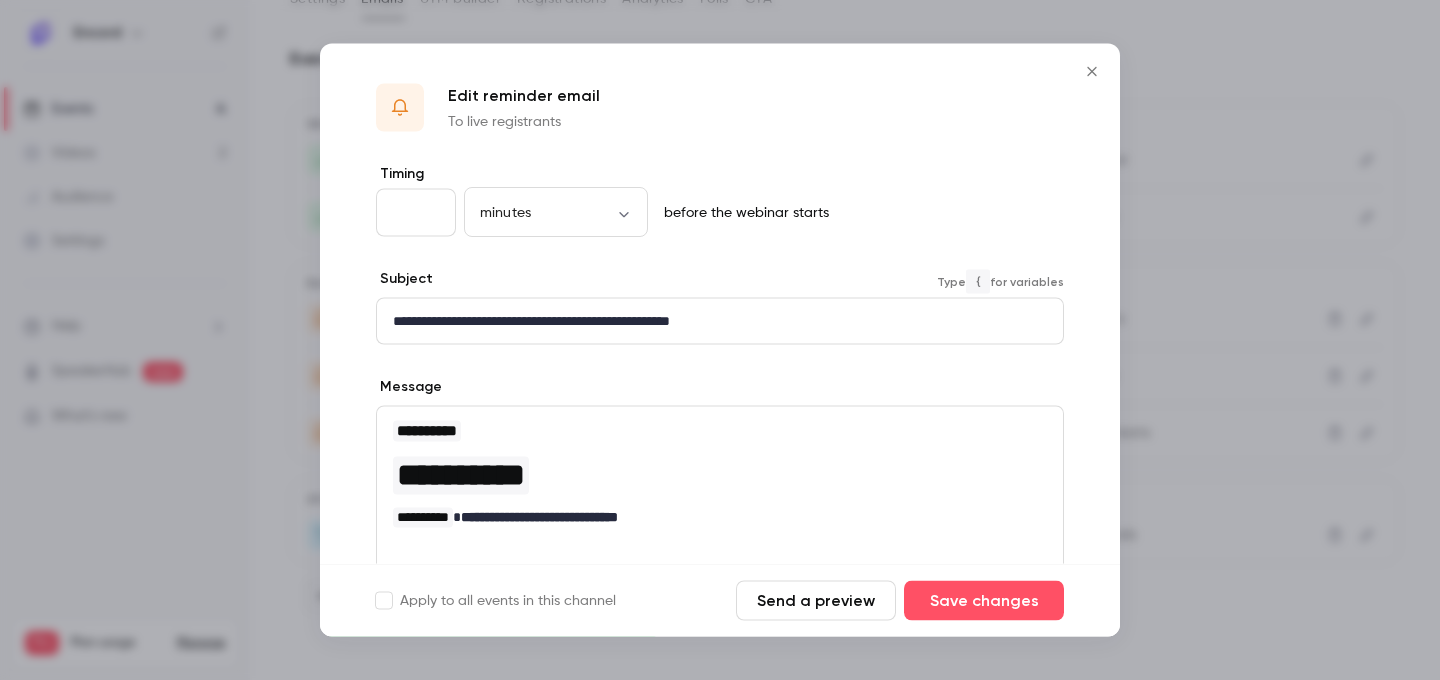 scroll, scrollTop: 0, scrollLeft: 0, axis: both 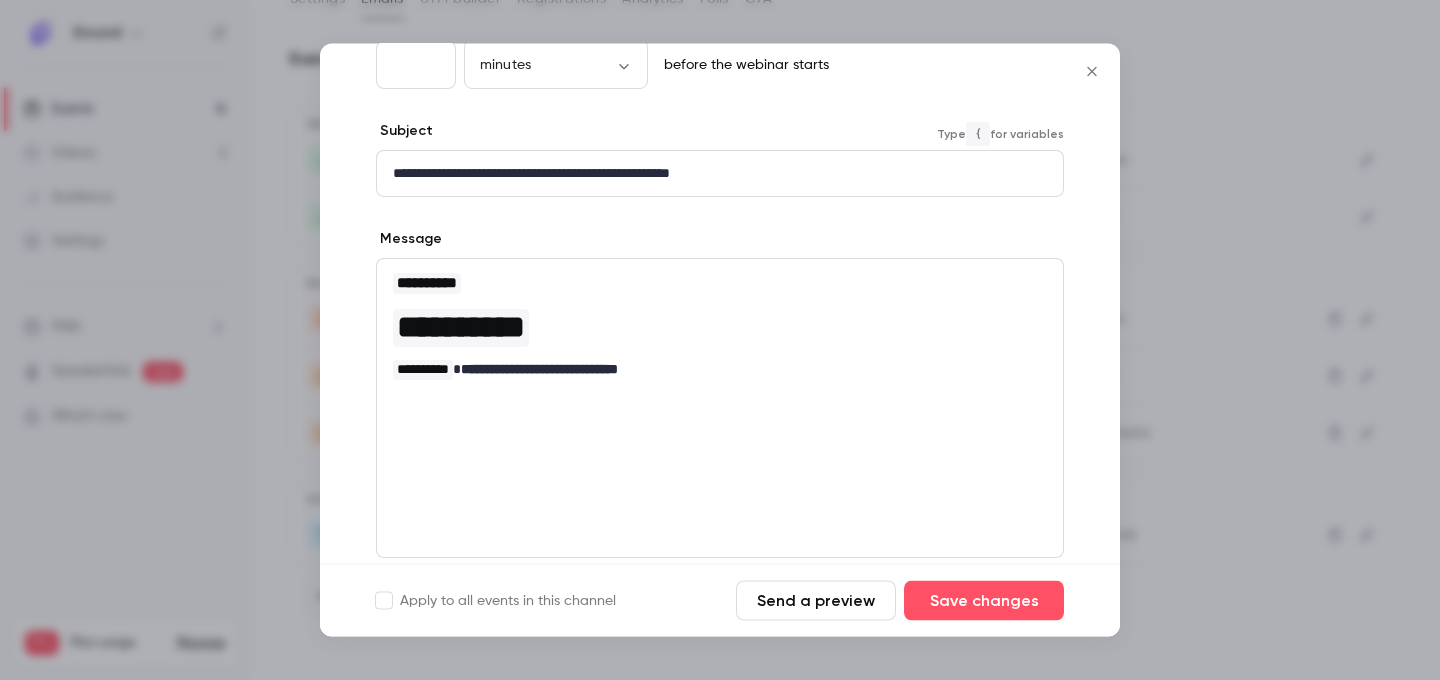 click on "**********" at bounding box center [720, 409] 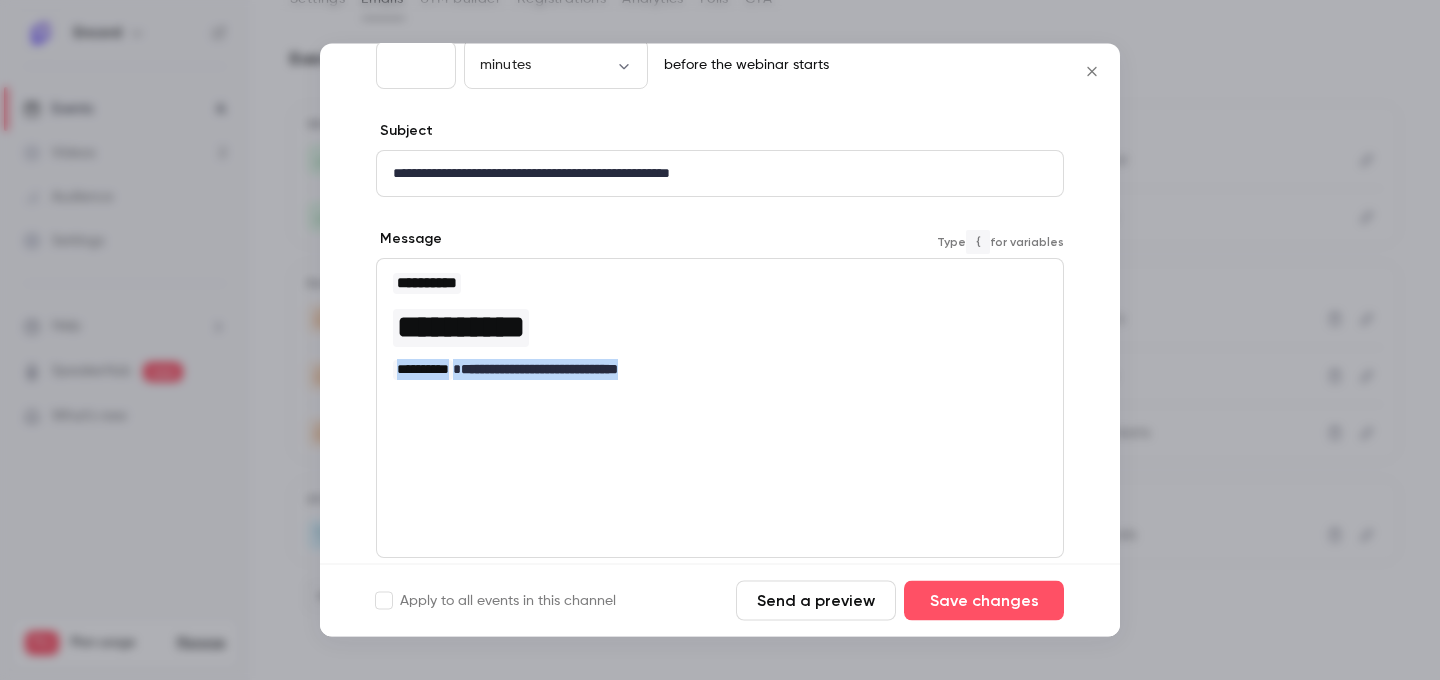 drag, startPoint x: 392, startPoint y: 371, endPoint x: 929, endPoint y: 371, distance: 537 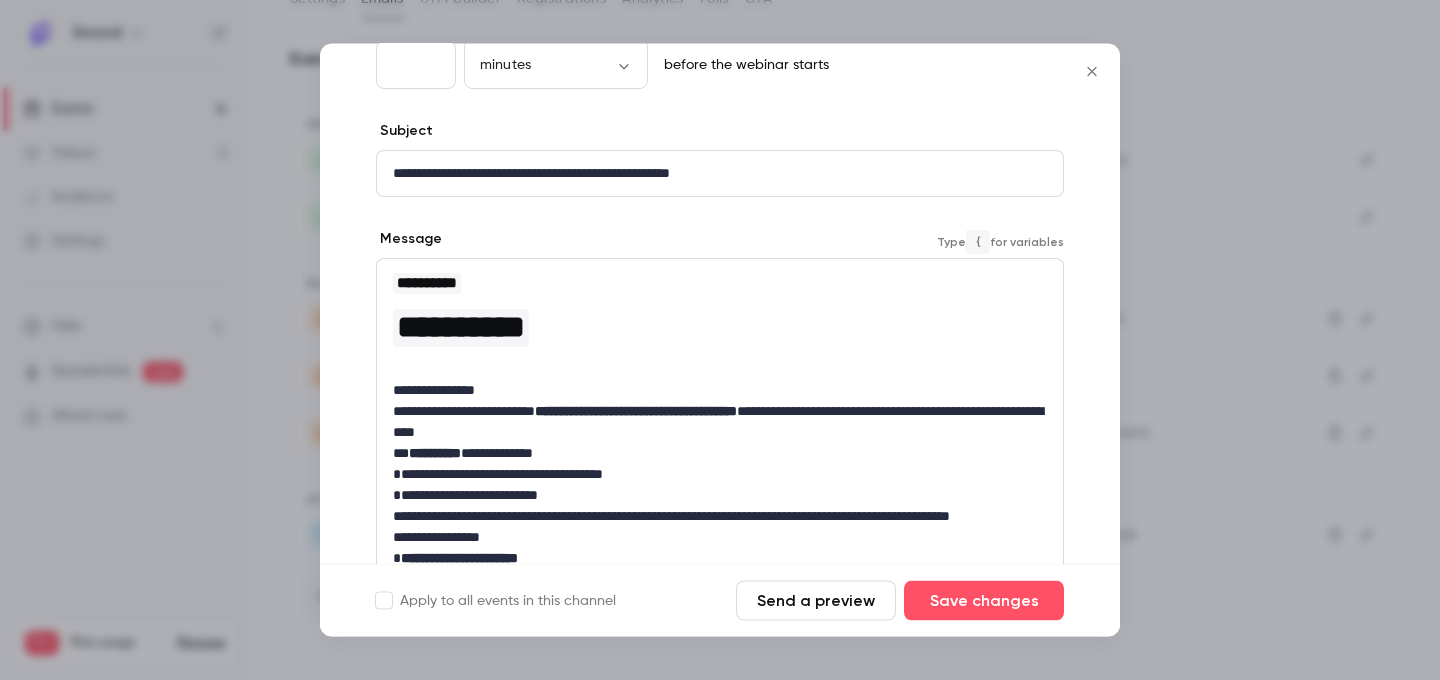 scroll, scrollTop: 0, scrollLeft: 0, axis: both 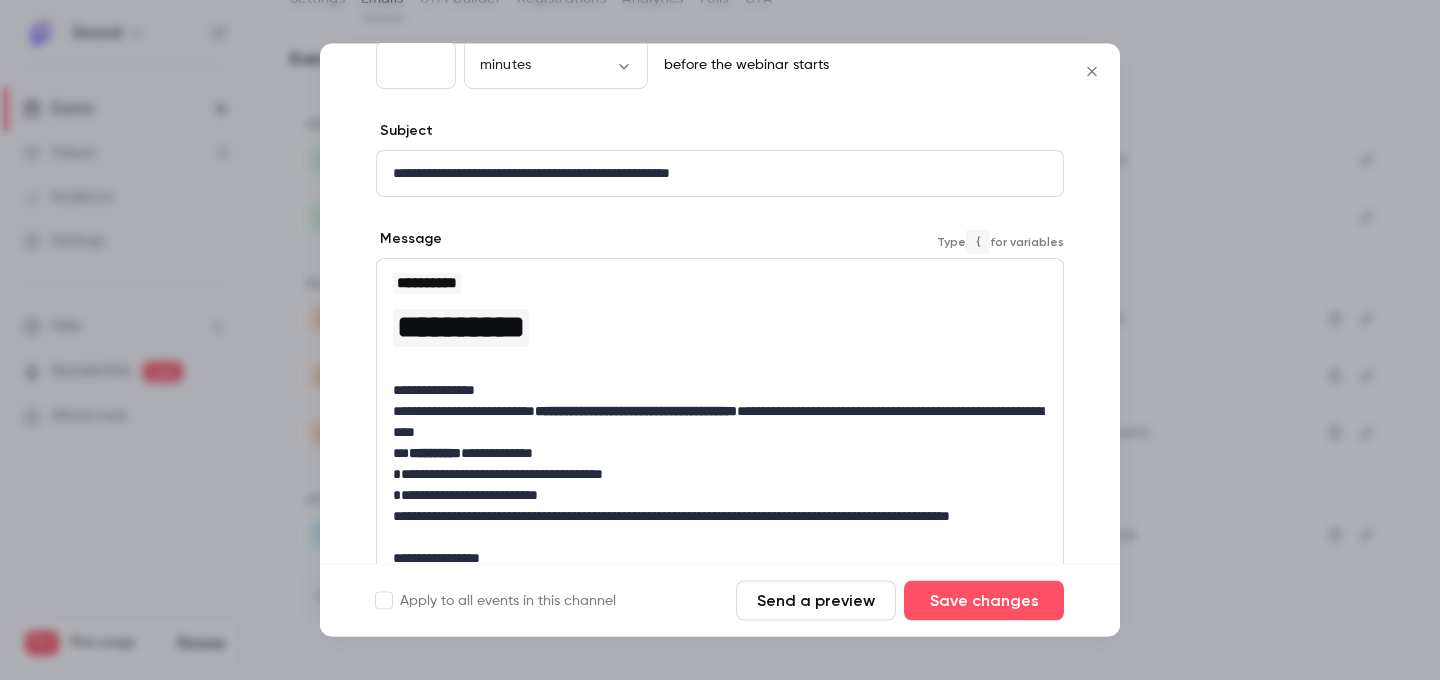 click at bounding box center (720, 370) 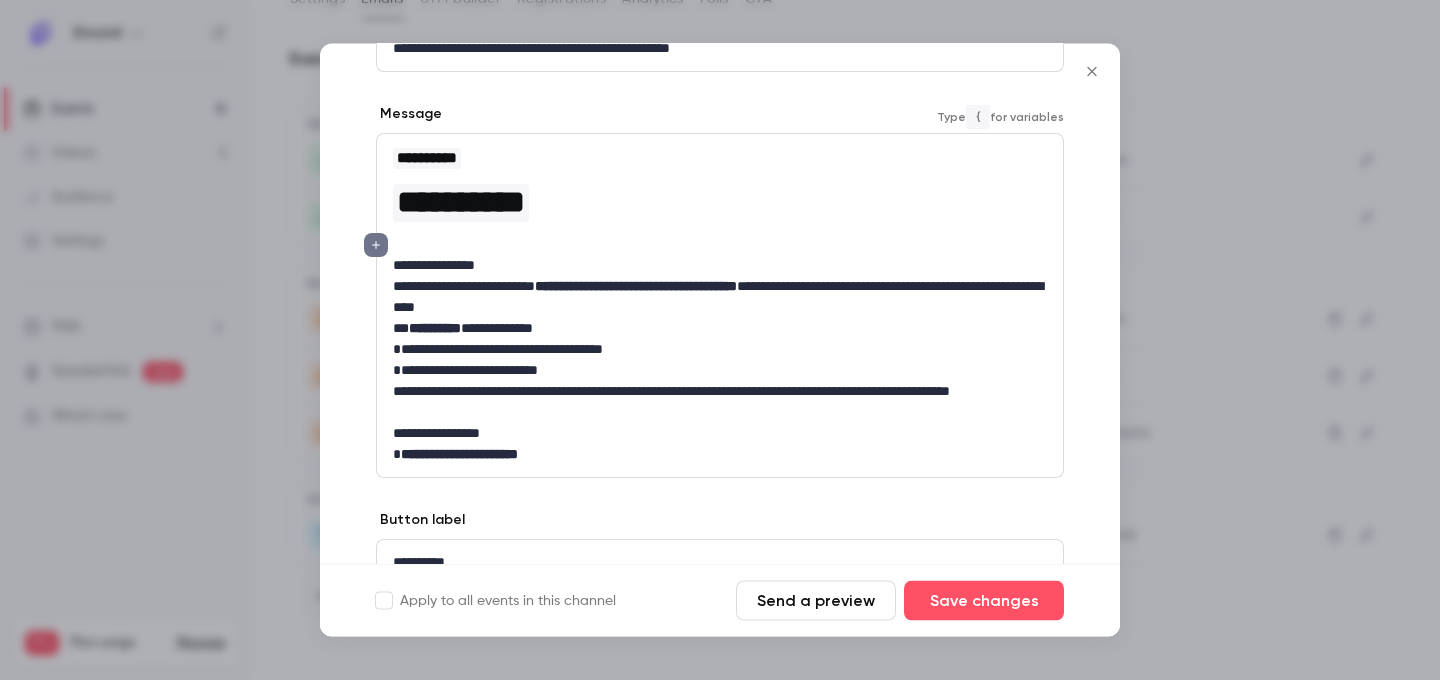 scroll, scrollTop: 282, scrollLeft: 0, axis: vertical 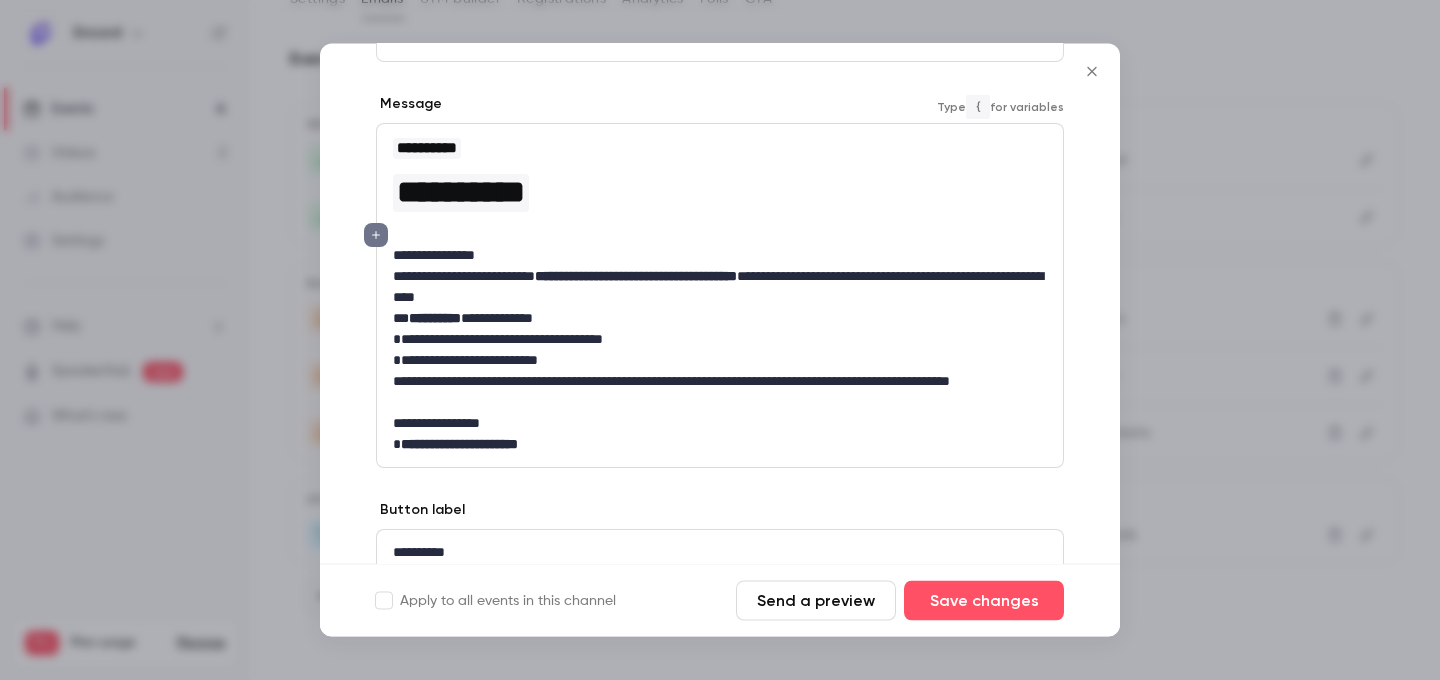 click on "**********" at bounding box center (720, 256) 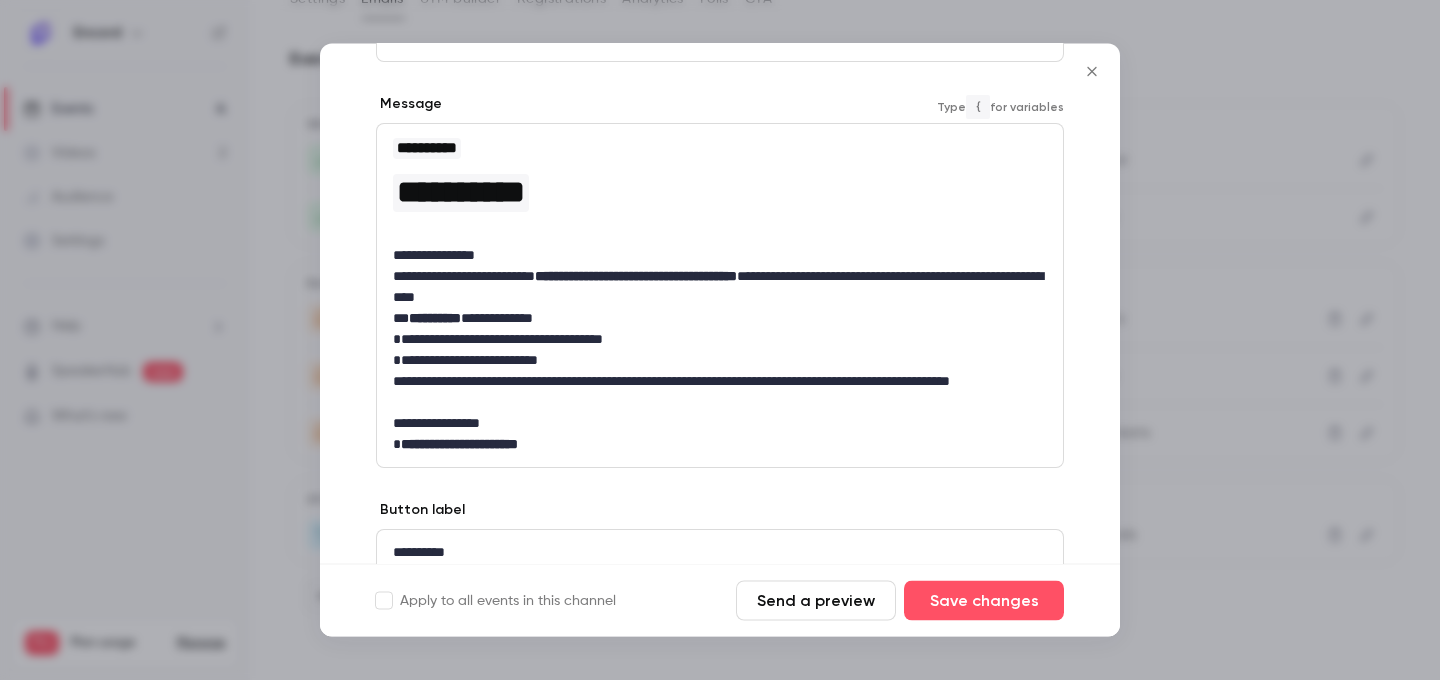 type 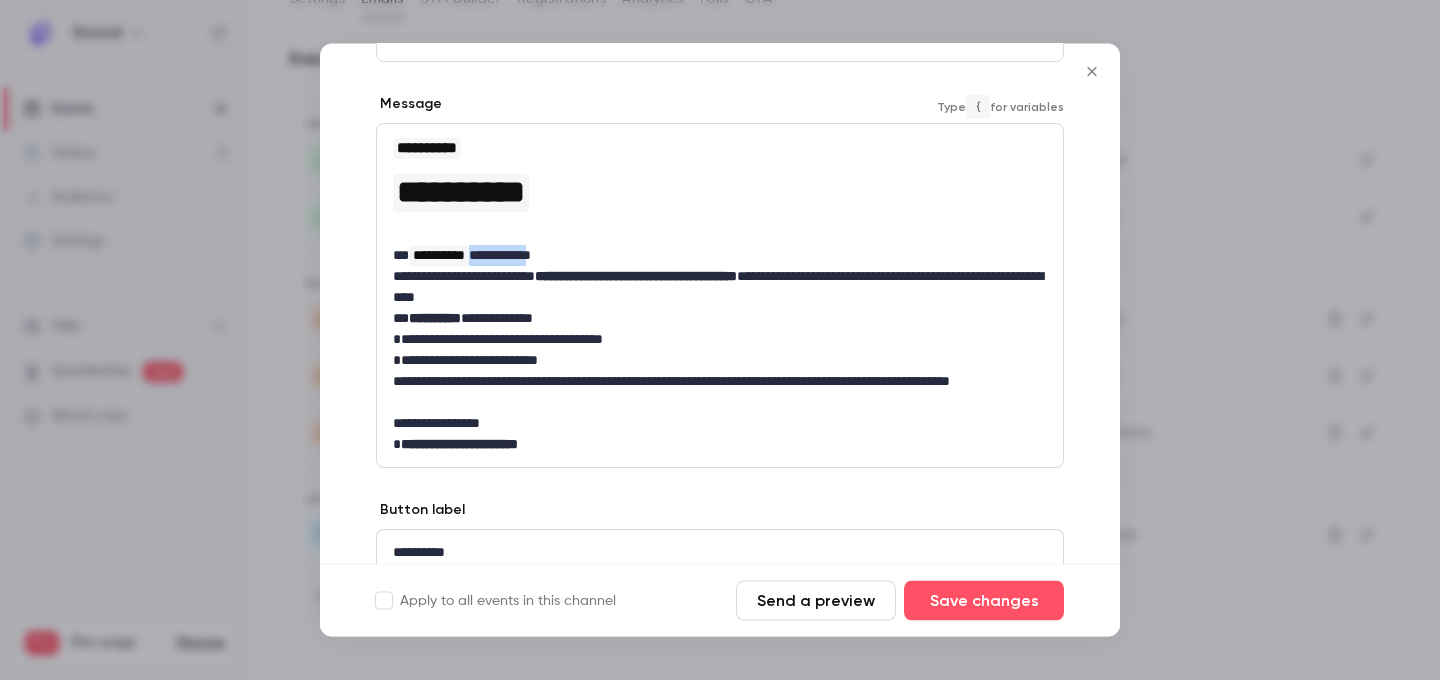 drag, startPoint x: 556, startPoint y: 254, endPoint x: 486, endPoint y: 249, distance: 70.178345 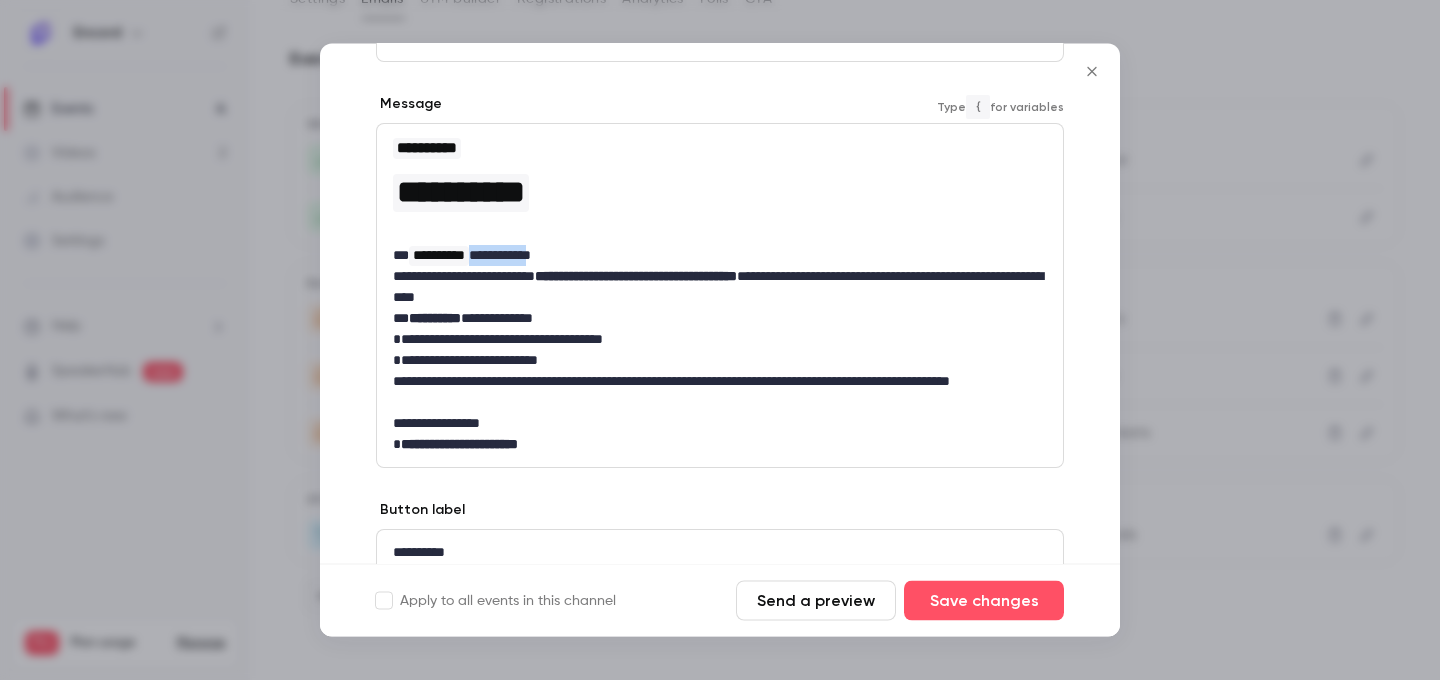 click on "**********" at bounding box center (720, 256) 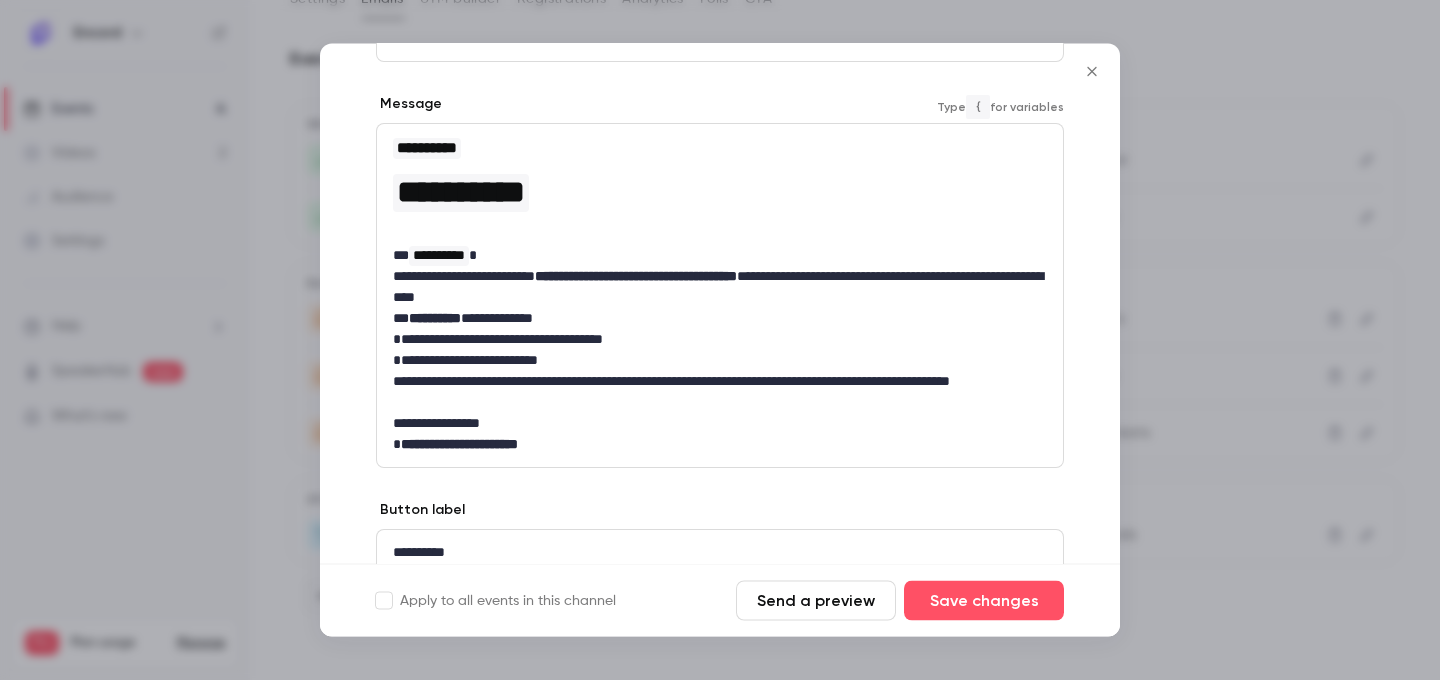 click on "**********" at bounding box center [720, 296] 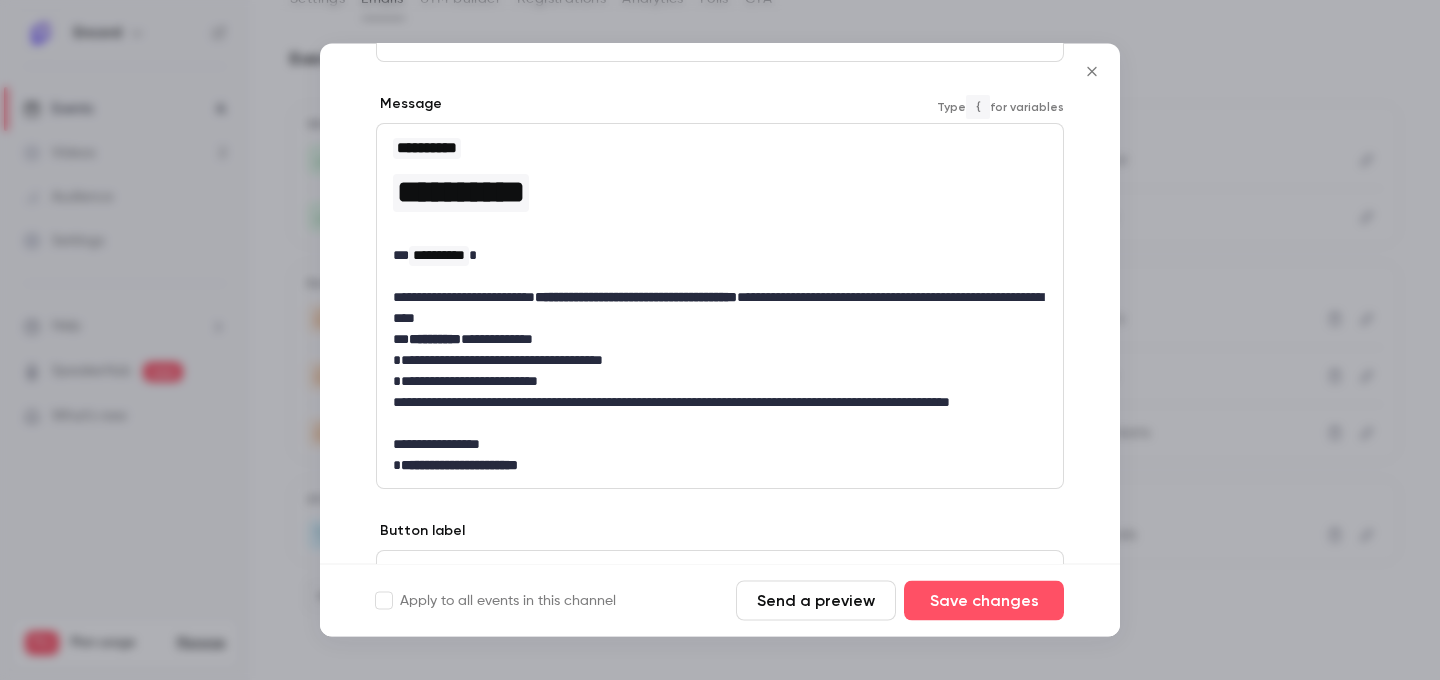 click on "**********" at bounding box center (720, 309) 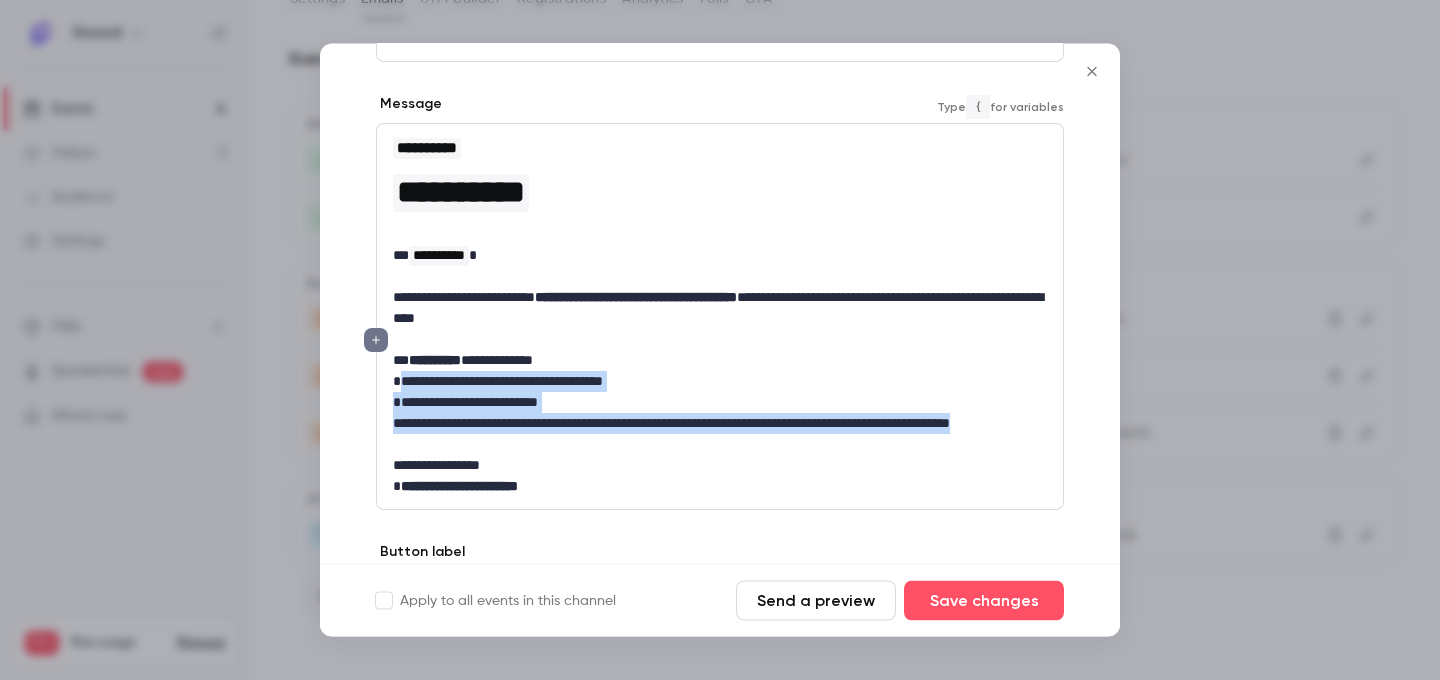 drag, startPoint x: 398, startPoint y: 383, endPoint x: 566, endPoint y: 453, distance: 182 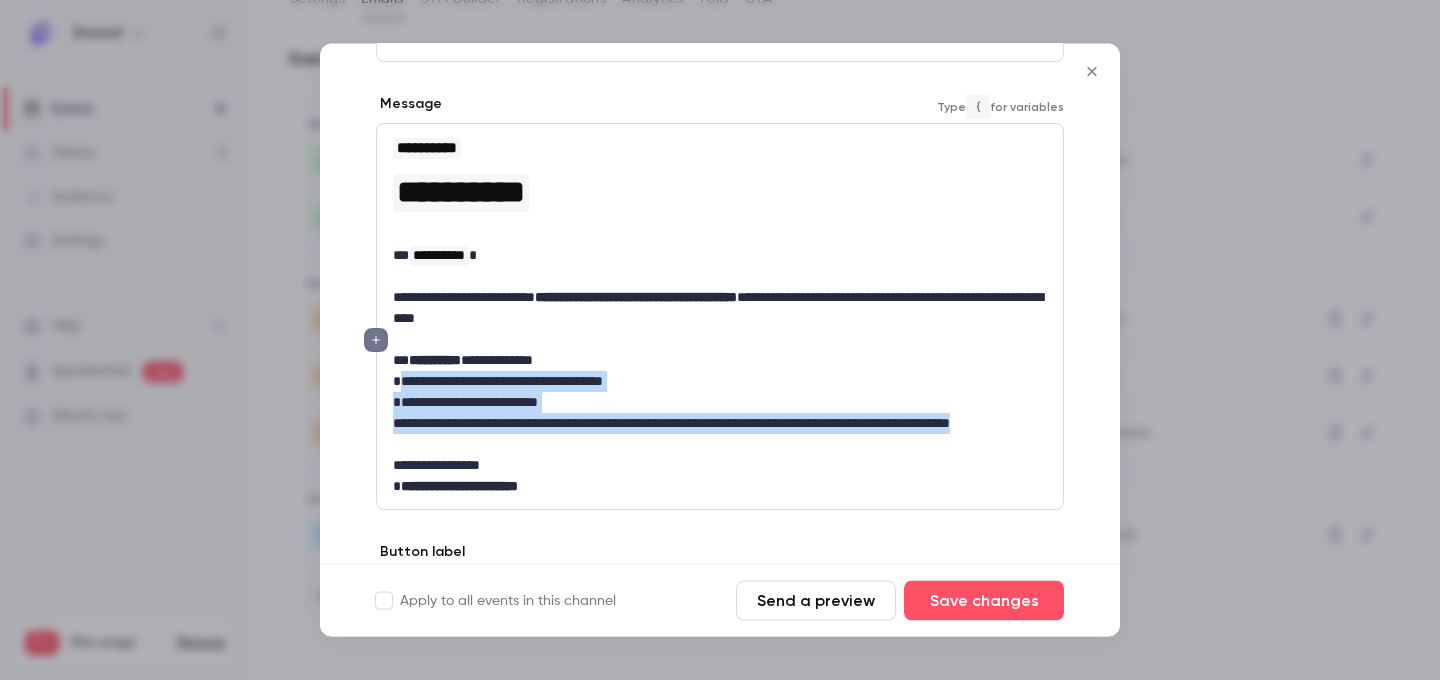 click on "**********" at bounding box center [720, 317] 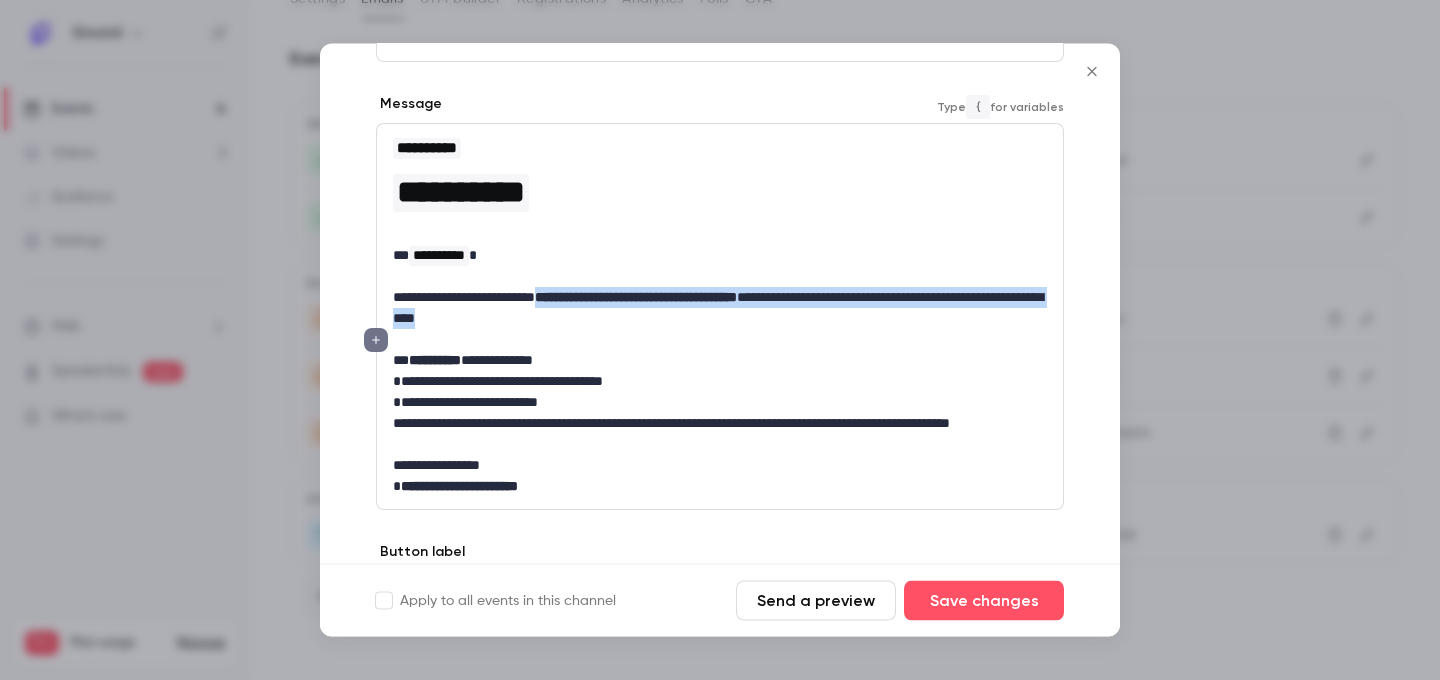 drag, startPoint x: 569, startPoint y: 297, endPoint x: 835, endPoint y: 309, distance: 266.27054 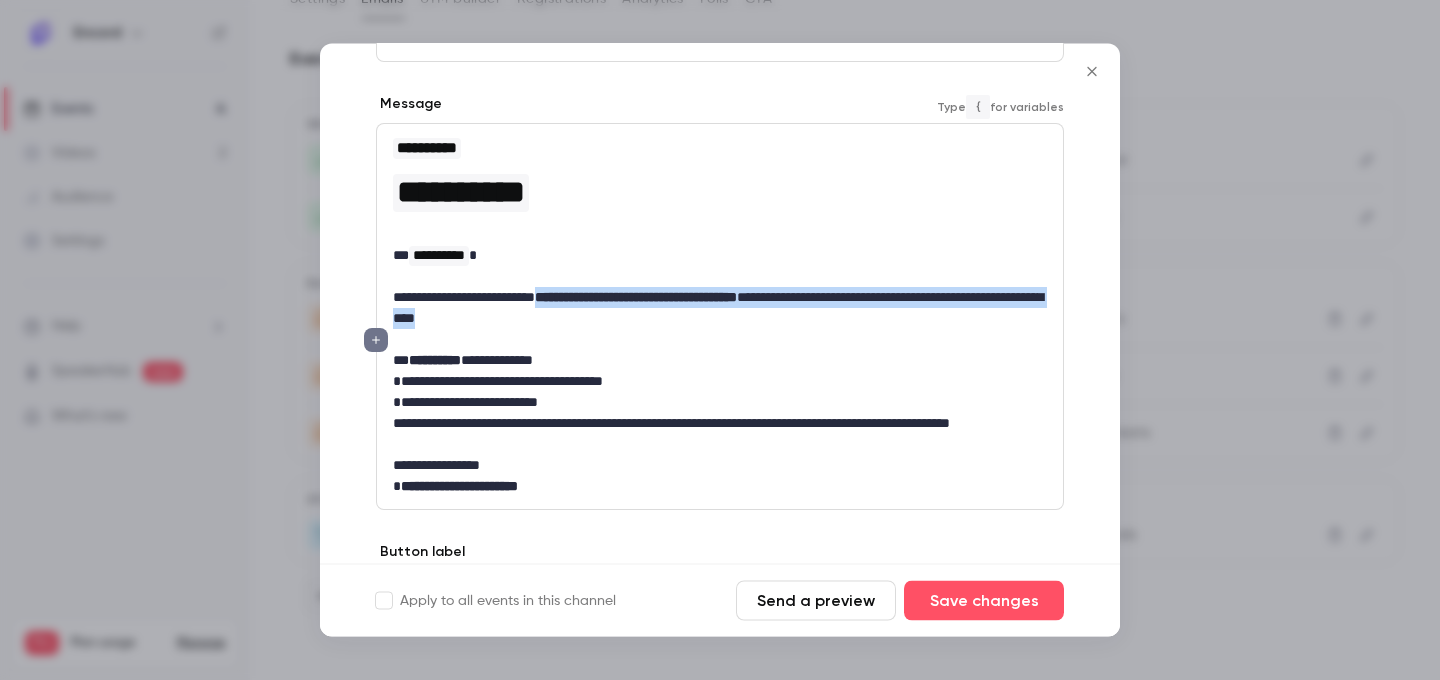 click on "**********" at bounding box center (720, 309) 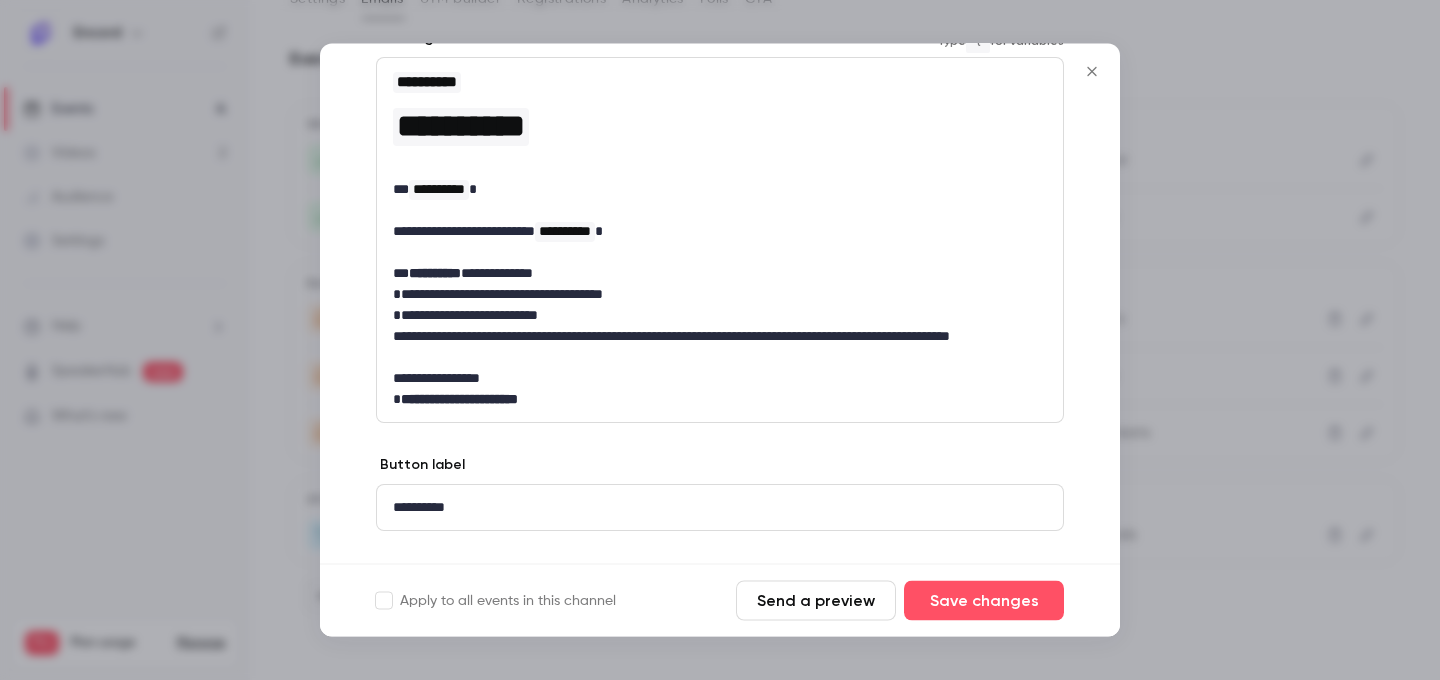 scroll, scrollTop: 350, scrollLeft: 0, axis: vertical 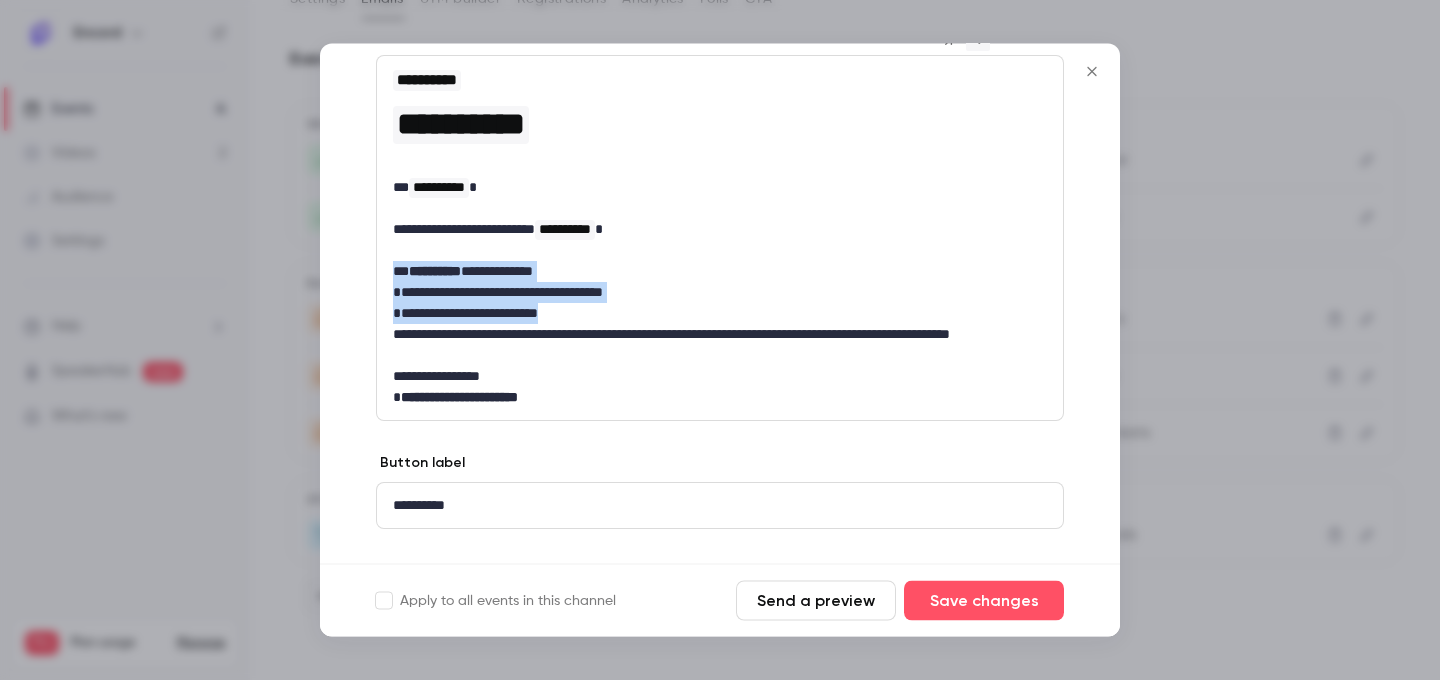 drag, startPoint x: 393, startPoint y: 264, endPoint x: 667, endPoint y: 314, distance: 278.5247 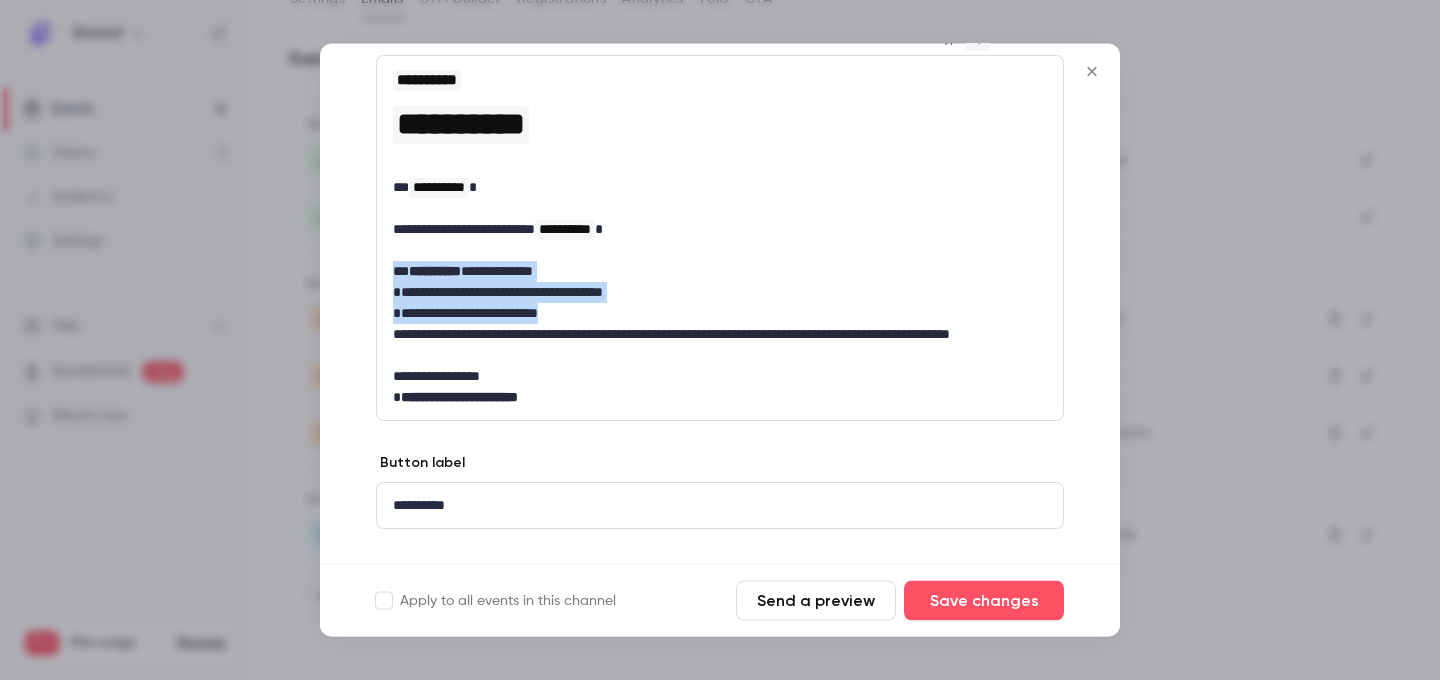 click on "**********" at bounding box center (720, 239) 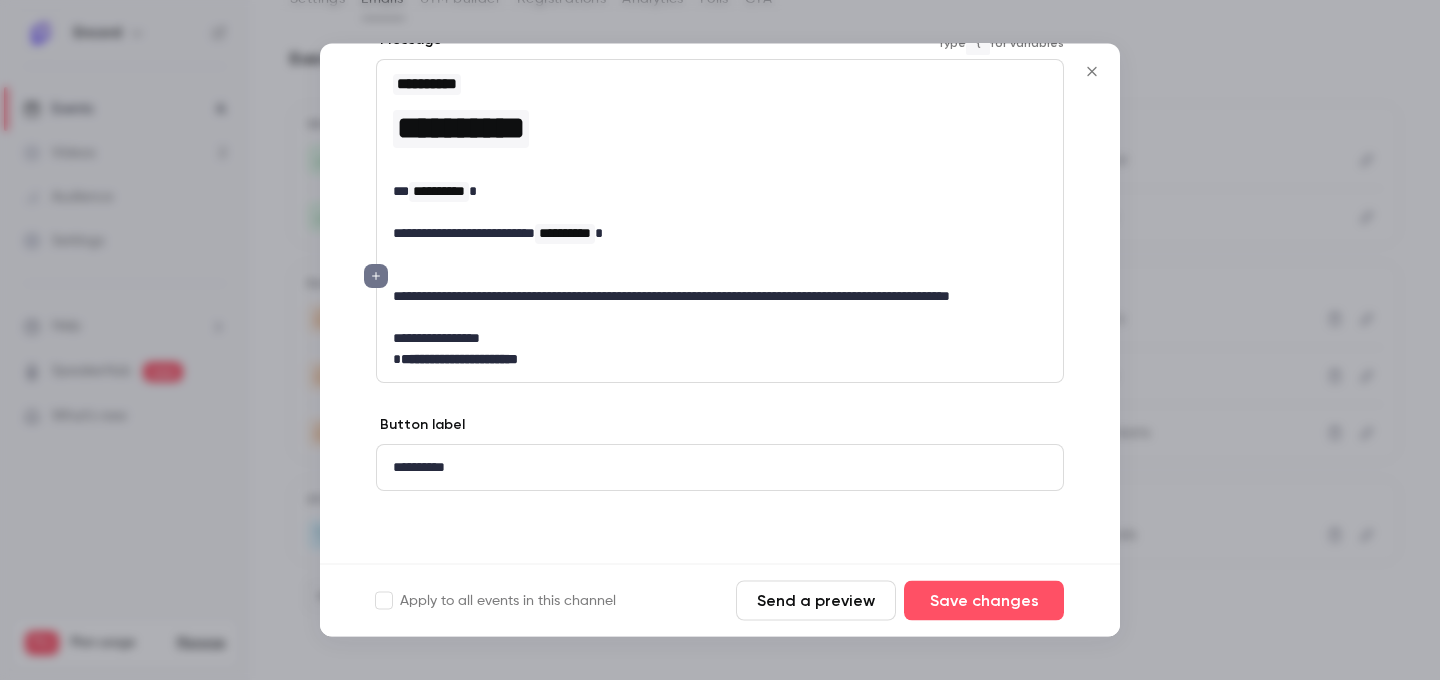 scroll, scrollTop: 325, scrollLeft: 0, axis: vertical 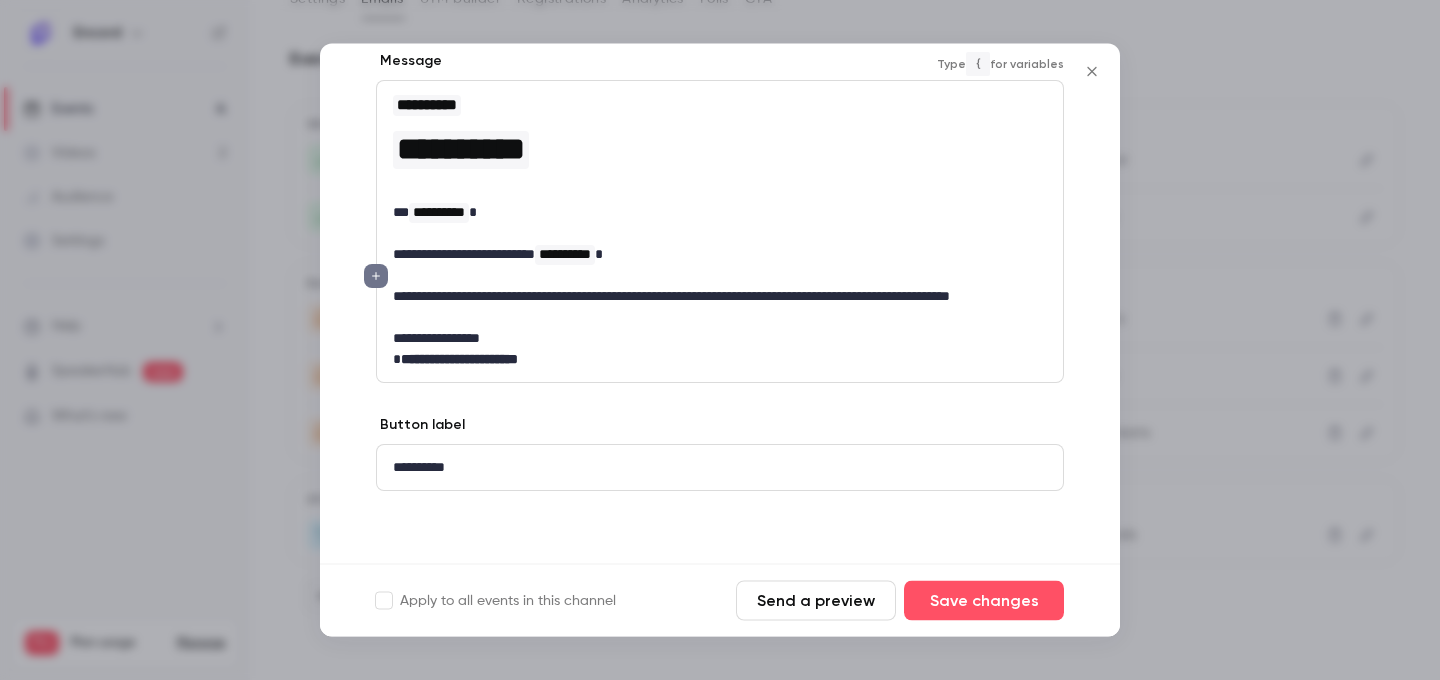 click on "**********" at bounding box center (720, 339) 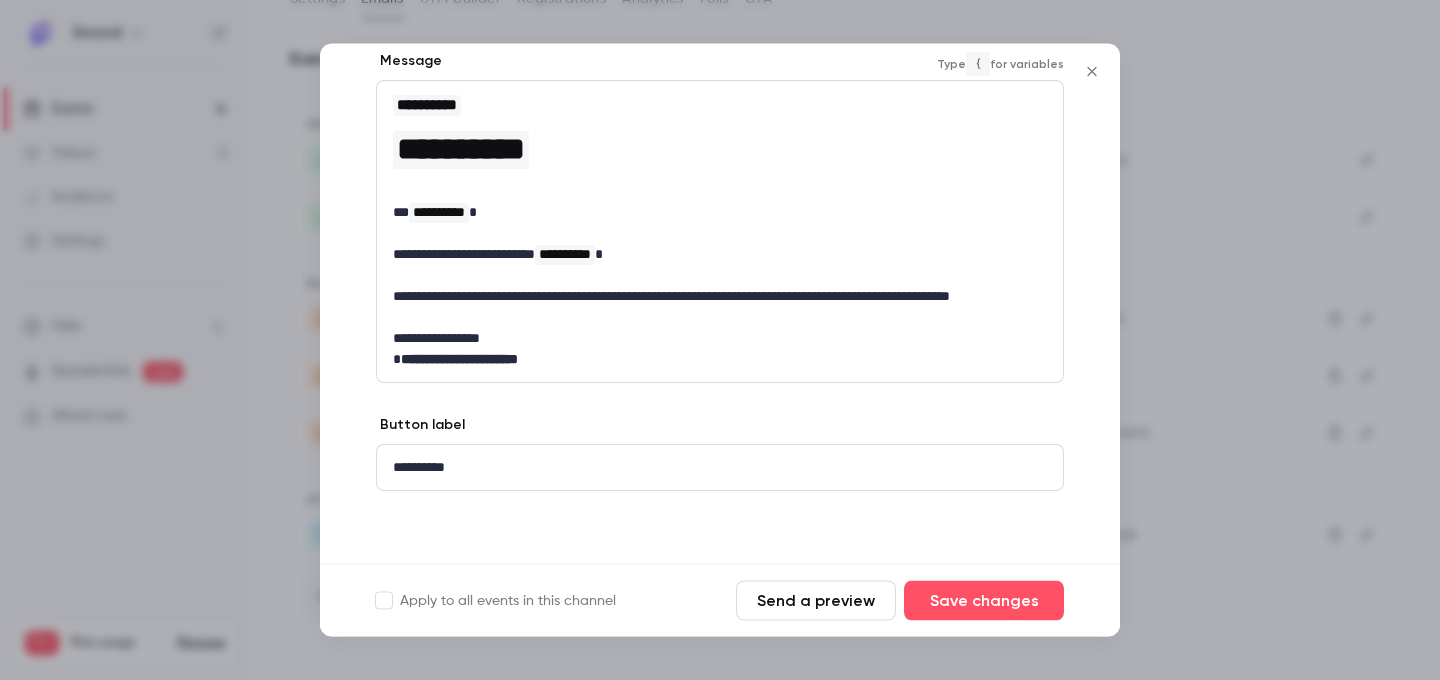 scroll, scrollTop: 346, scrollLeft: 0, axis: vertical 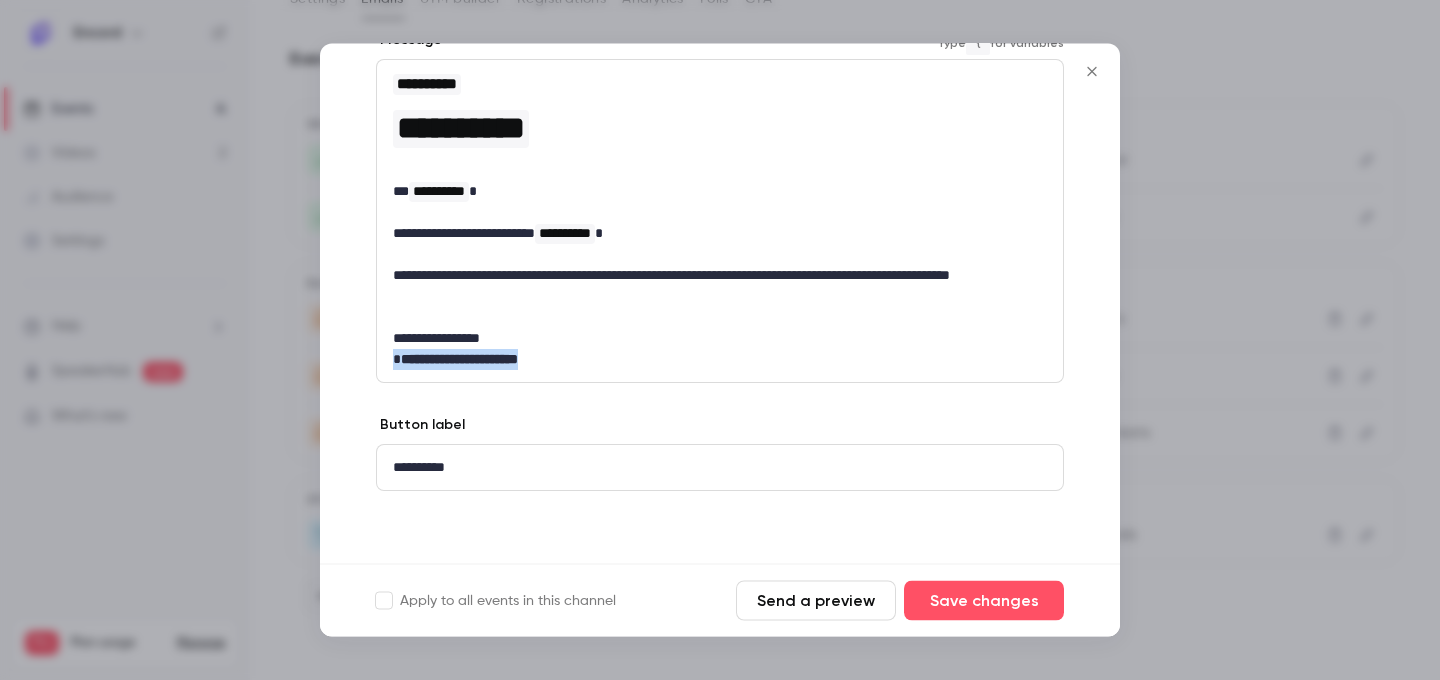 drag, startPoint x: 582, startPoint y: 361, endPoint x: 345, endPoint y: 361, distance: 237 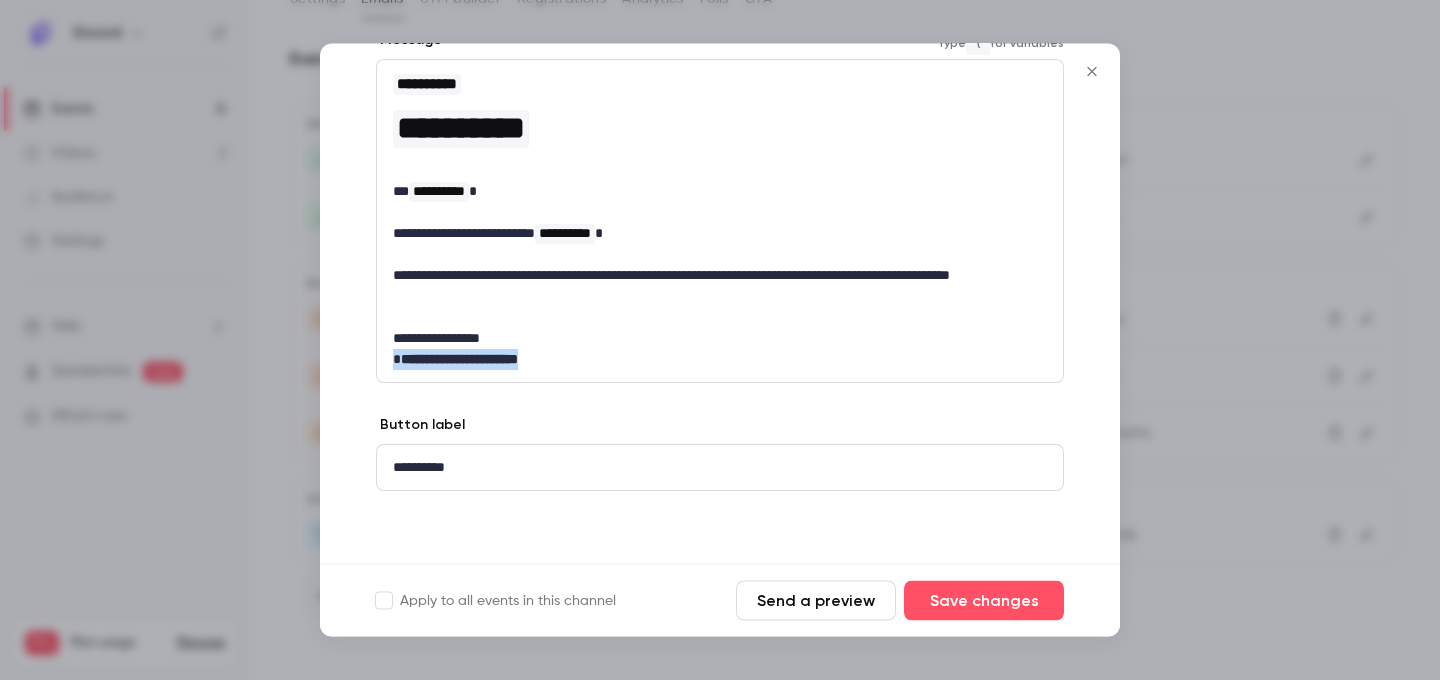 click on "**********" at bounding box center (720, 191) 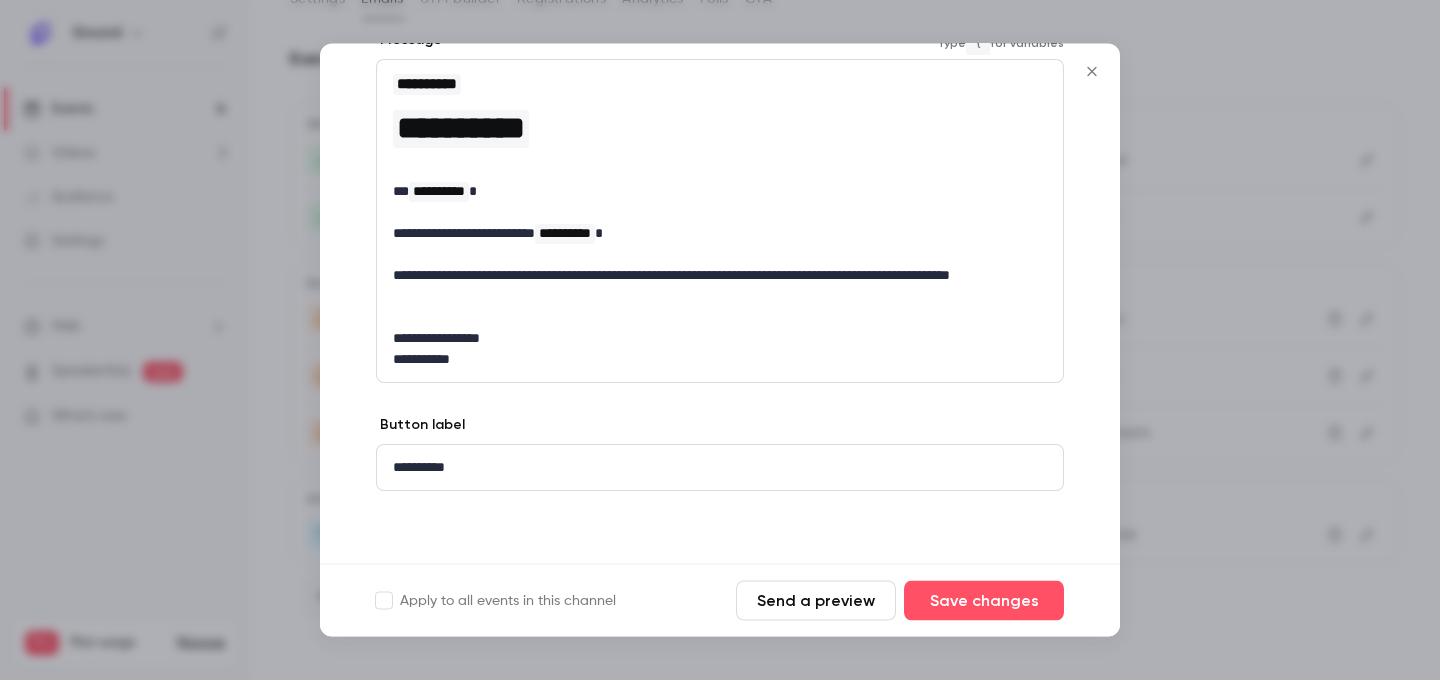 click at bounding box center (720, 171) 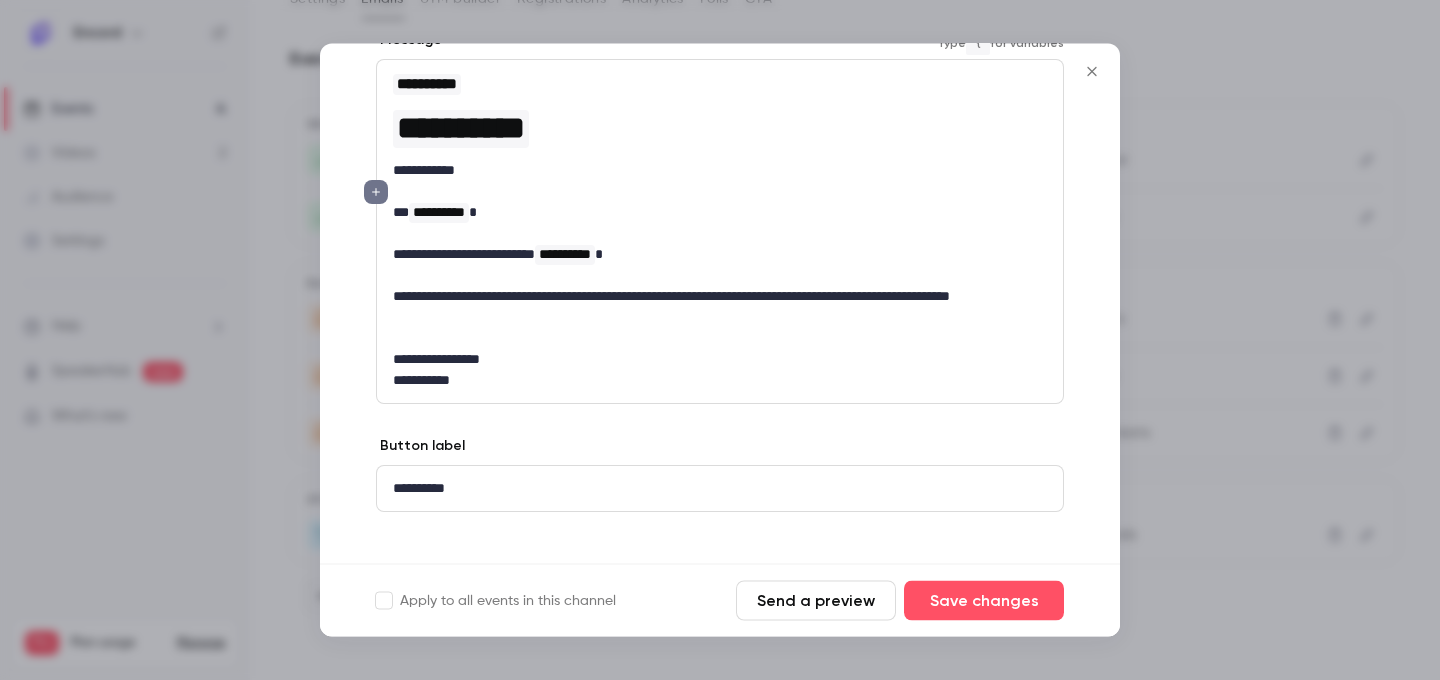 click on "**********" at bounding box center [720, 232] 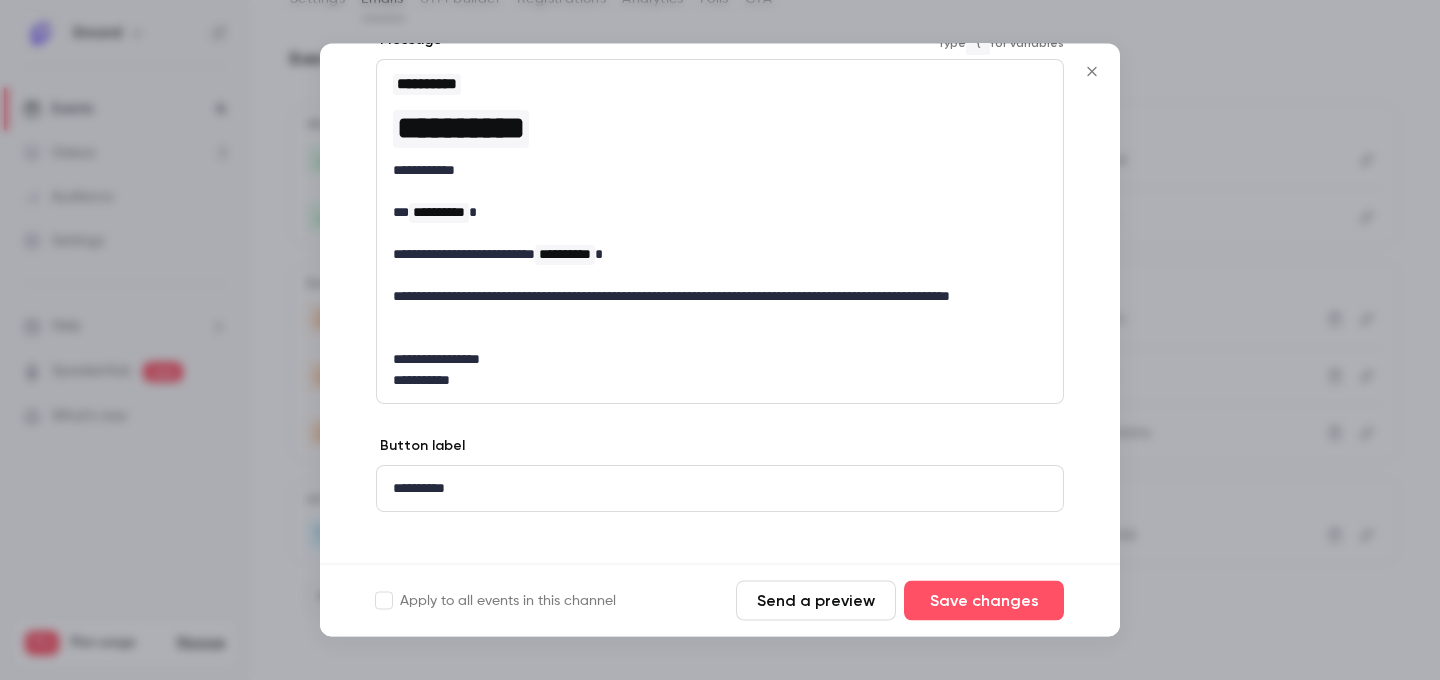 scroll, scrollTop: 0, scrollLeft: 0, axis: both 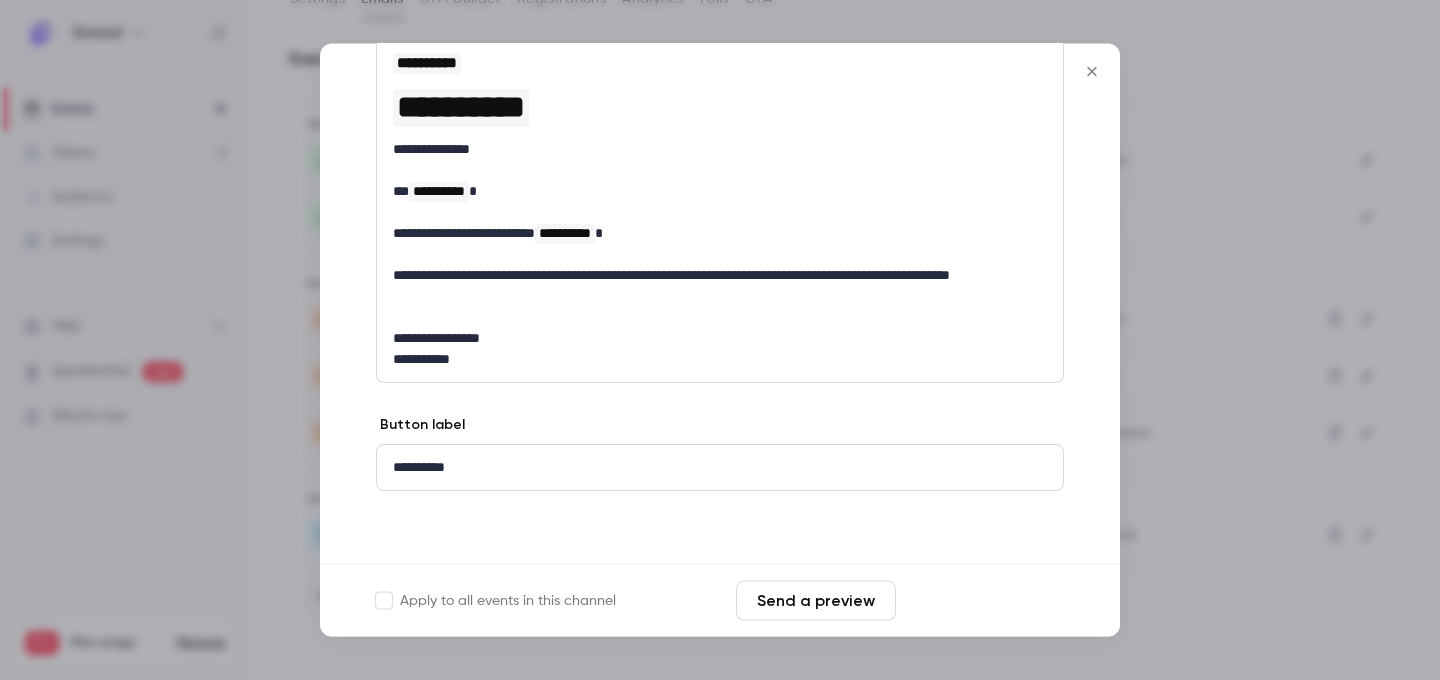click on "Save changes" at bounding box center (984, 601) 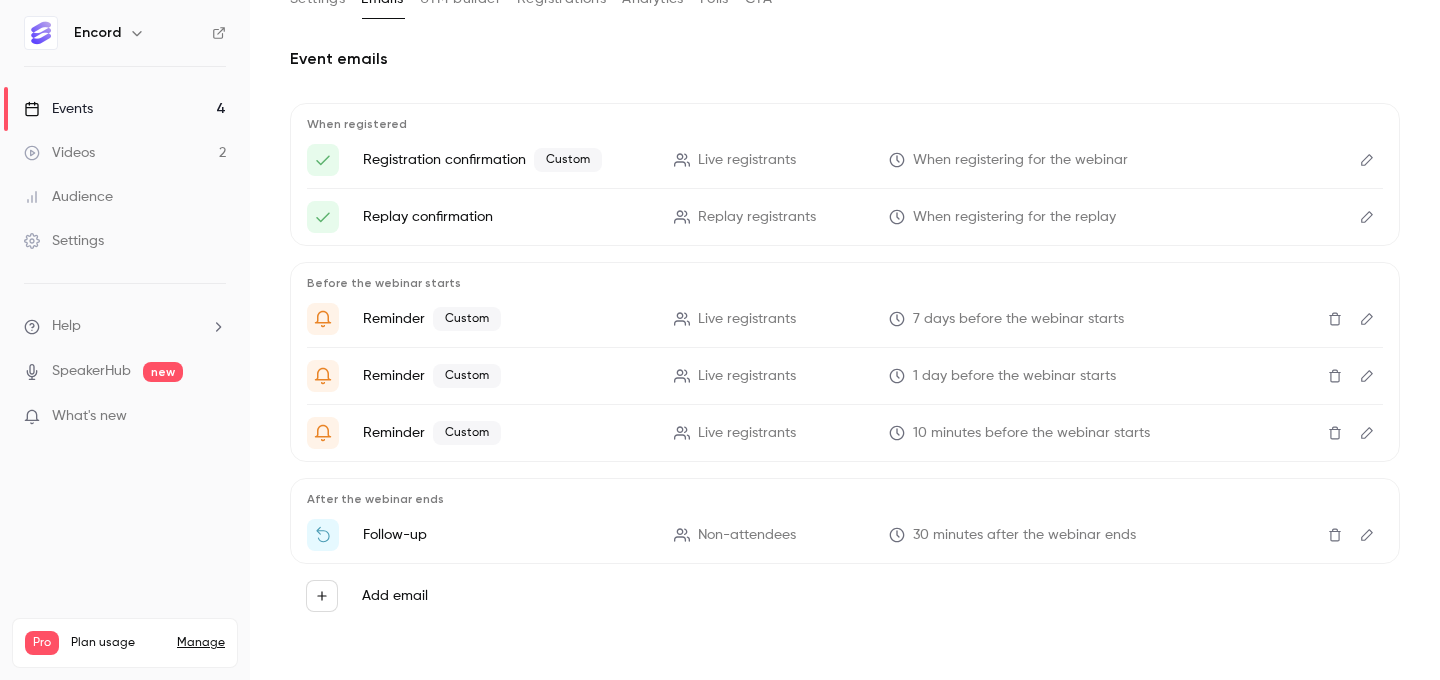 click 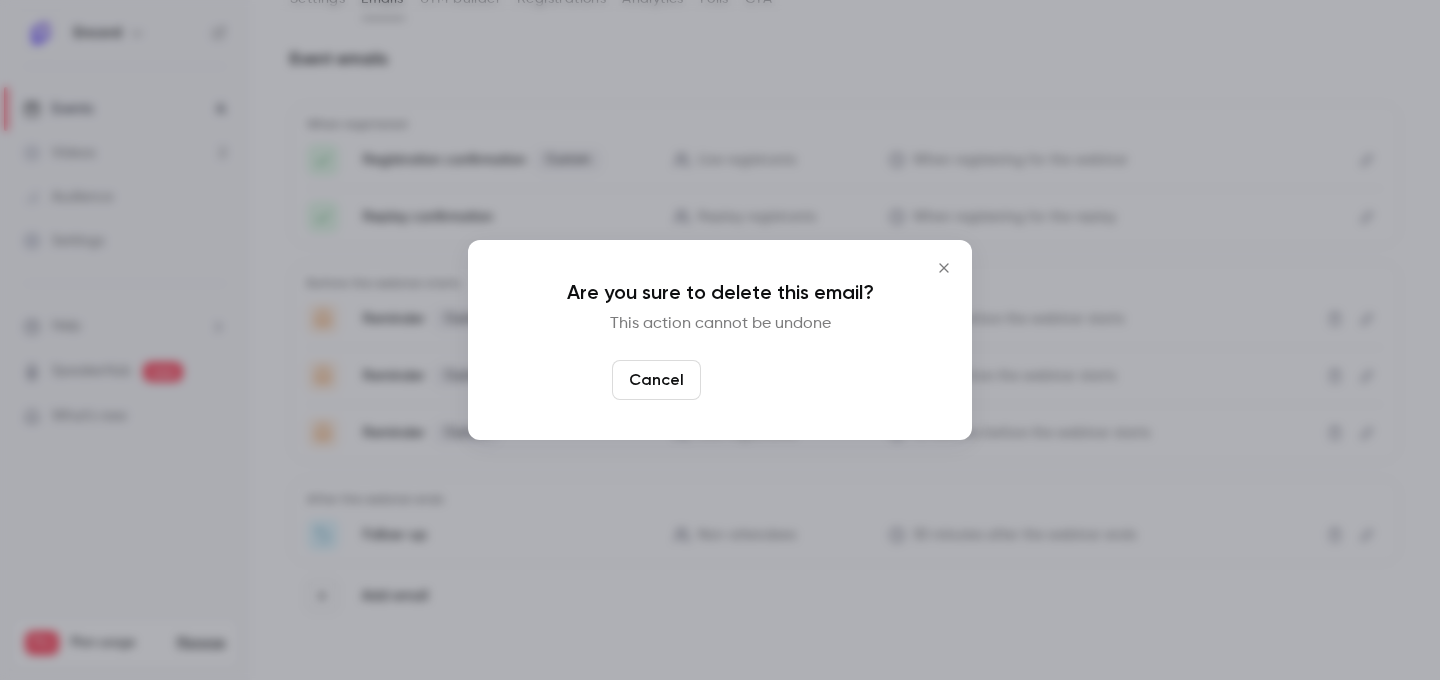click on "Yes, delete" at bounding box center [769, 380] 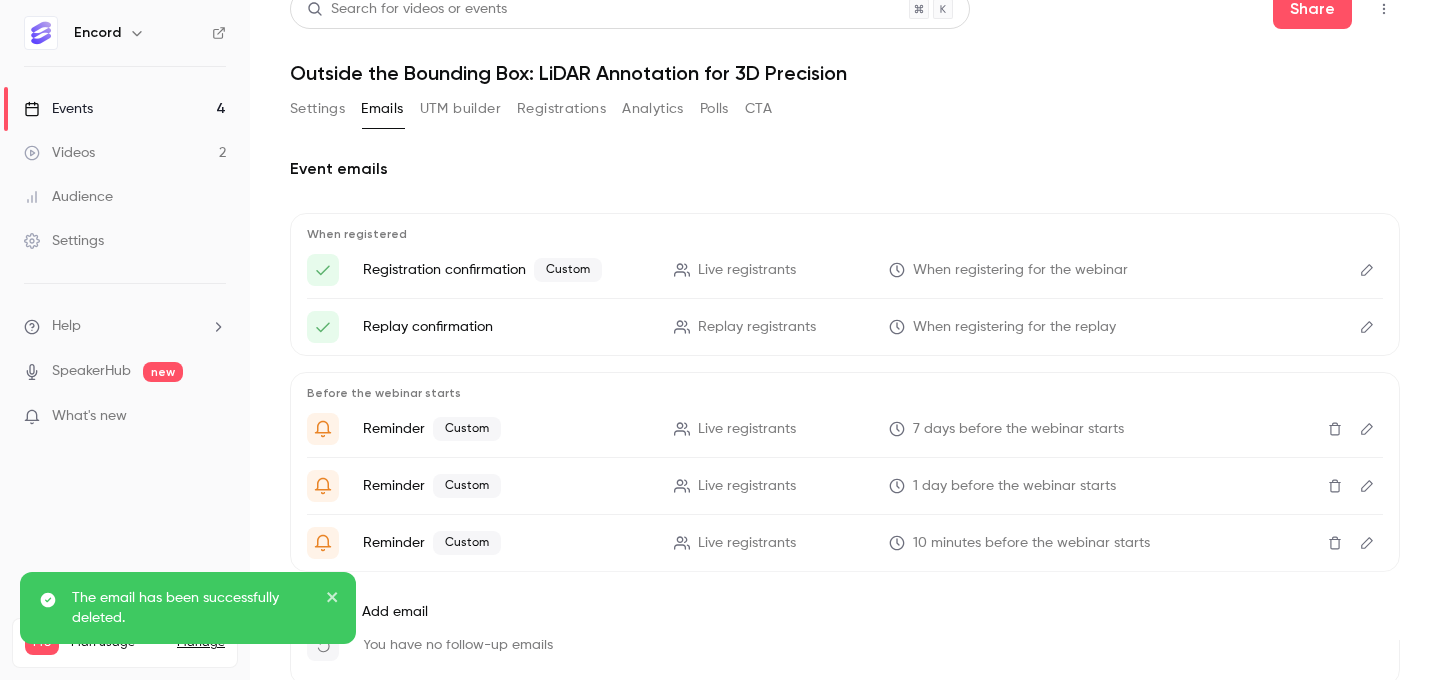 scroll, scrollTop: 0, scrollLeft: 0, axis: both 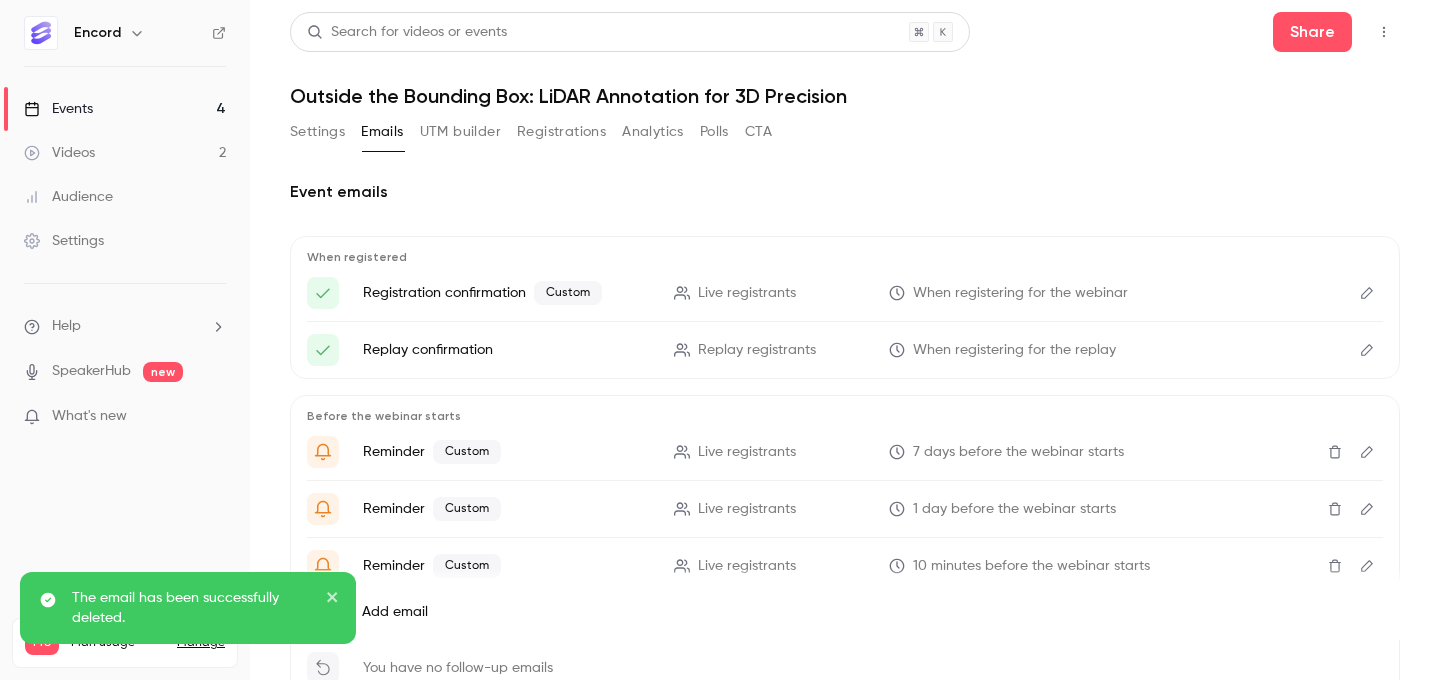 click on "Events 4" at bounding box center (125, 109) 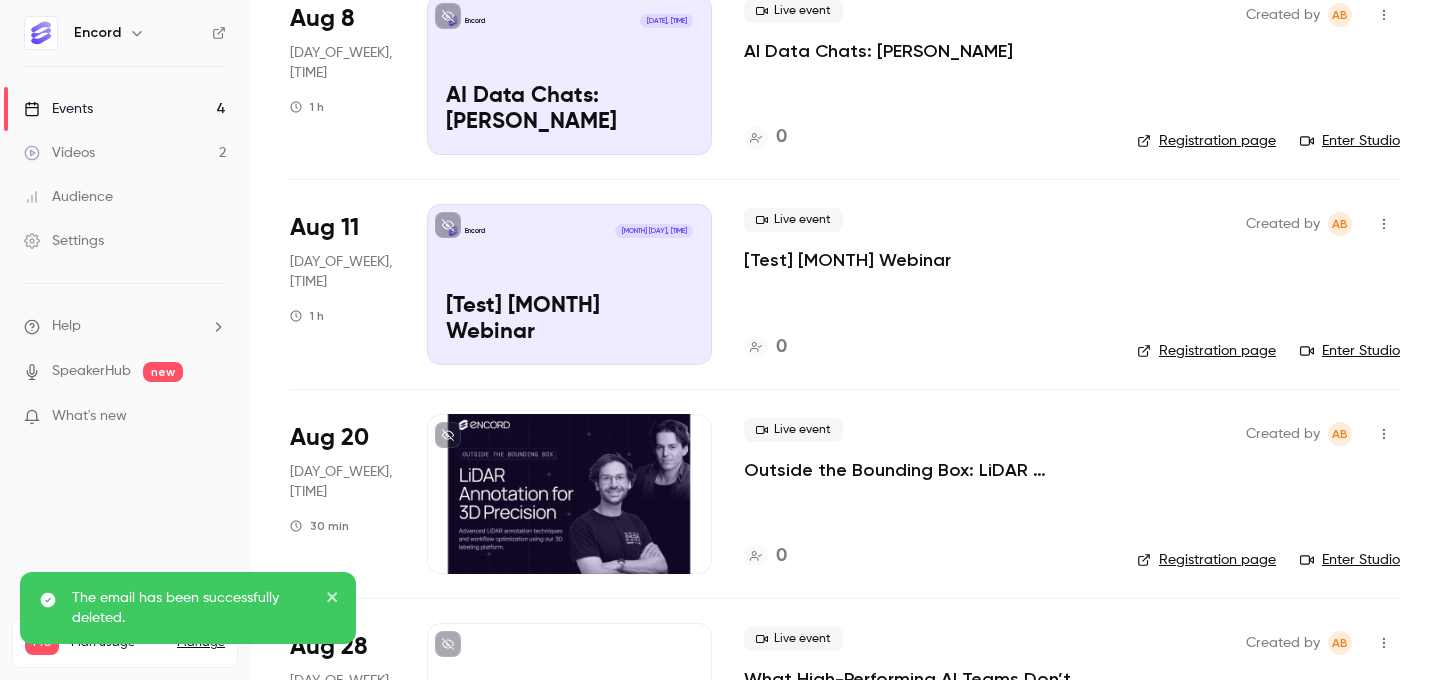 scroll, scrollTop: 316, scrollLeft: 0, axis: vertical 